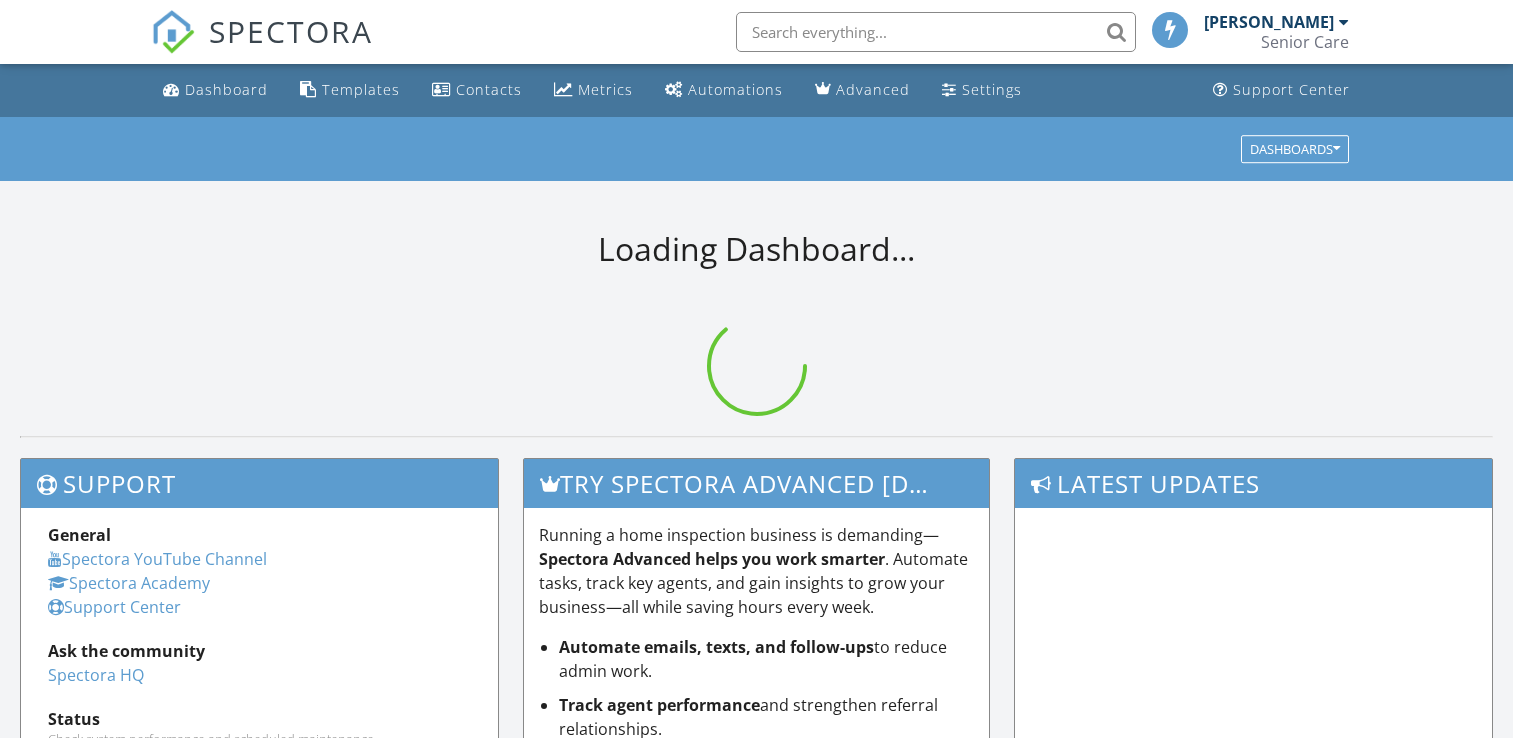 scroll, scrollTop: 0, scrollLeft: 0, axis: both 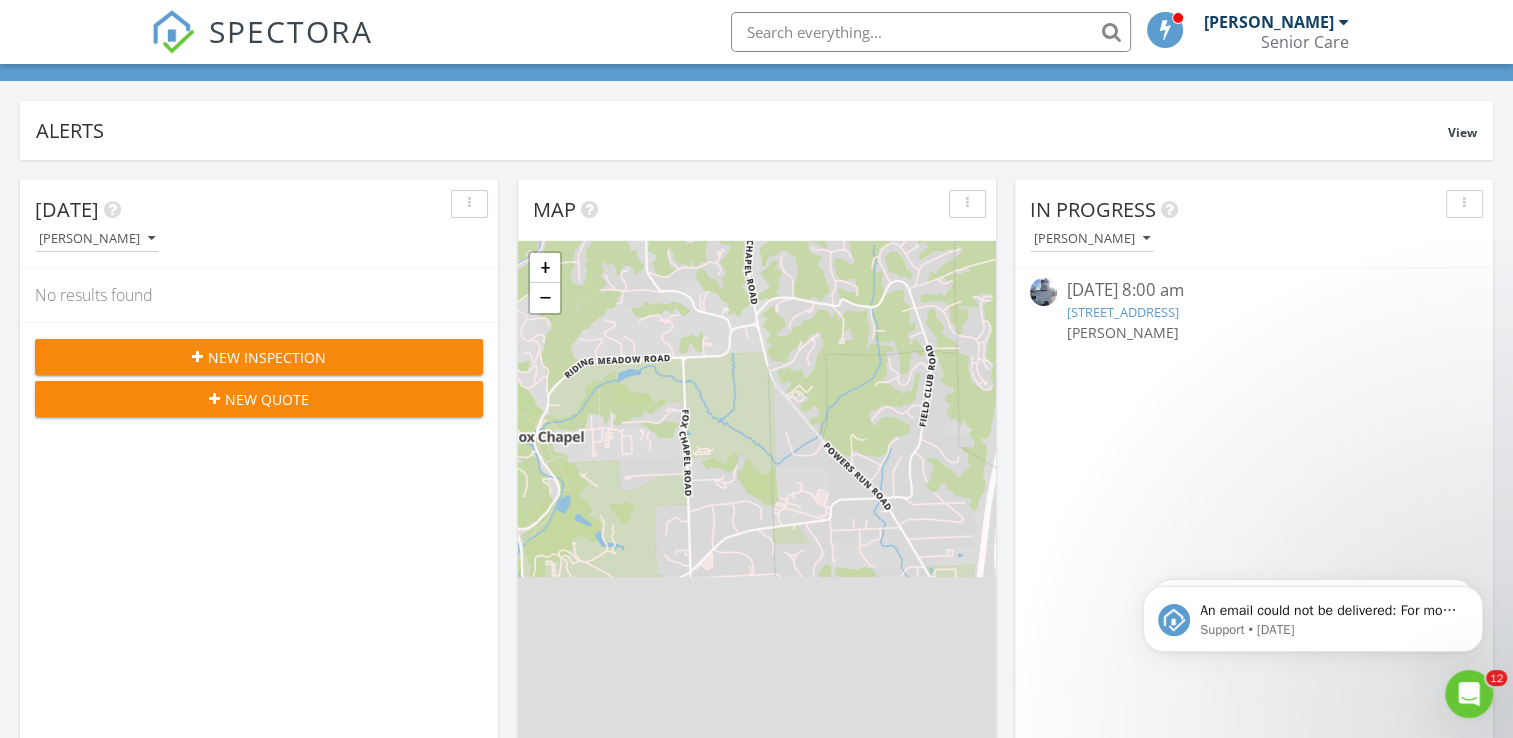 click on "542 Winfield St, Pittsburgh, PA 15206" at bounding box center [1123, 312] 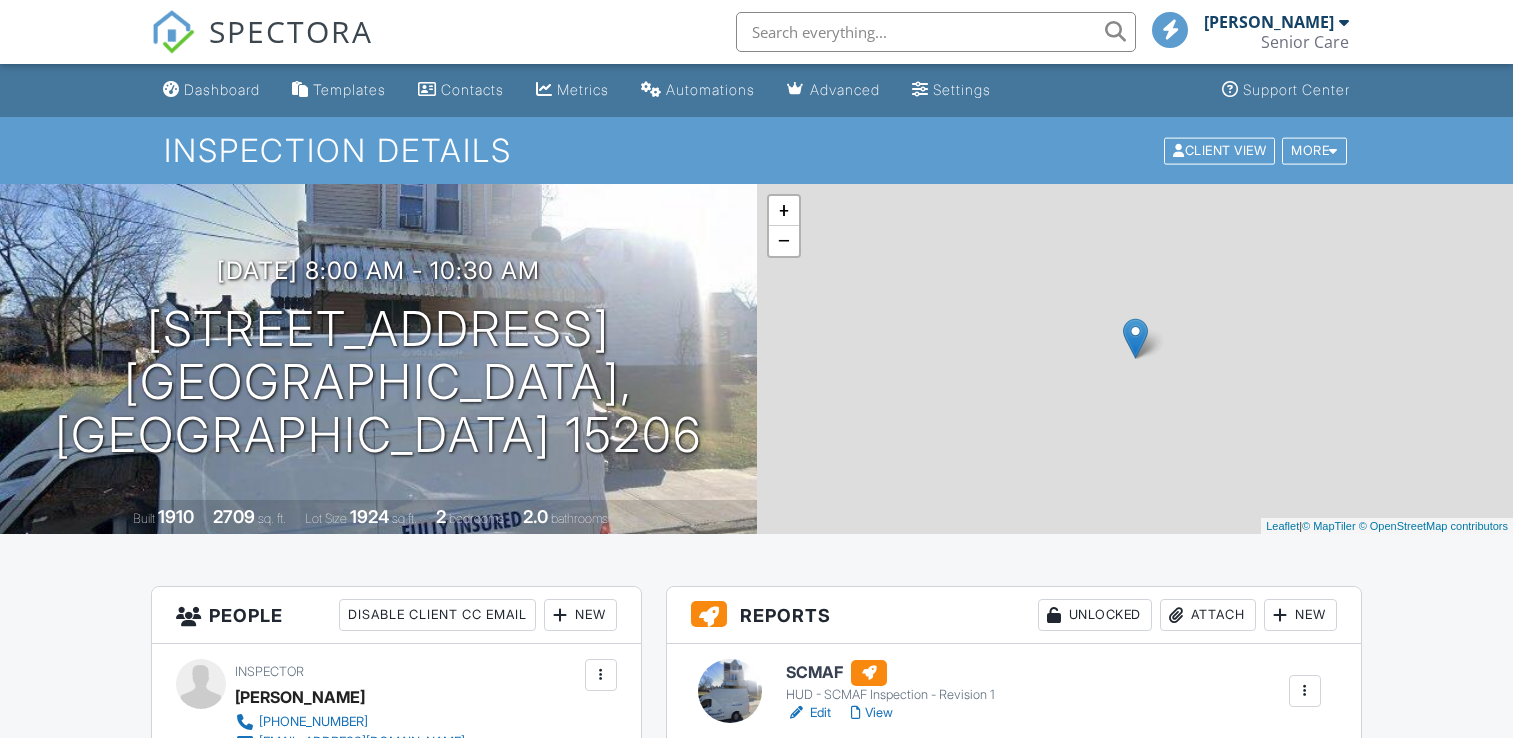 scroll, scrollTop: 0, scrollLeft: 0, axis: both 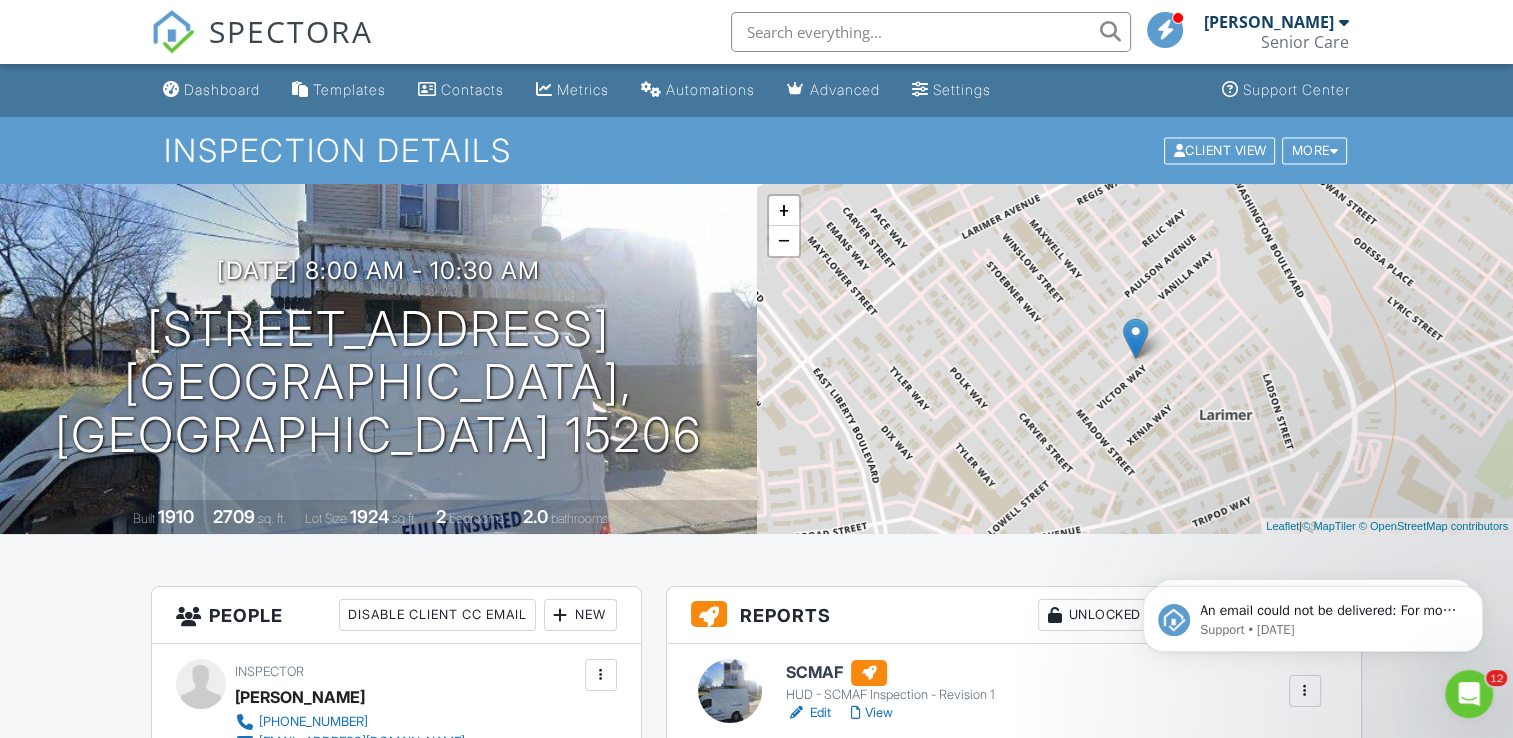 click on "Dashboard" at bounding box center (222, 89) 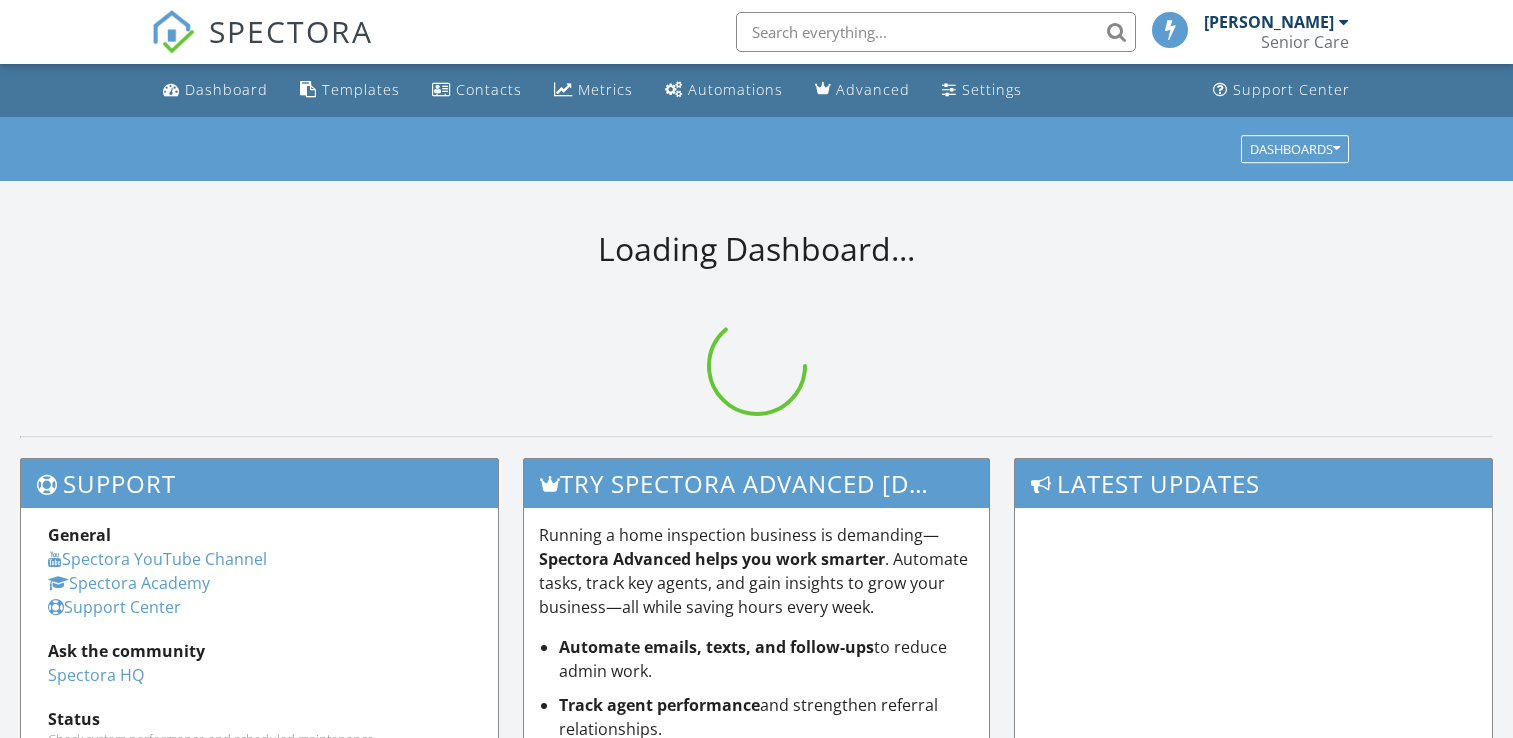 scroll, scrollTop: 0, scrollLeft: 0, axis: both 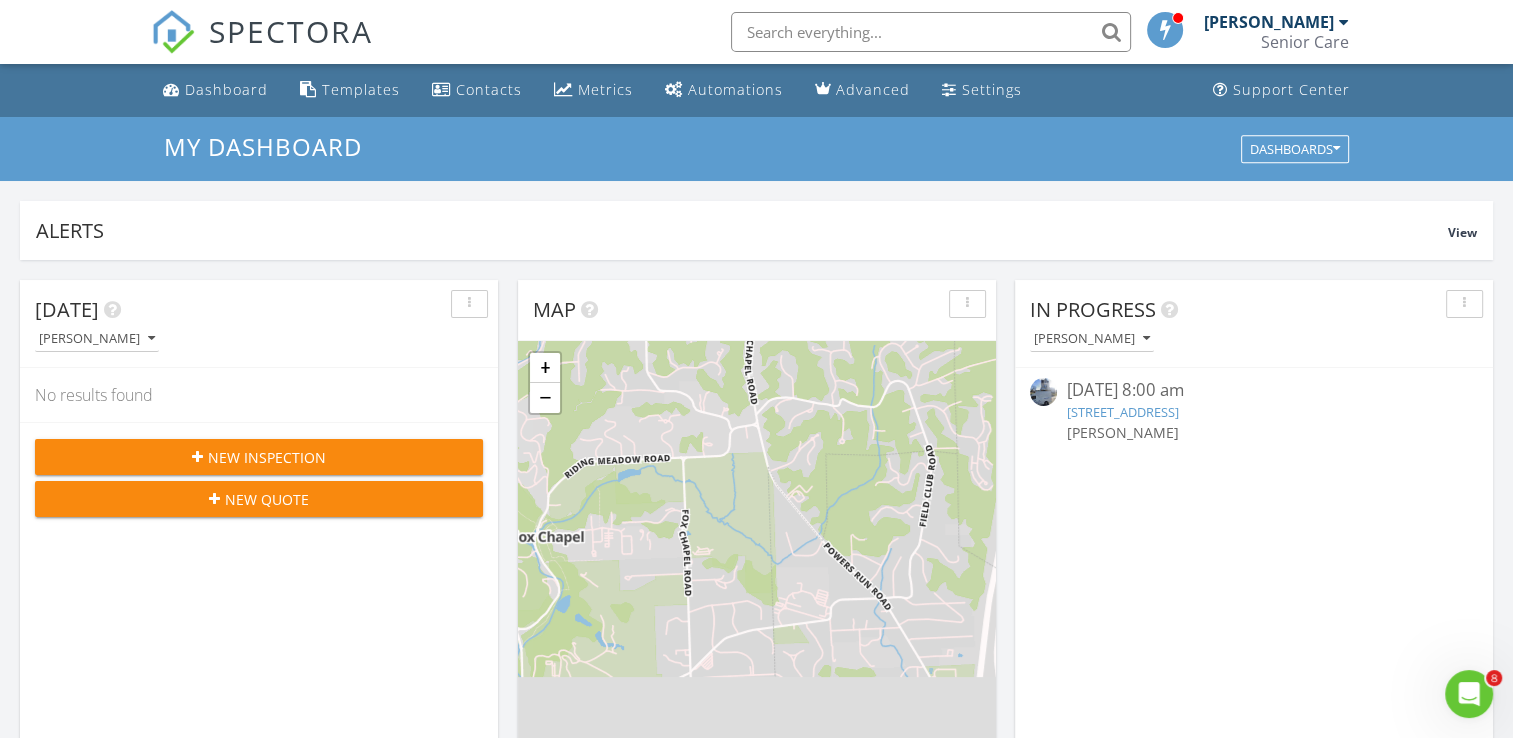 click on "07/02/25 8:00 am" at bounding box center [1253, 390] 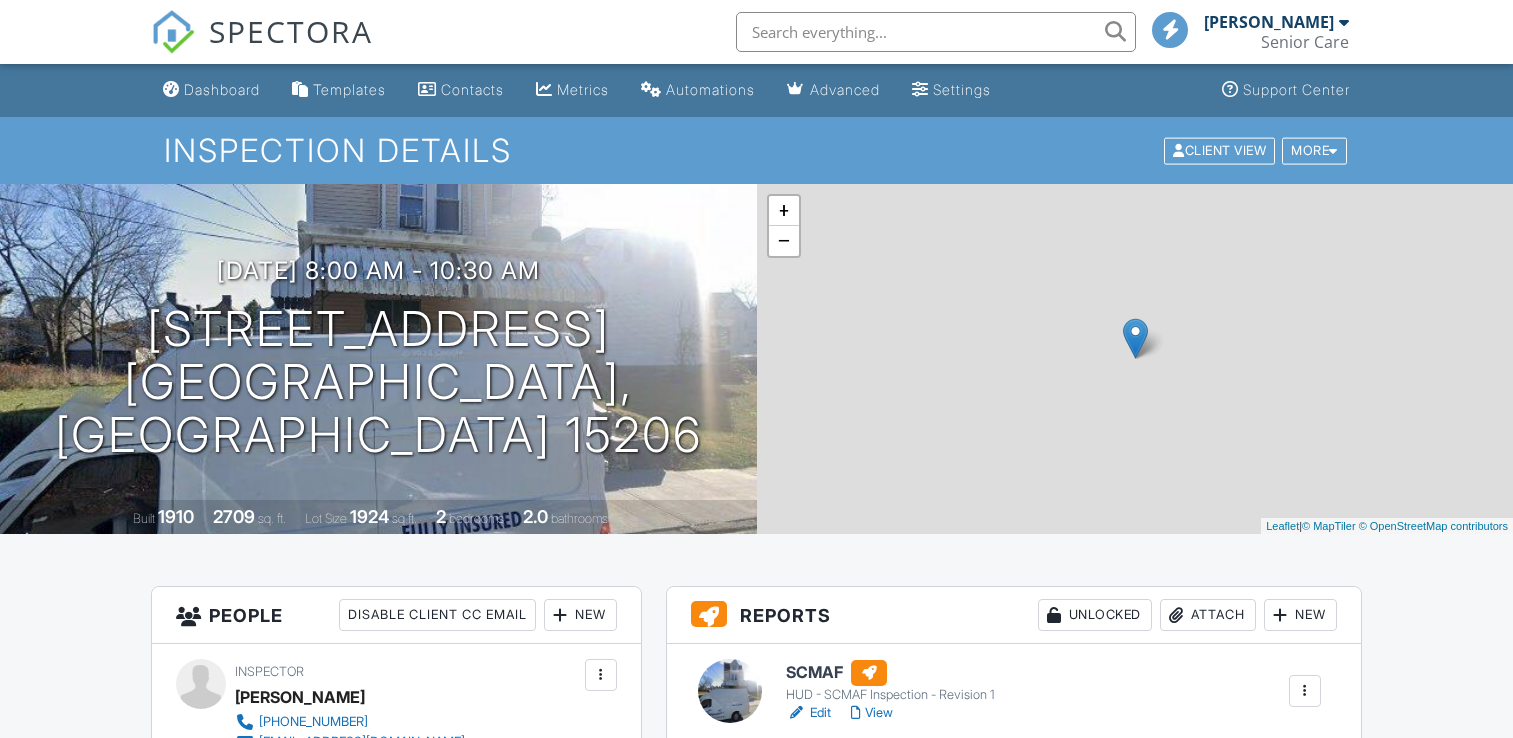 scroll, scrollTop: 0, scrollLeft: 0, axis: both 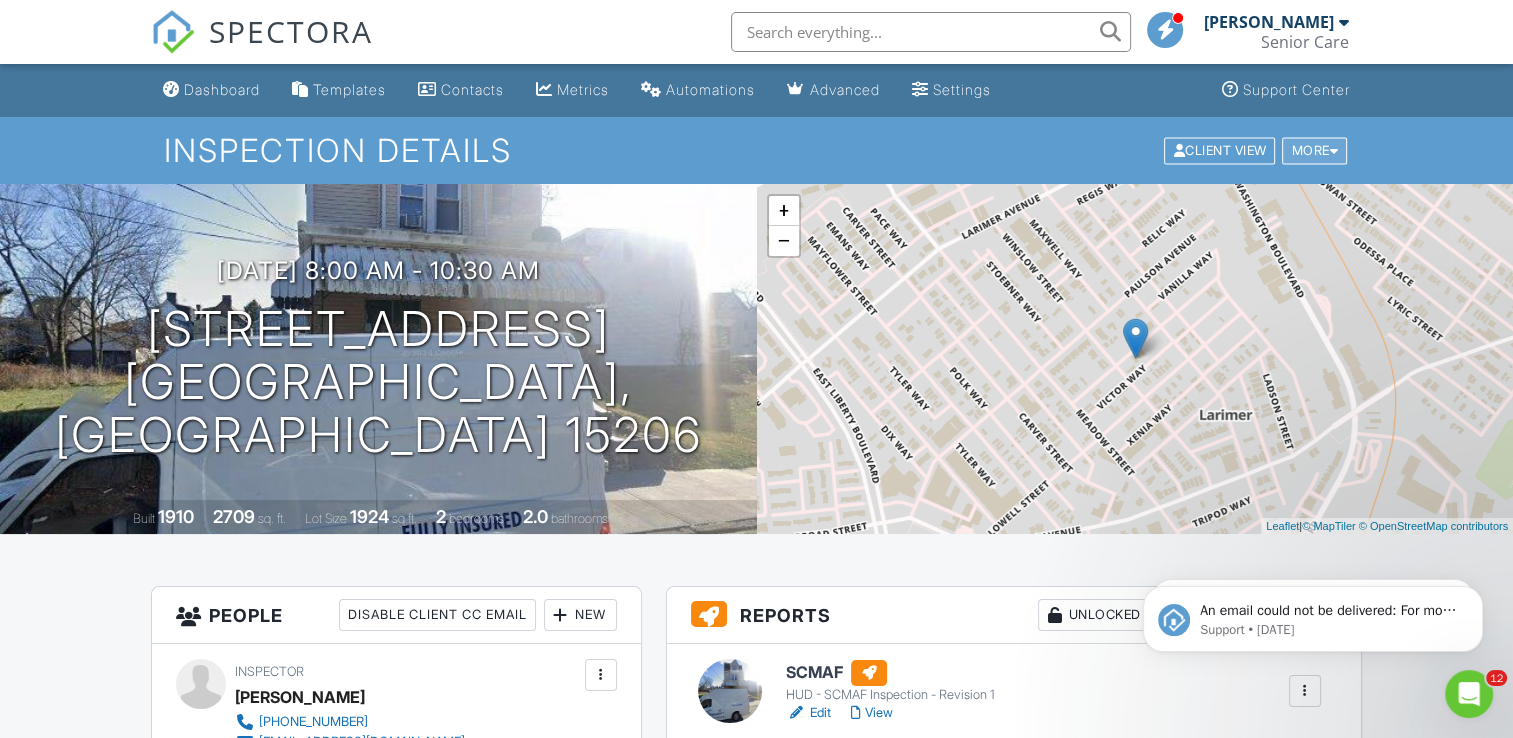 click on "More" at bounding box center [1314, 150] 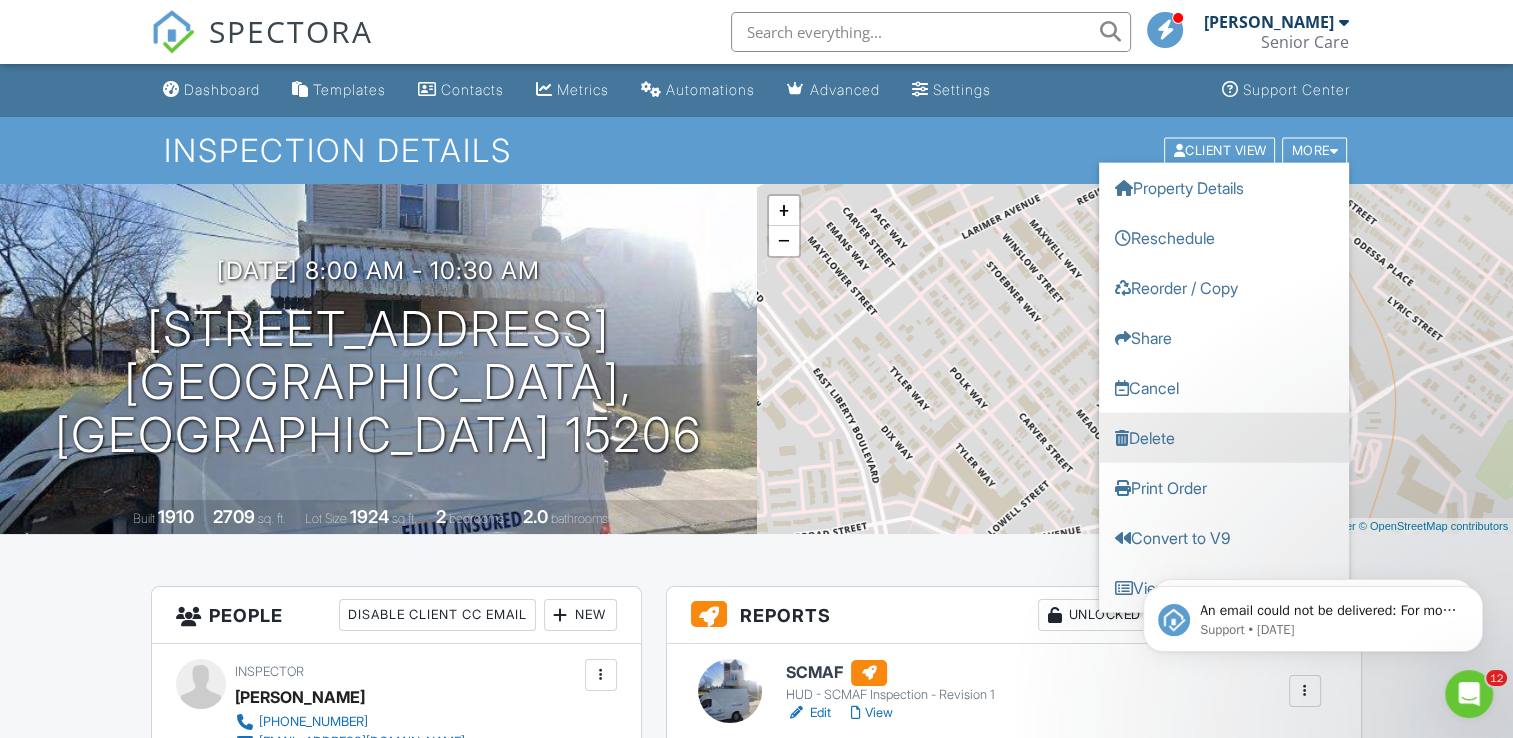 click on "Delete" at bounding box center [1224, 437] 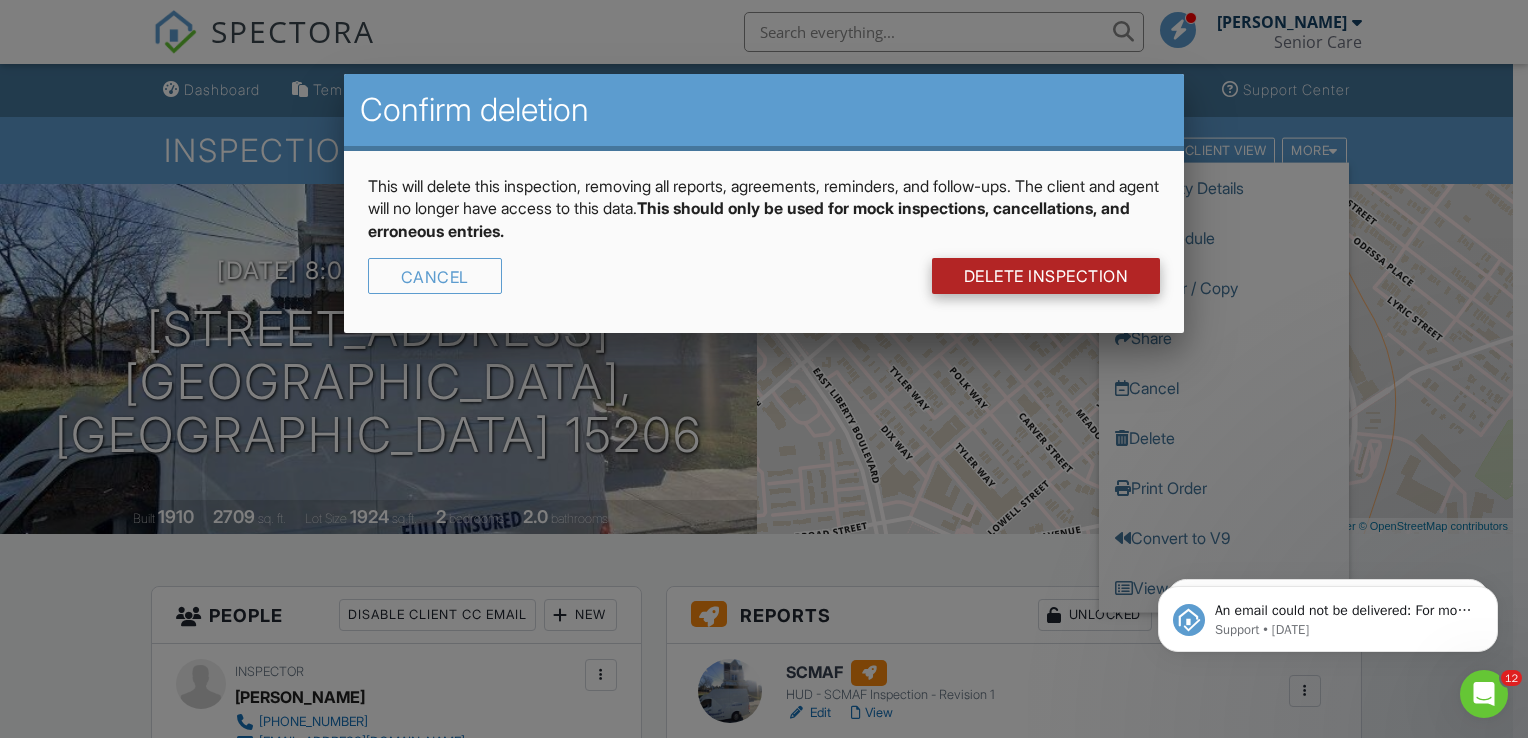 click on "DELETE Inspection" at bounding box center (1046, 276) 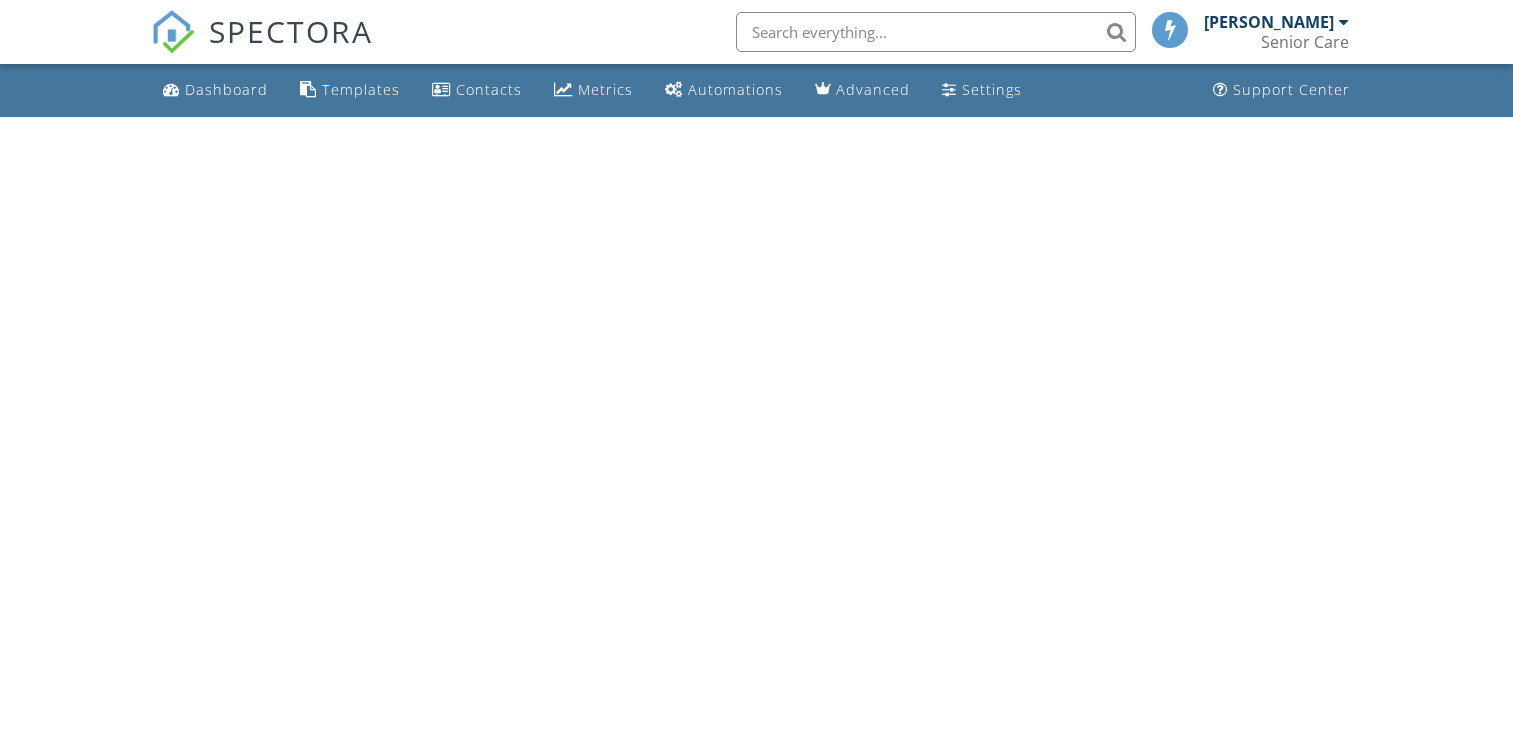 scroll, scrollTop: 0, scrollLeft: 0, axis: both 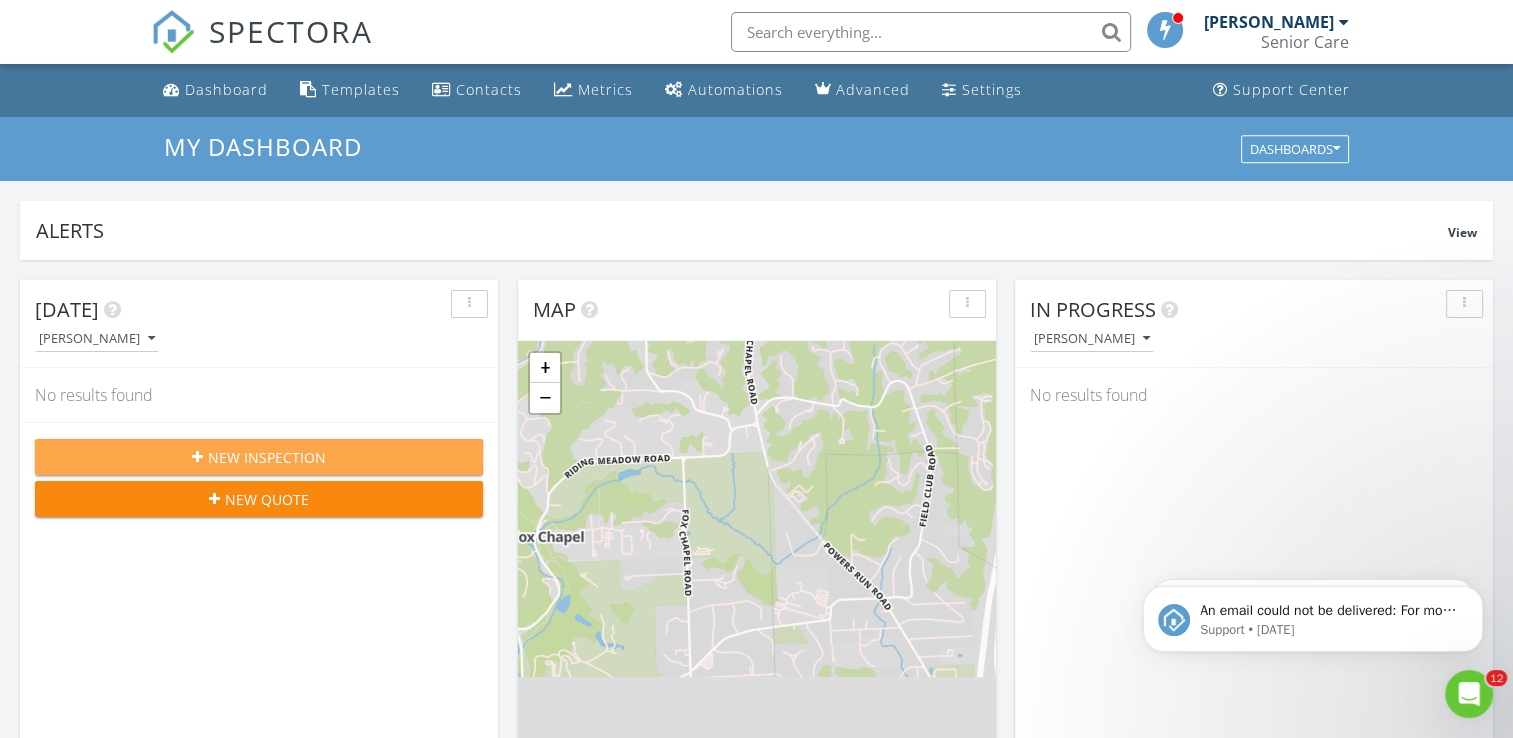 click on "New Inspection" at bounding box center [259, 457] 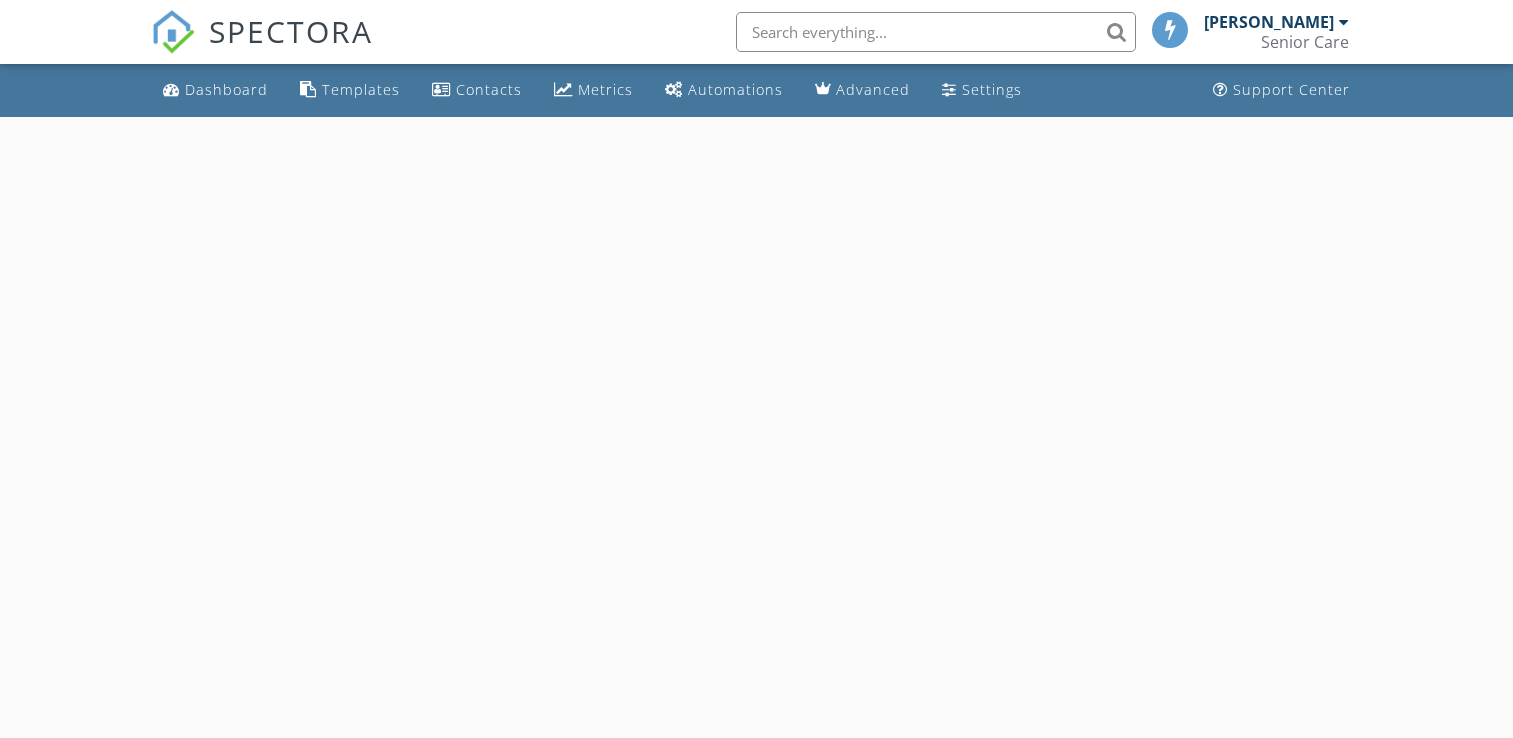 scroll, scrollTop: 0, scrollLeft: 0, axis: both 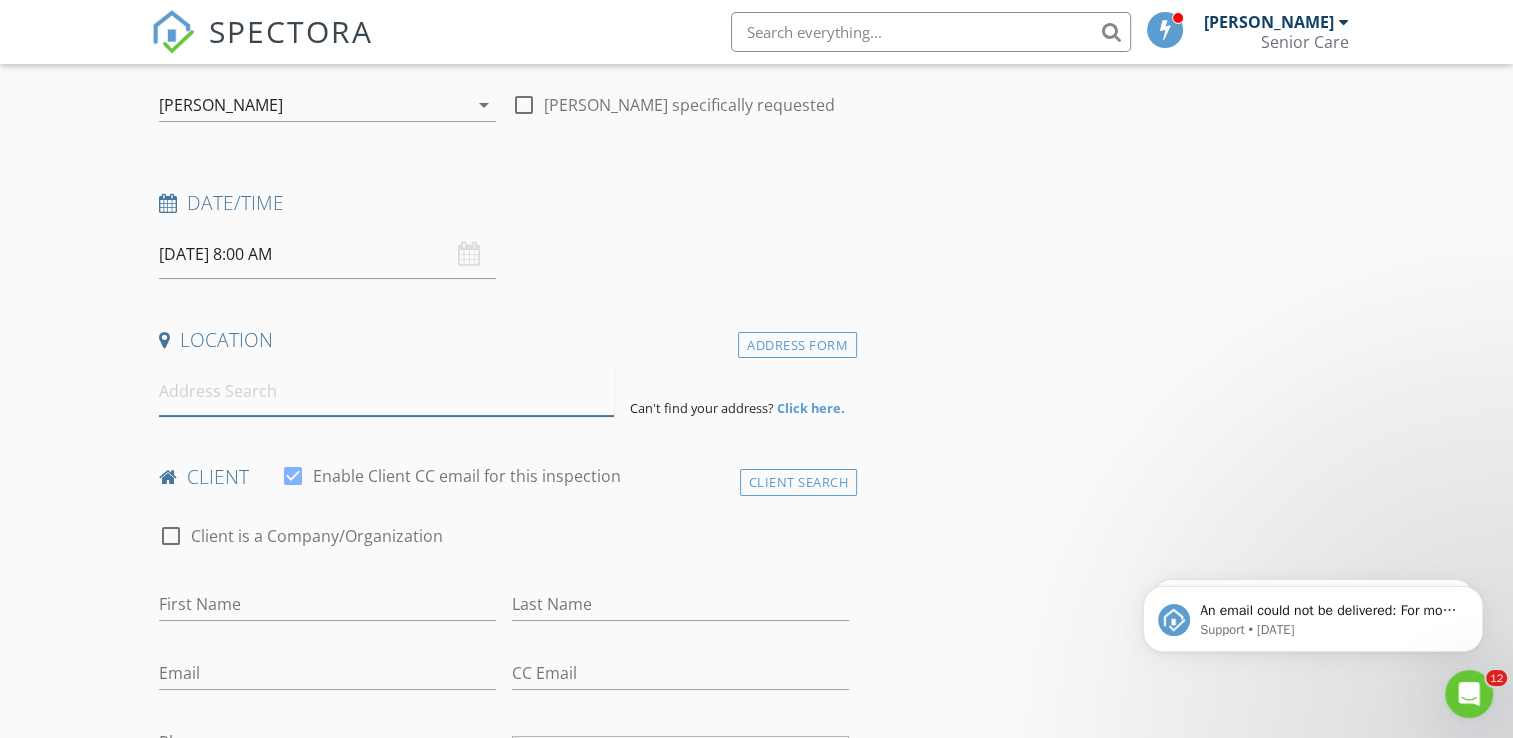 click at bounding box center [386, 391] 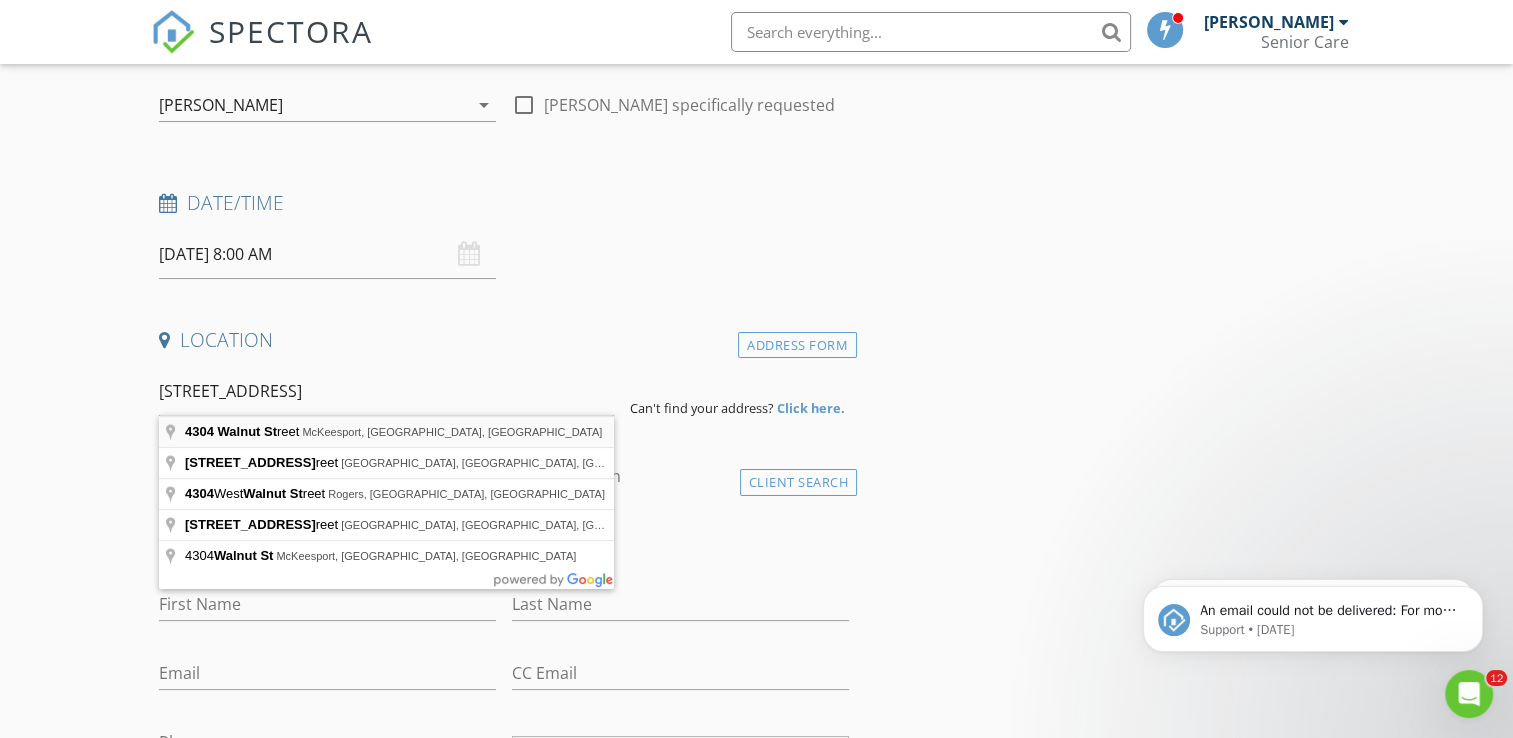type on "[STREET_ADDRESS]" 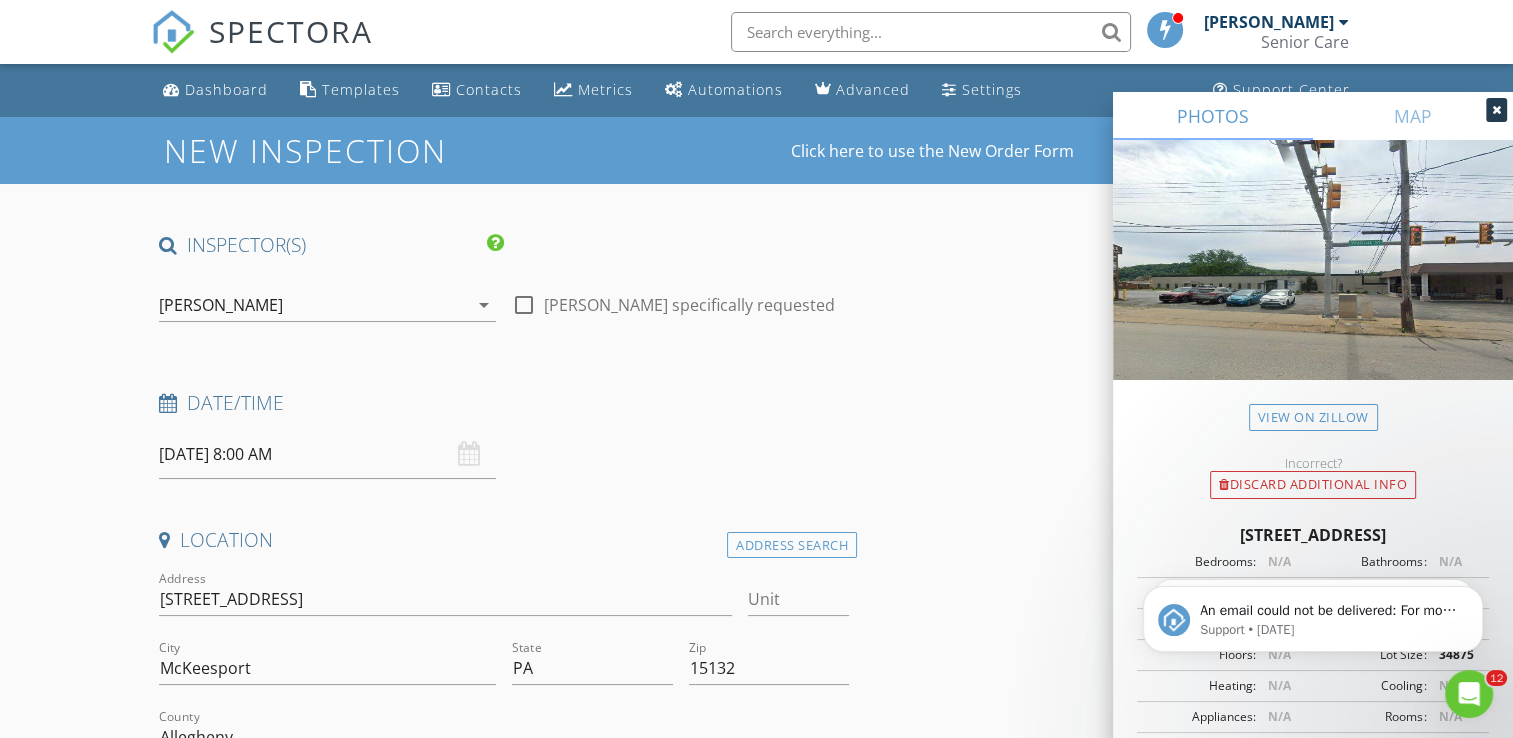 scroll, scrollTop: 100, scrollLeft: 0, axis: vertical 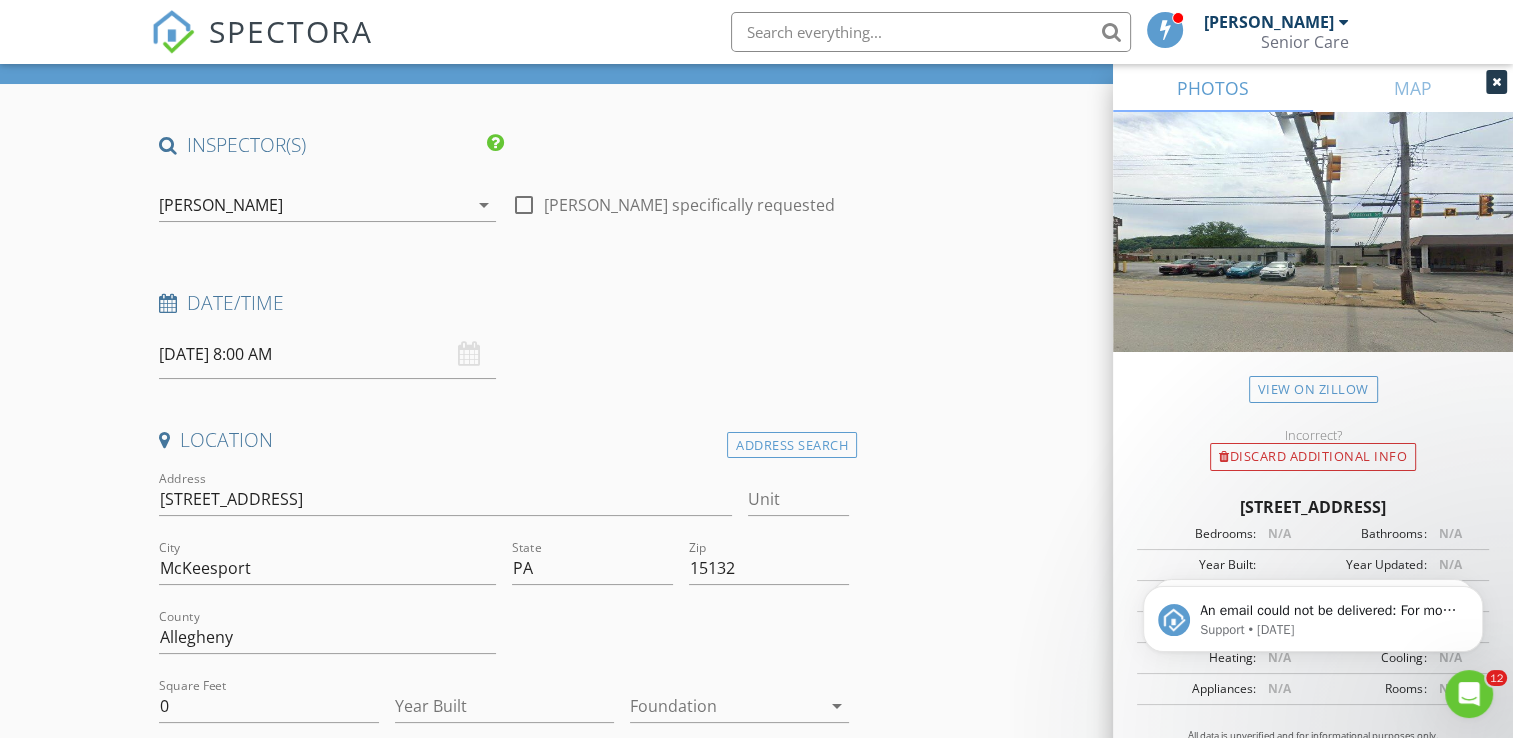click on "INSPECTOR(S)
check_box   Cori Merkel   PRIMARY   Cori Merkel arrow_drop_down   check_box_outline_blank Cori Merkel specifically requested
Date/Time
07/12/2025 8:00 AM
Location
Address Search       Address 4304 Walnut St   Unit   City McKeesport   State PA   Zip 15132   County Allegheny     Square Feet 0   Year Built   Foundation arrow_drop_down     Cori Merkel     17.8 miles     (33 minutes)
client
check_box Enable Client CC email for this inspection   Client Search     check_box_outline_blank Client is a Company/Organization     First Name   Last Name   Email   CC Email   Phone           Notes   Private Notes
ADD ADDITIONAL client
SERVICES
arrow_drop_down     Select Discount Code arrow_drop_down    Charges       TOTAL   $0.00    Duration         Templates       Agreements" at bounding box center (756, 1771) 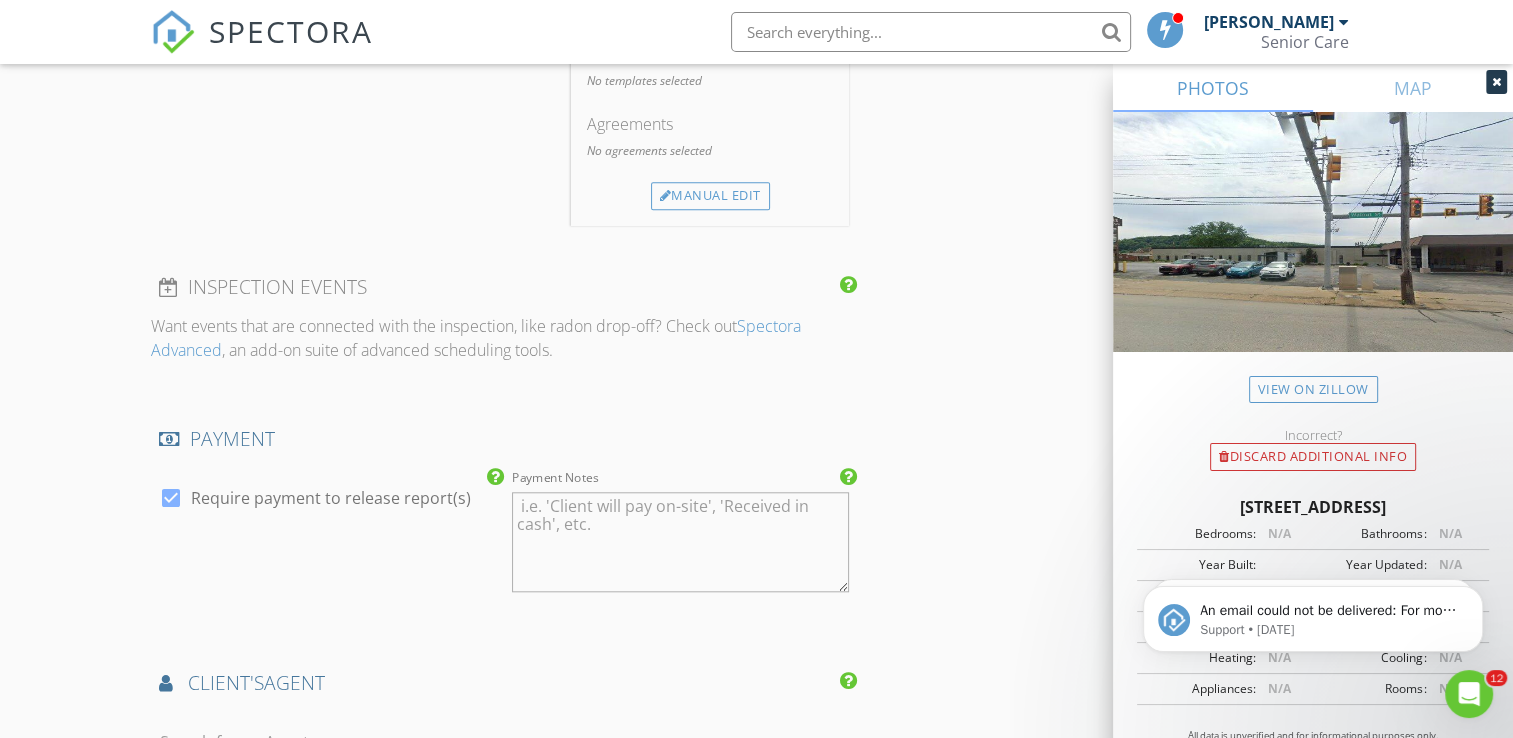 scroll, scrollTop: 1900, scrollLeft: 0, axis: vertical 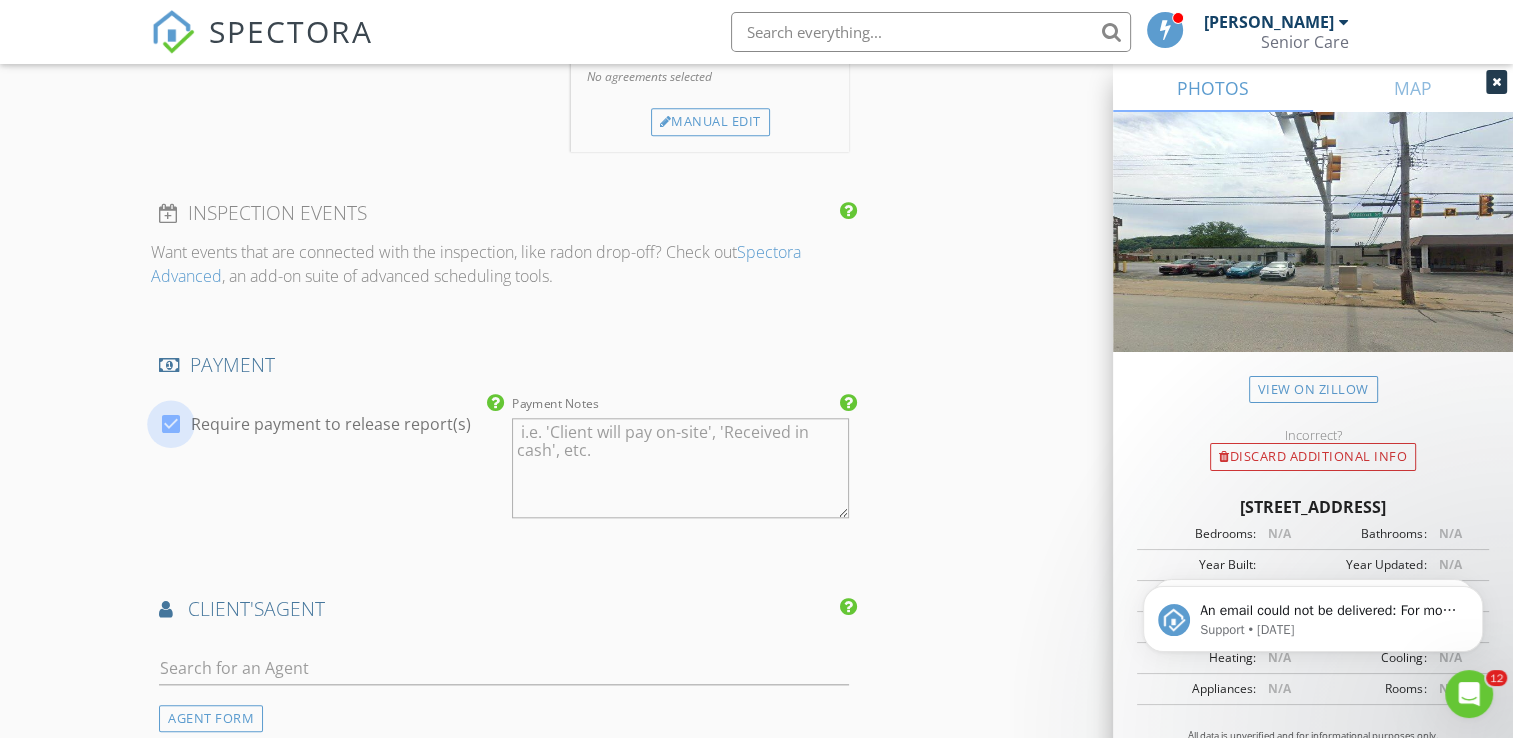 click at bounding box center [171, 424] 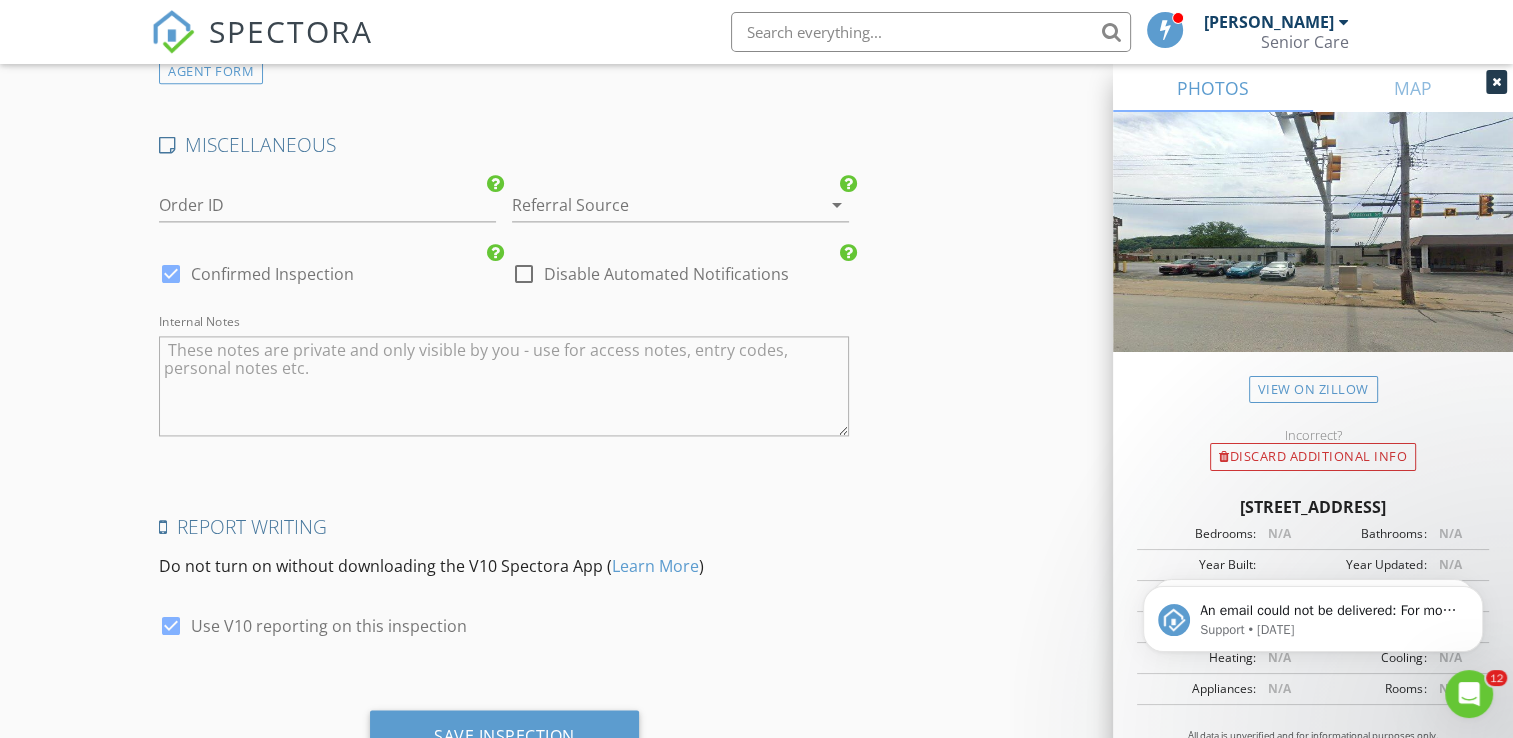 scroll, scrollTop: 2715, scrollLeft: 0, axis: vertical 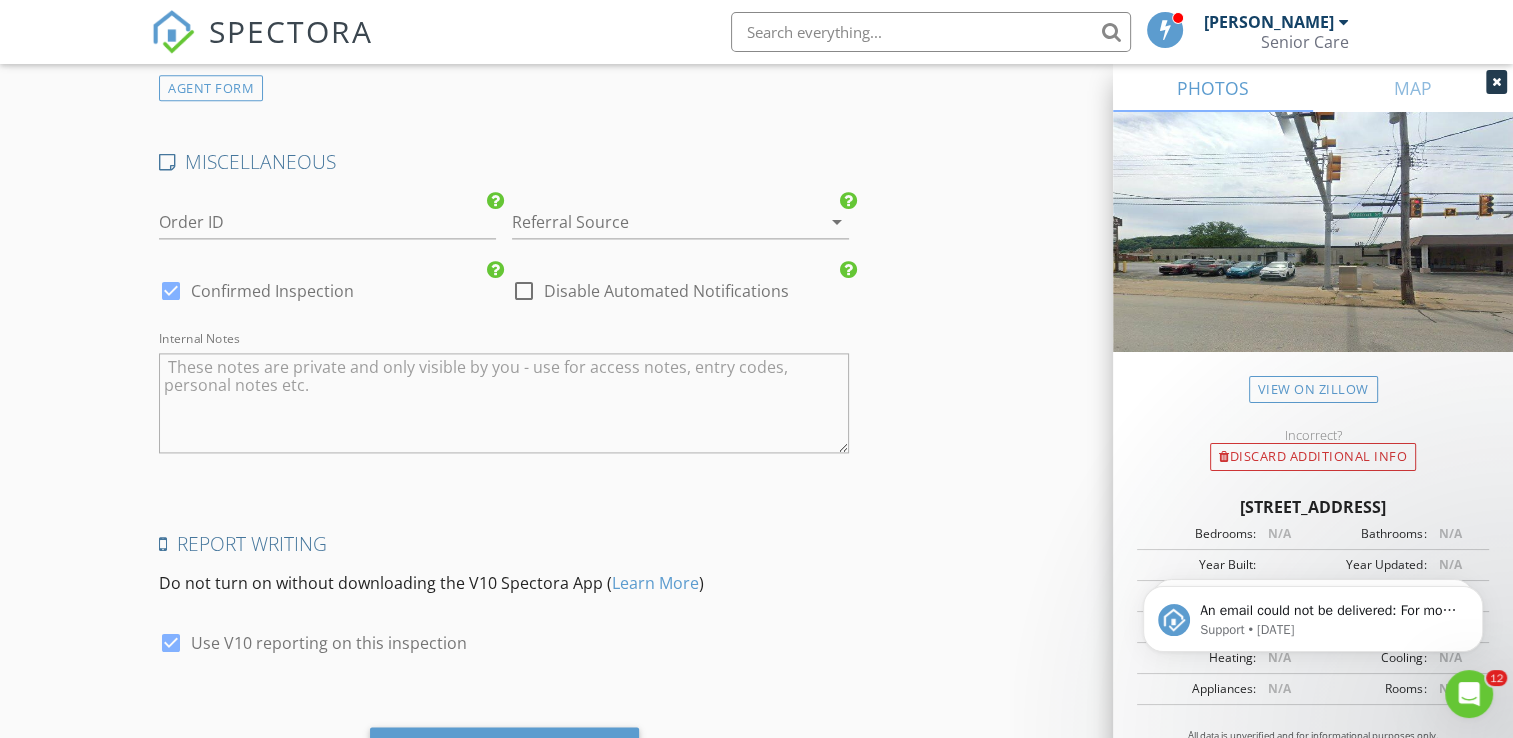 click on "New Inspection
Click here to use the New Order Form
INSPECTOR(S)
check_box   Cori Merkel   PRIMARY   Cori Merkel arrow_drop_down   check_box_outline_blank Cori Merkel specifically requested
Date/Time
07/12/2025 8:00 AM
Location
Address Search       Address 4304 Walnut St   Unit   City McKeesport   State PA   Zip 15132   County Allegheny     Square Feet 0   Year Built   Foundation arrow_drop_down     Cori Merkel     17.8 miles     (33 minutes)
client
check_box Enable Client CC email for this inspection   Client Search     check_box_outline_blank Client is a Company/Organization     First Name   Last Name   Email   CC Email   Phone           Notes   Private Notes
ADD ADDITIONAL client
SERVICES
arrow_drop_down     Select Discount Code arrow_drop_down    Charges" at bounding box center (756, -877) 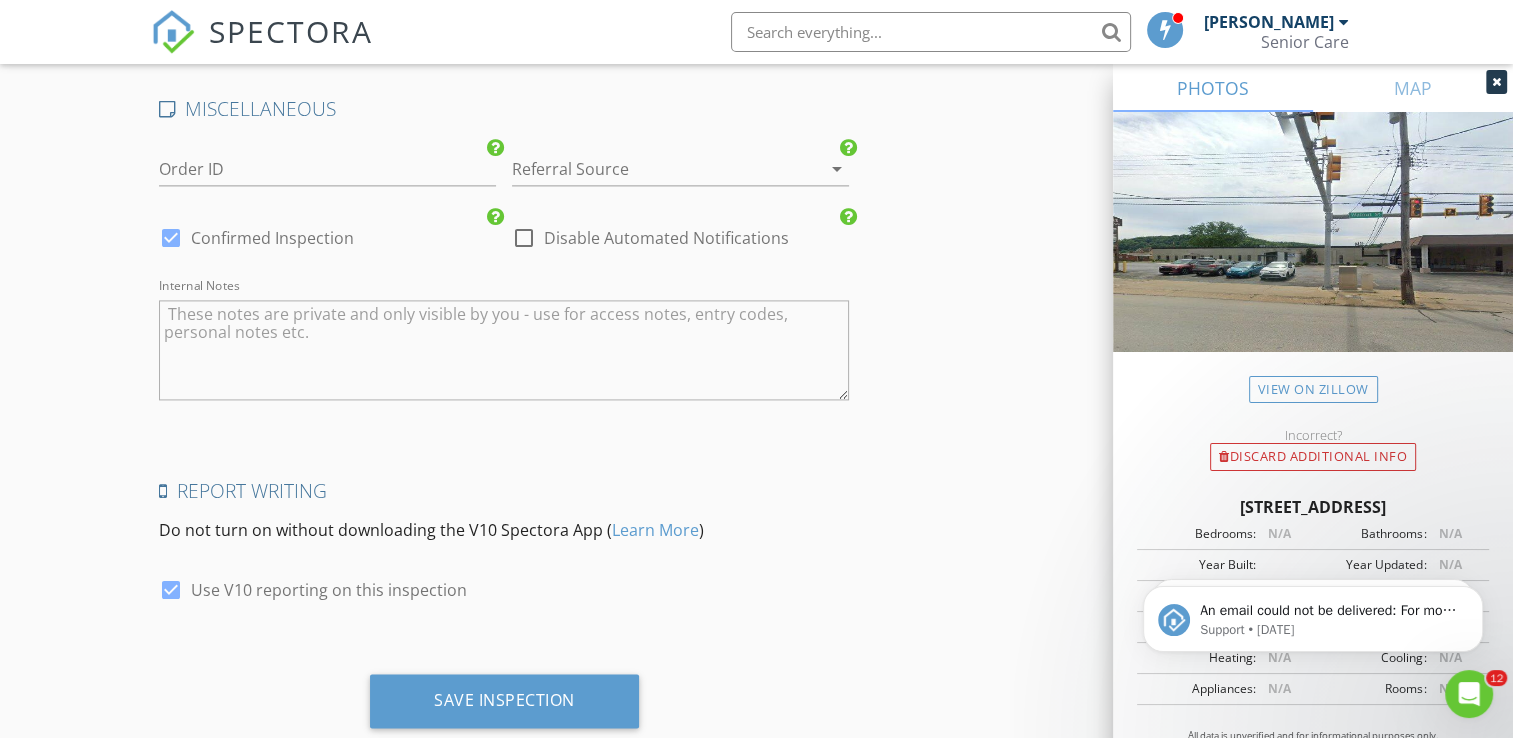 scroll, scrollTop: 2815, scrollLeft: 0, axis: vertical 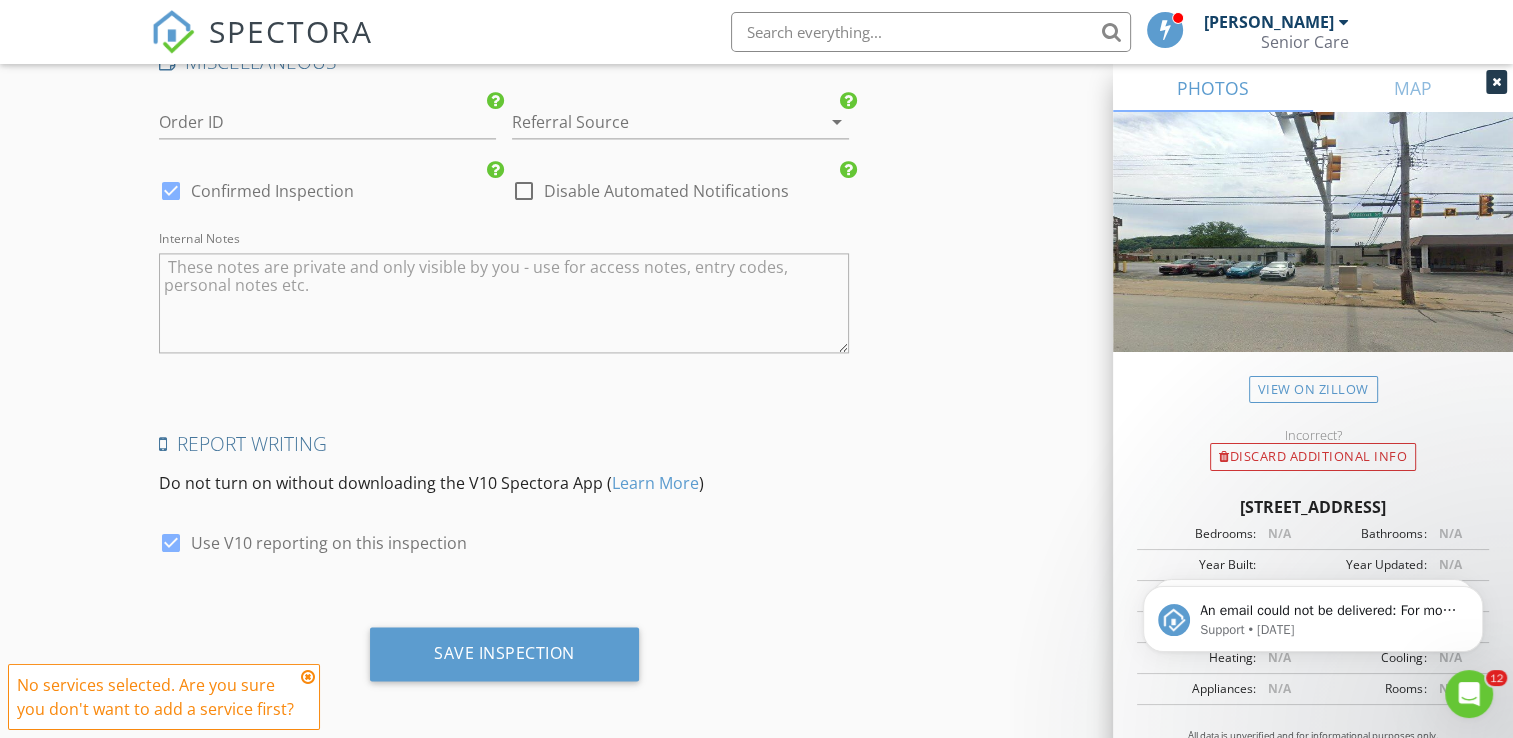 click at bounding box center [308, 677] 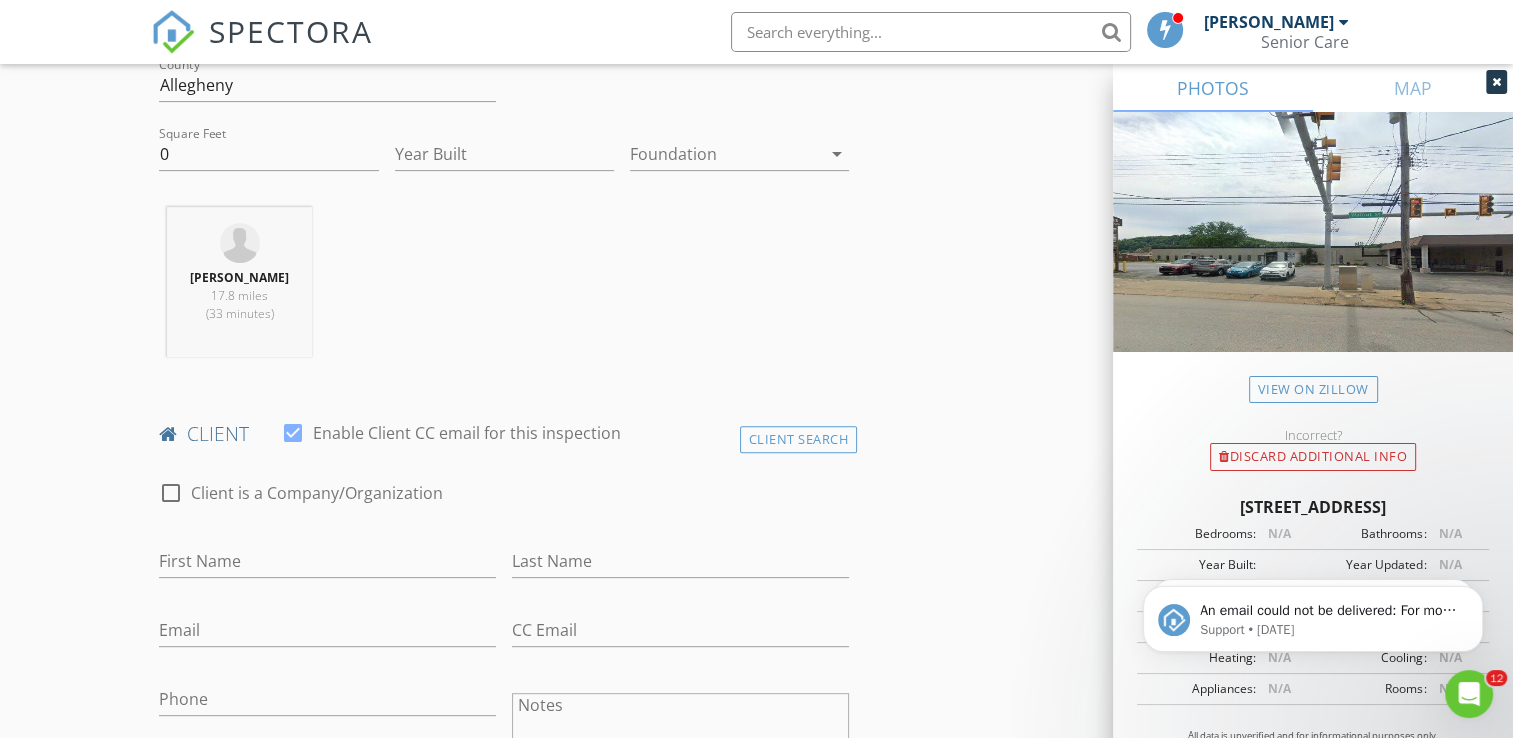 scroll, scrollTop: 815, scrollLeft: 0, axis: vertical 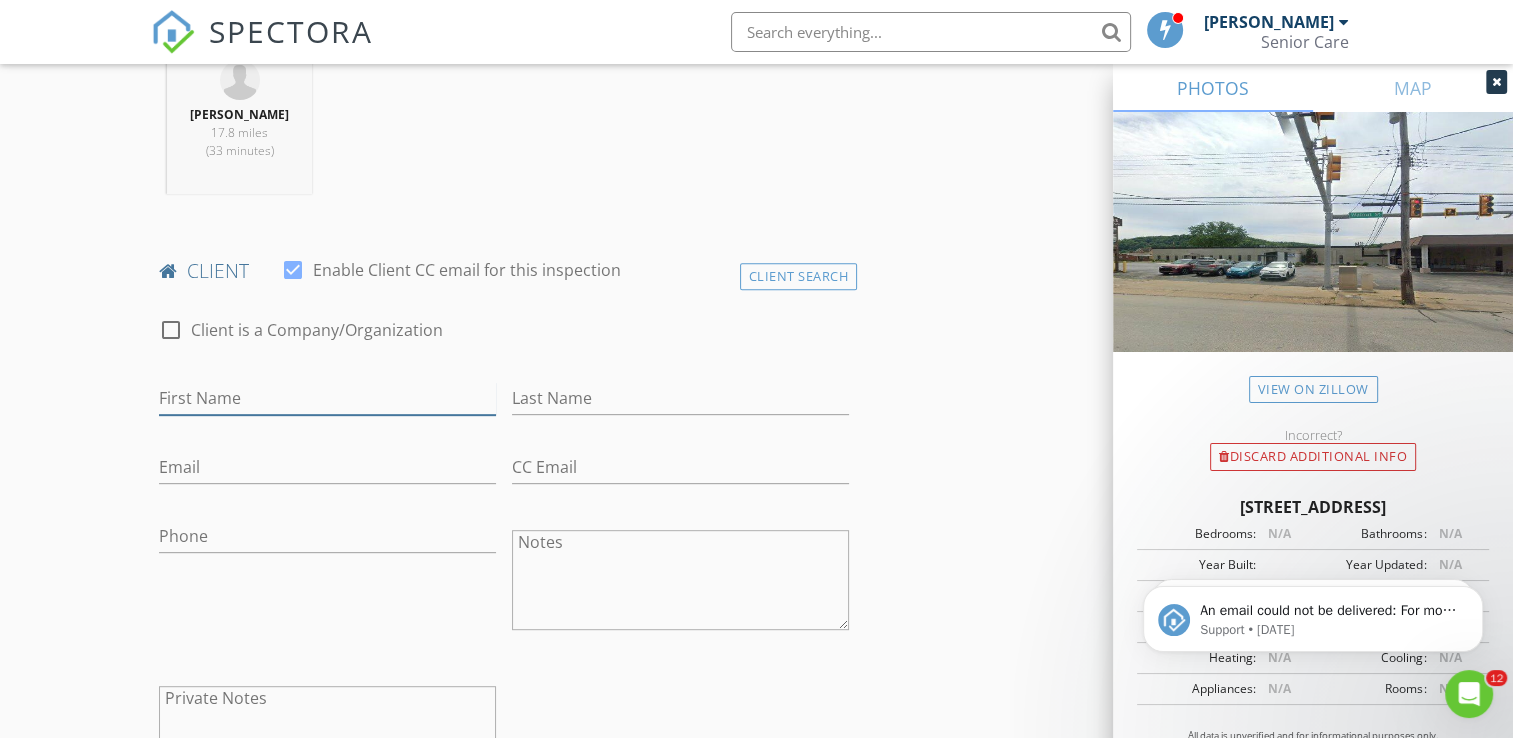 click on "First Name" at bounding box center [327, 398] 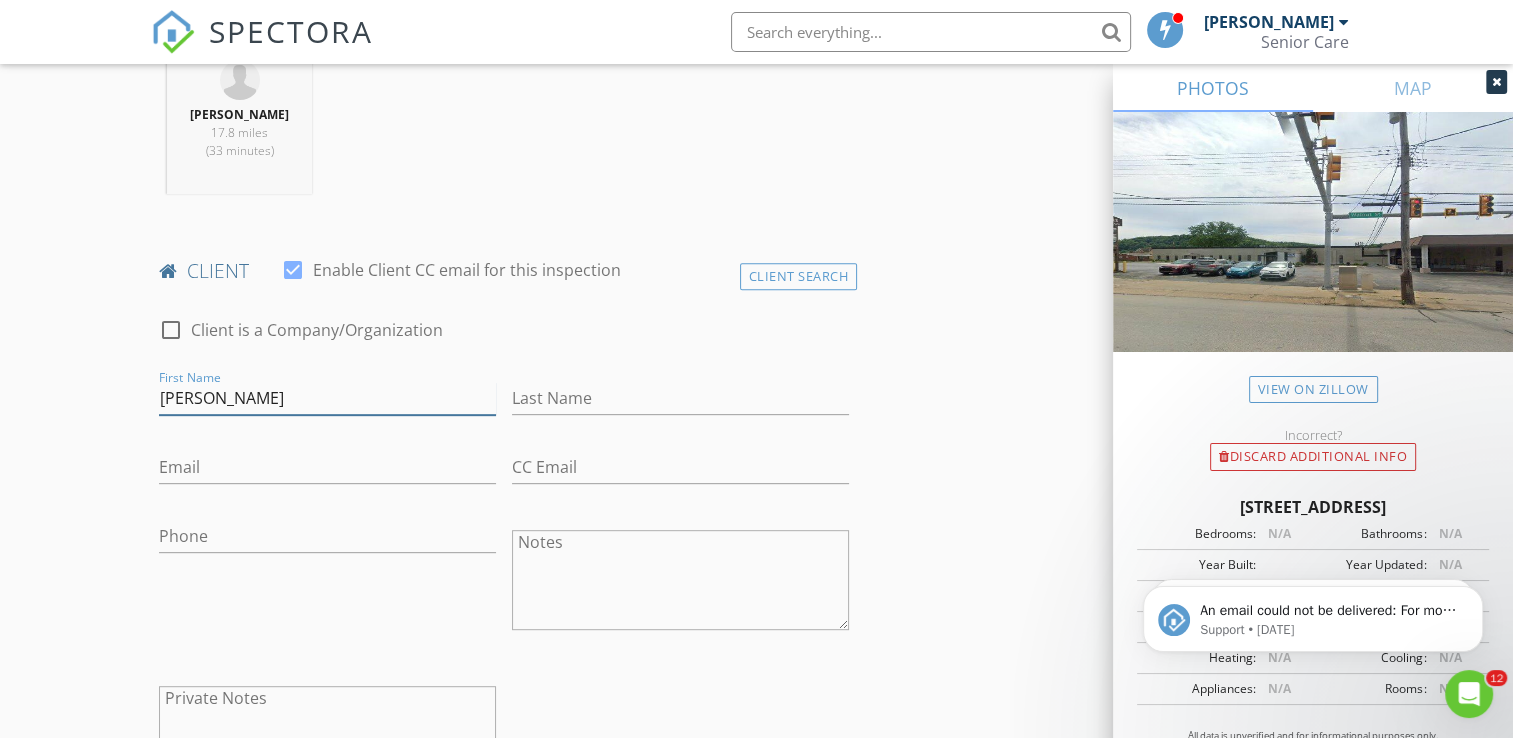 type on "[PERSON_NAME]" 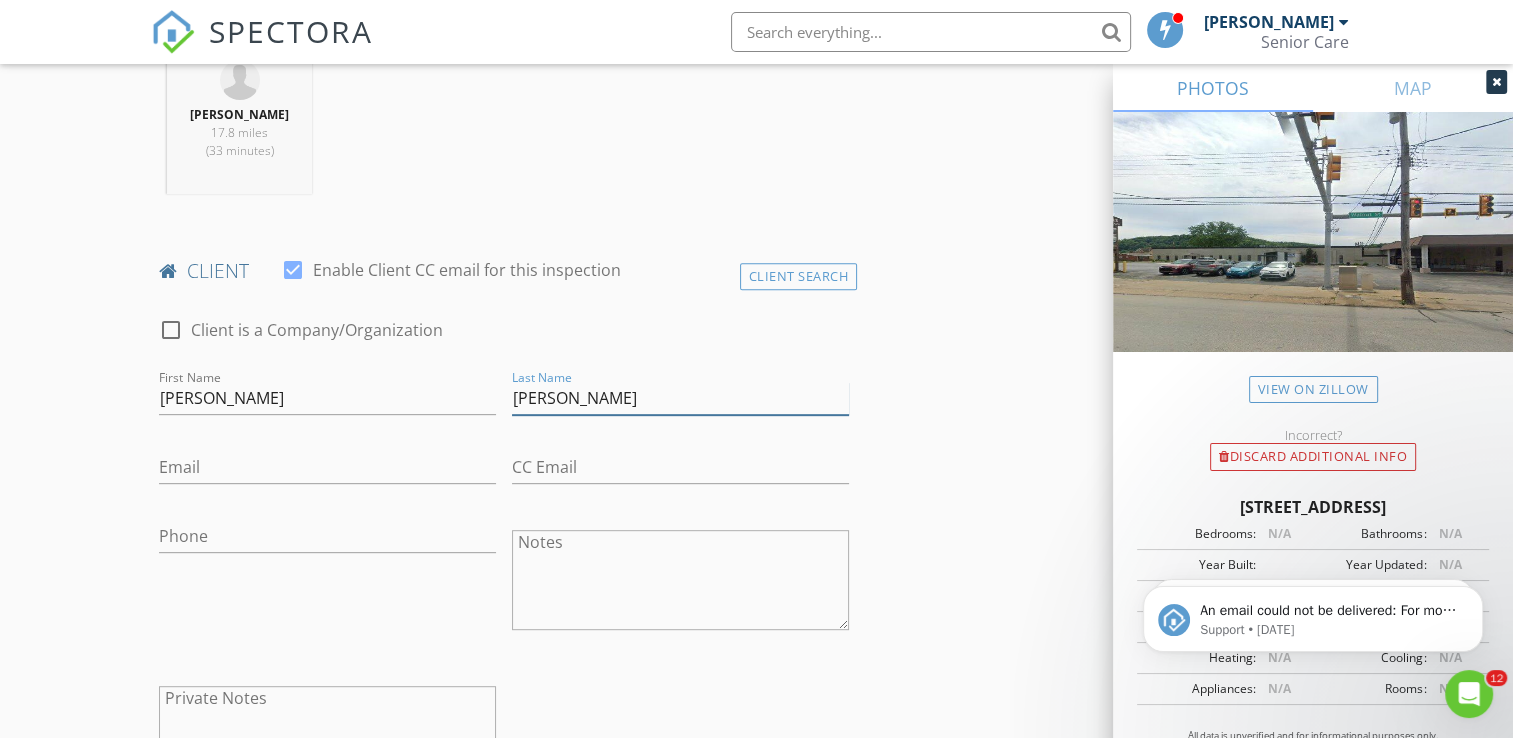 type on "[PERSON_NAME]" 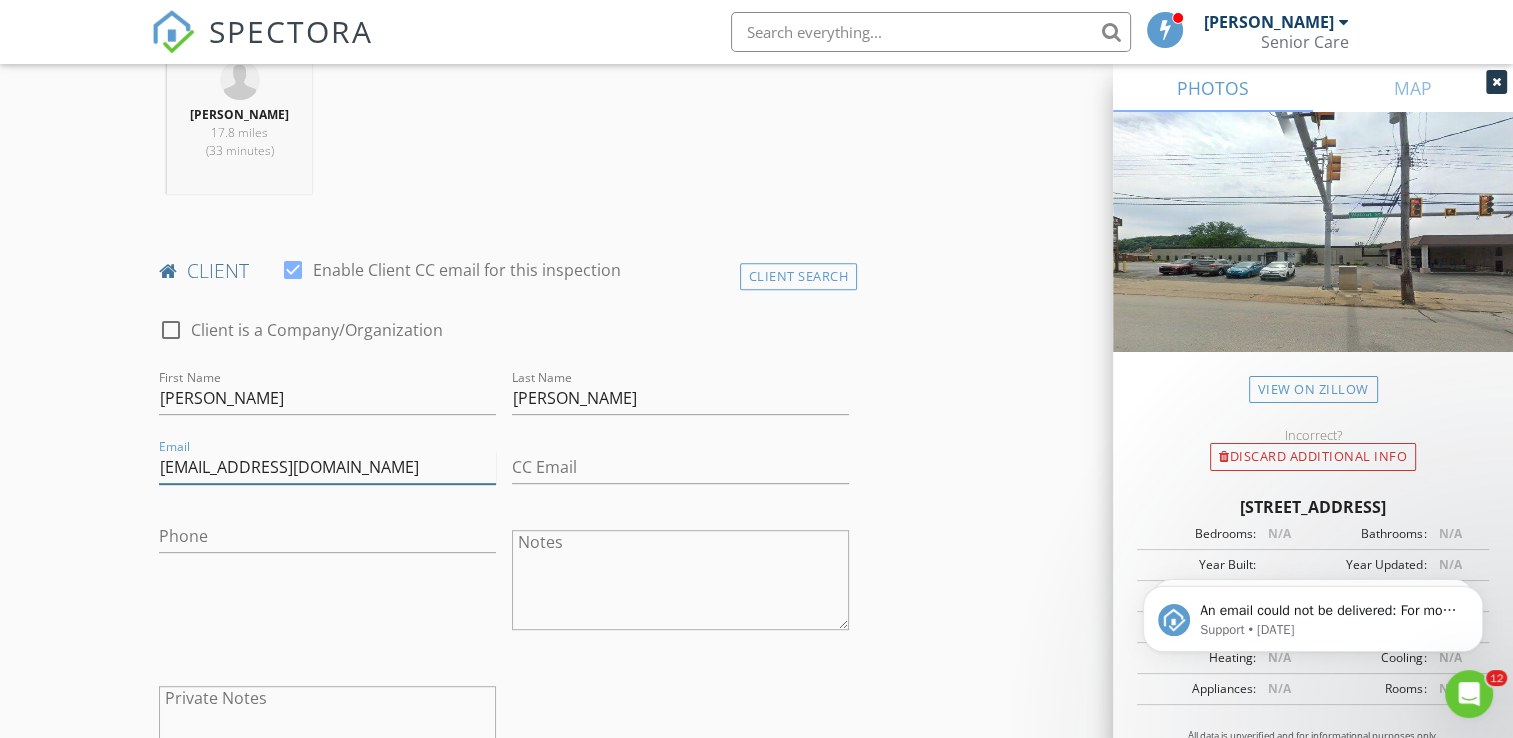 type on "[EMAIL_ADDRESS][DOMAIN_NAME]" 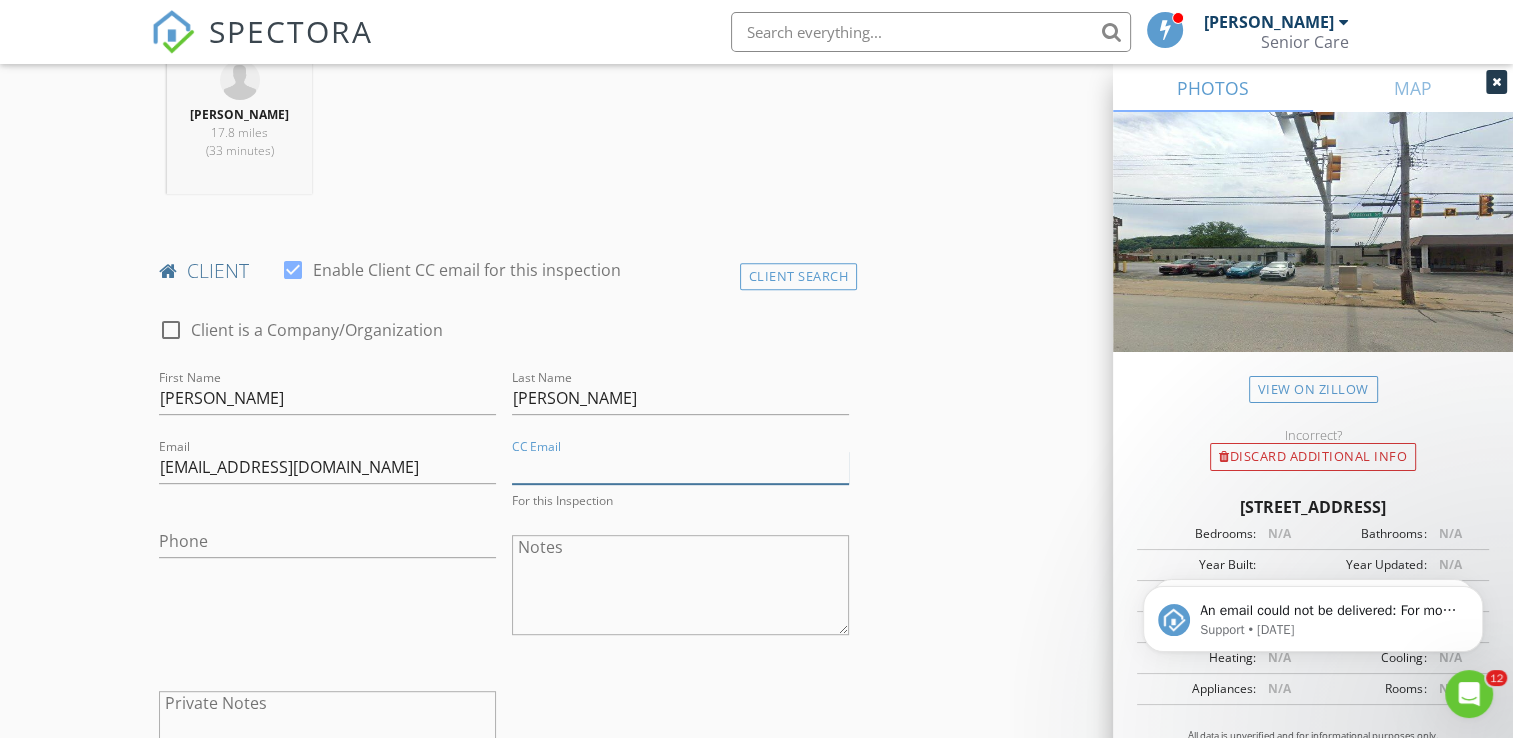 type on "c" 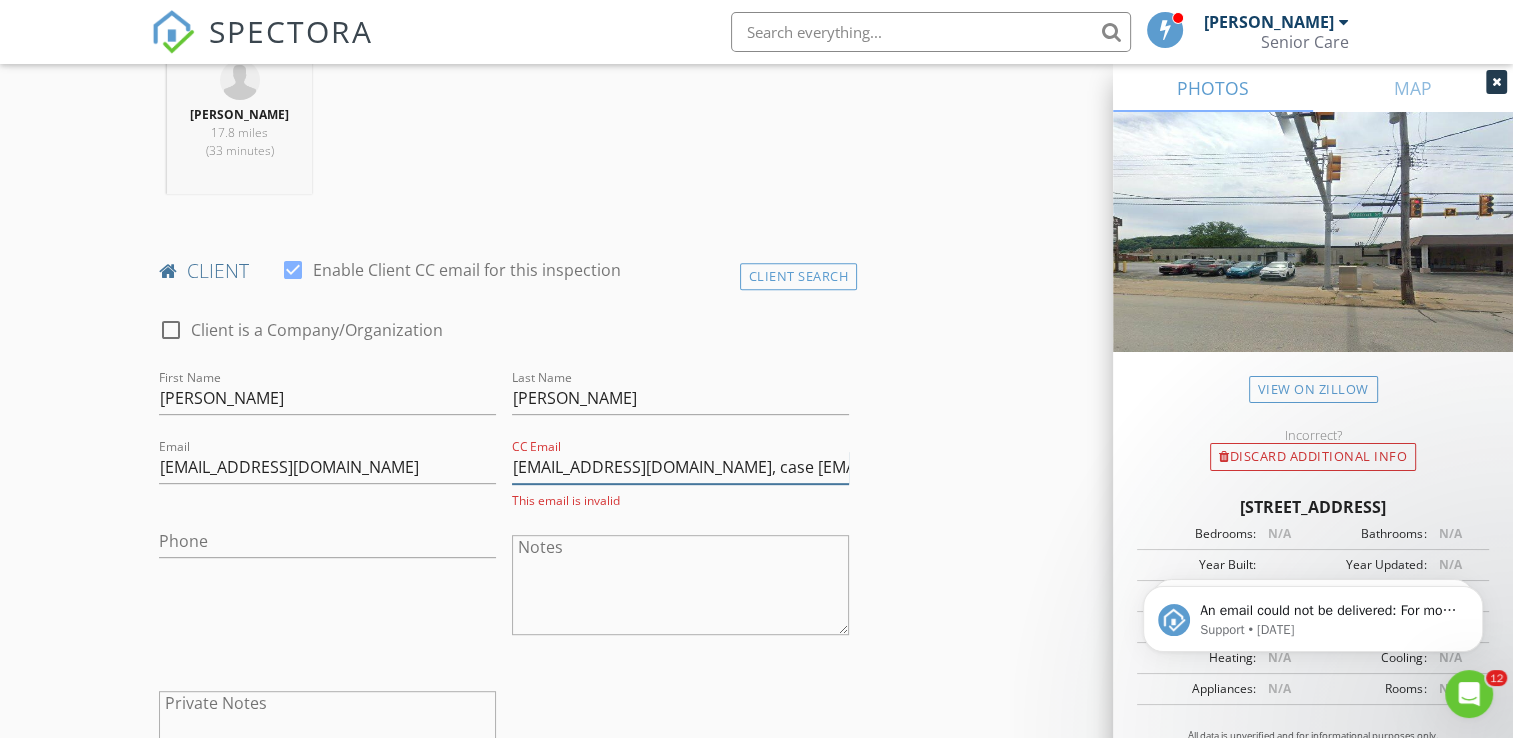 scroll, scrollTop: 0, scrollLeft: 20, axis: horizontal 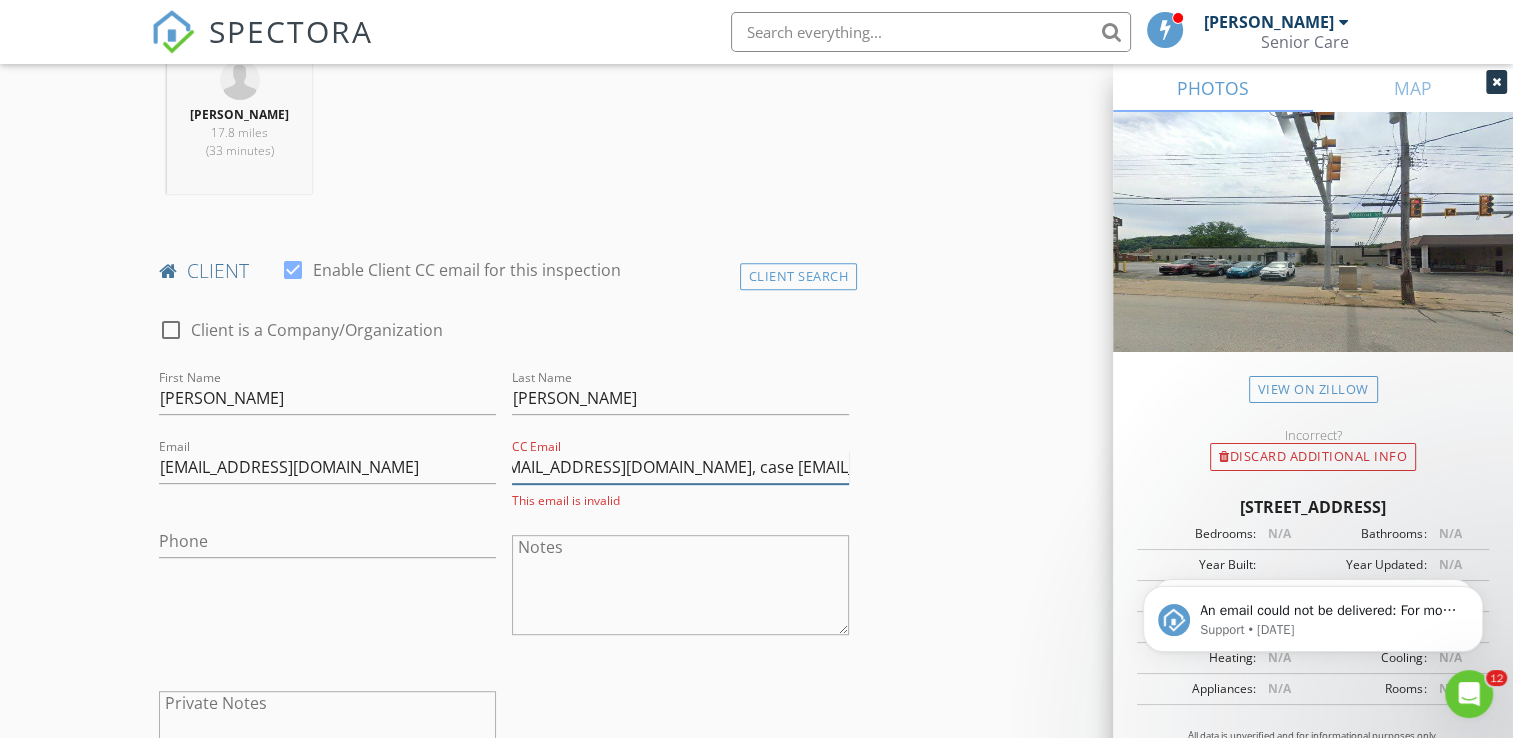 type on "landlord@email.com, case manager@email.com" 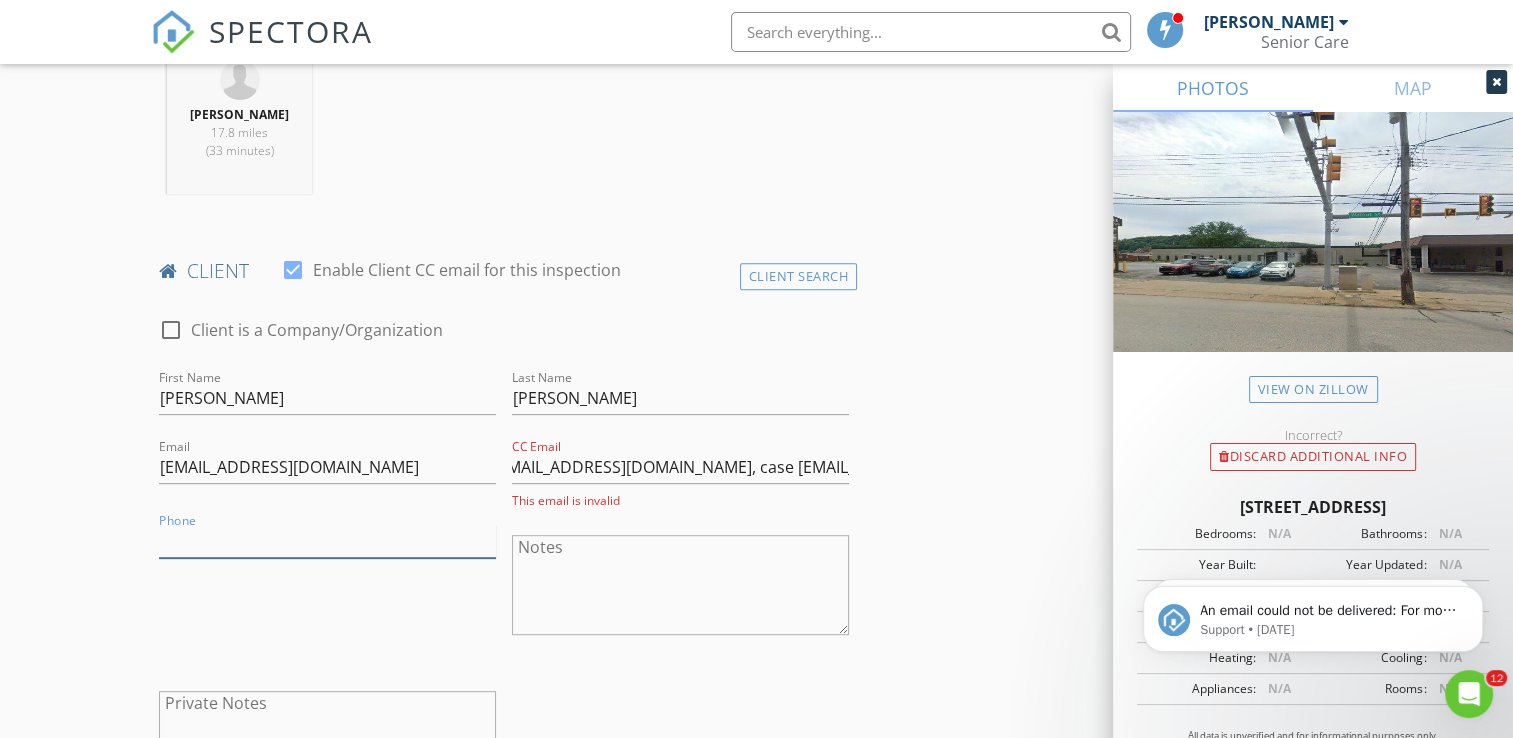 click on "Phone" at bounding box center [327, 541] 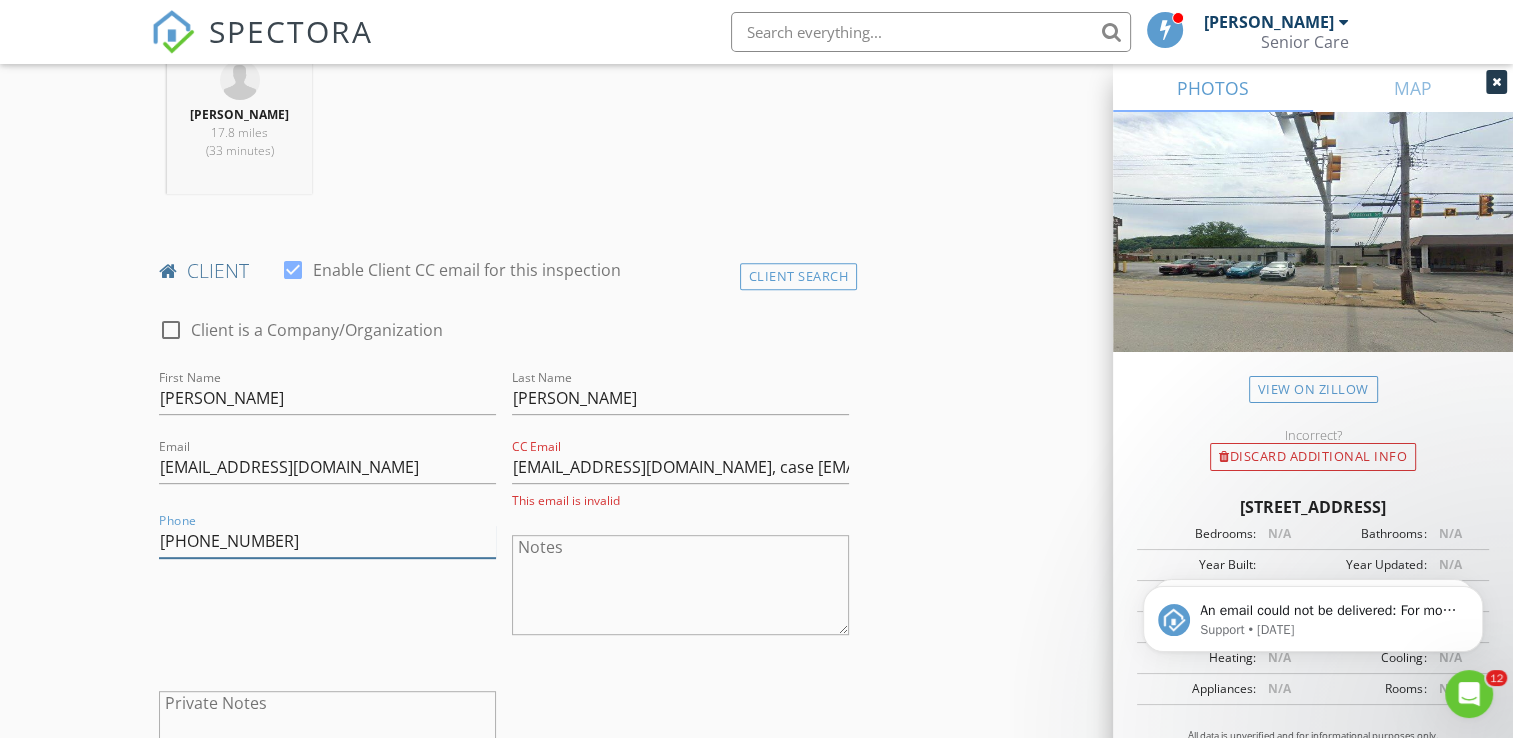 type on "[PHONE_NUMBER]" 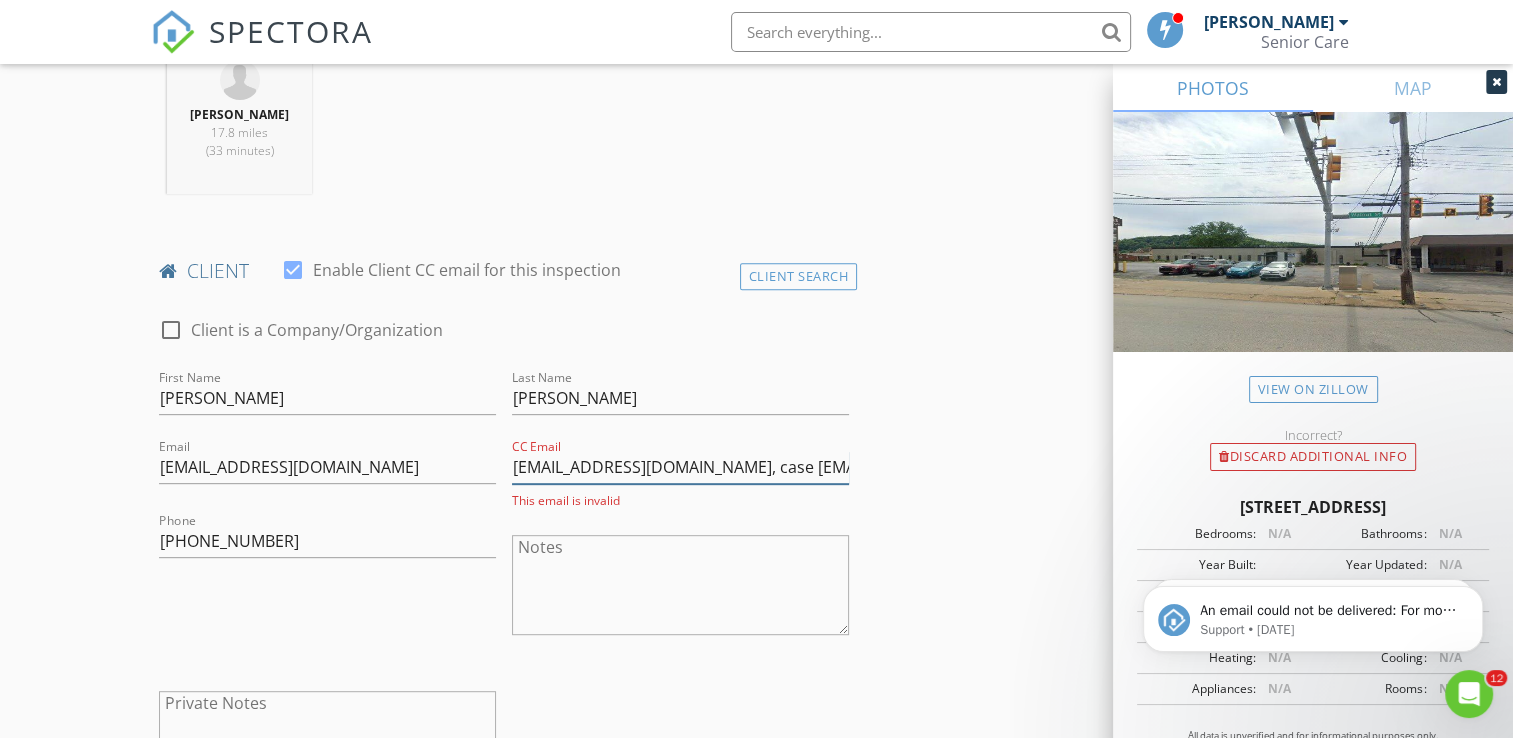 scroll, scrollTop: 0, scrollLeft: 21, axis: horizontal 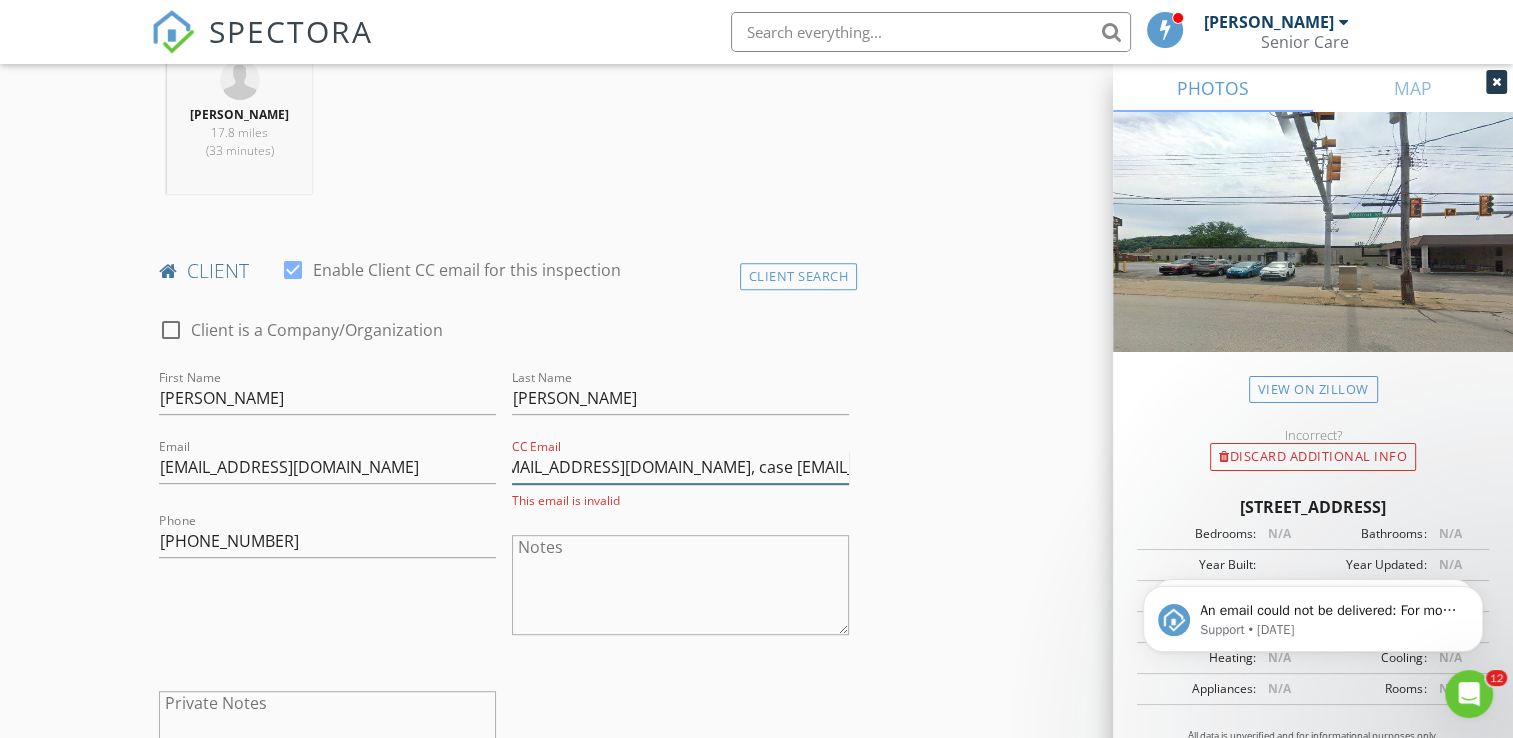 drag, startPoint x: 671, startPoint y: 467, endPoint x: 872, endPoint y: 518, distance: 207.36923 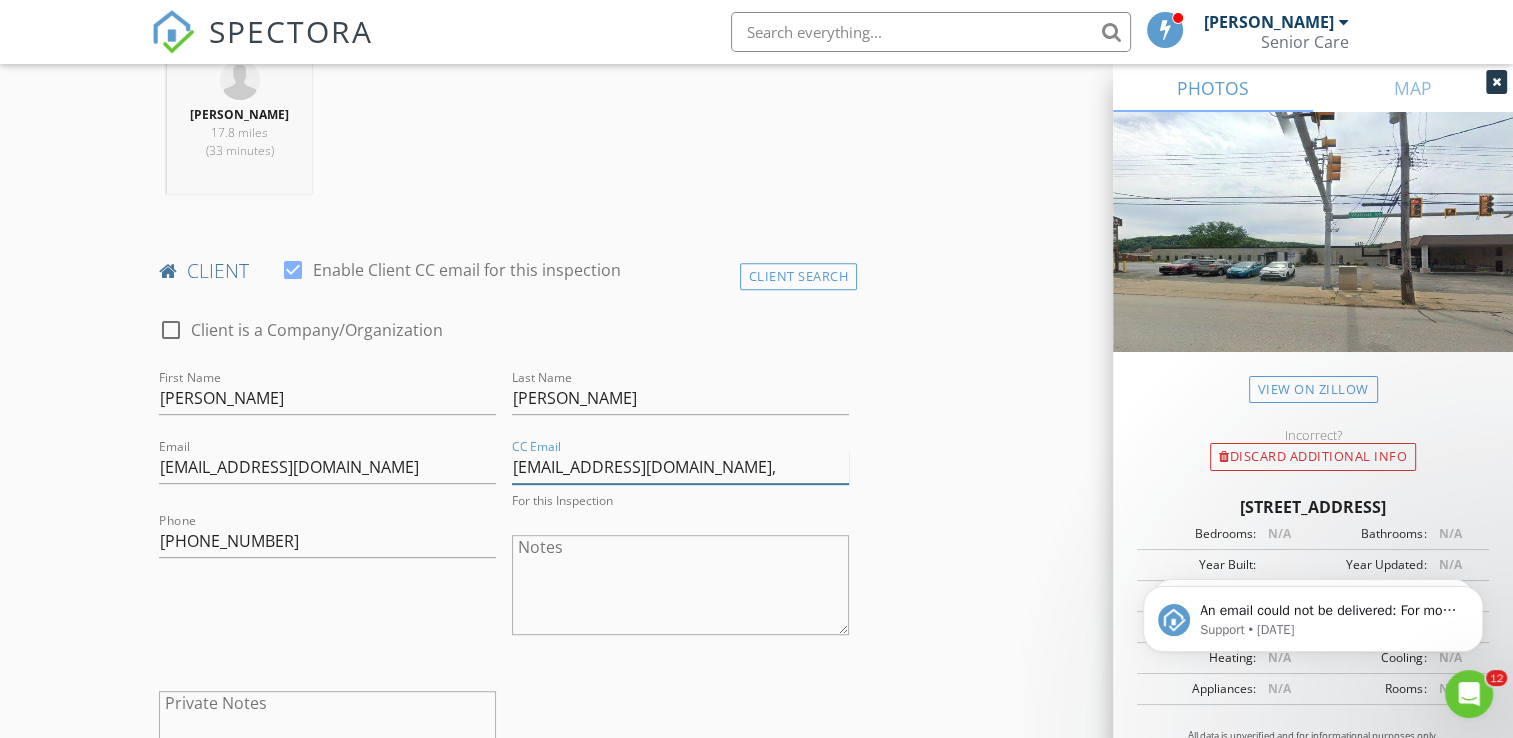 scroll, scrollTop: 0, scrollLeft: 0, axis: both 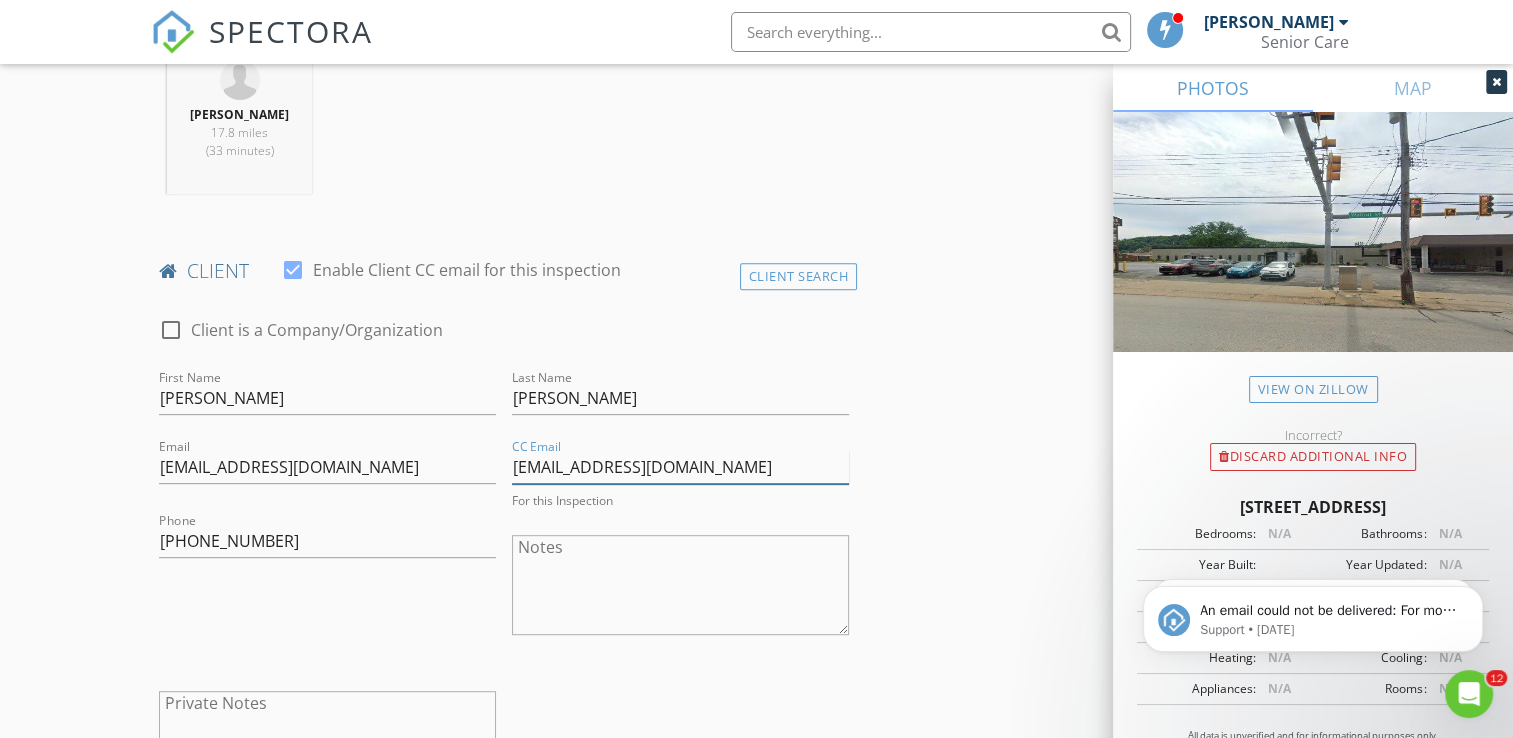 type on "[EMAIL_ADDRESS][DOMAIN_NAME]" 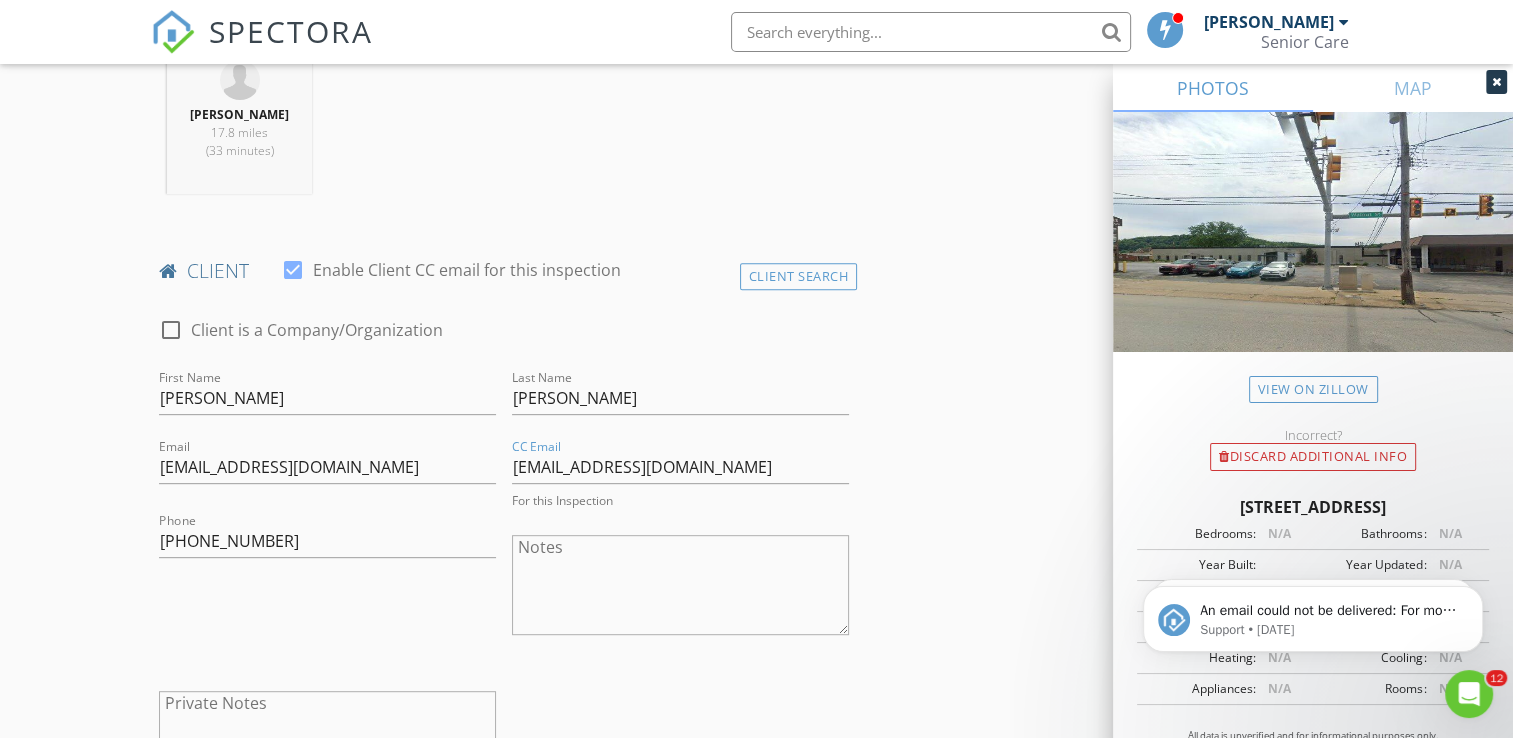 click on "Notes" at bounding box center (680, 585) 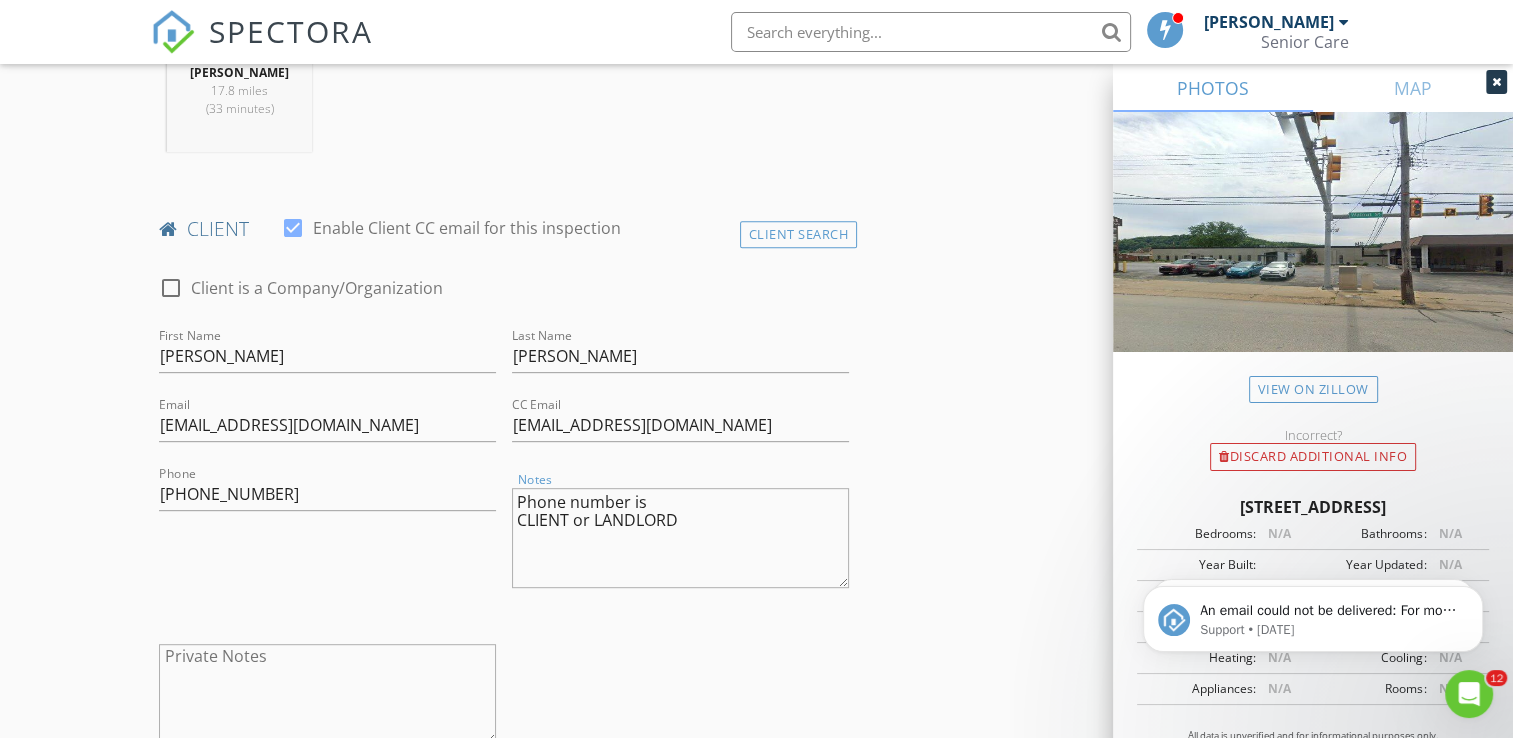 scroll, scrollTop: 815, scrollLeft: 0, axis: vertical 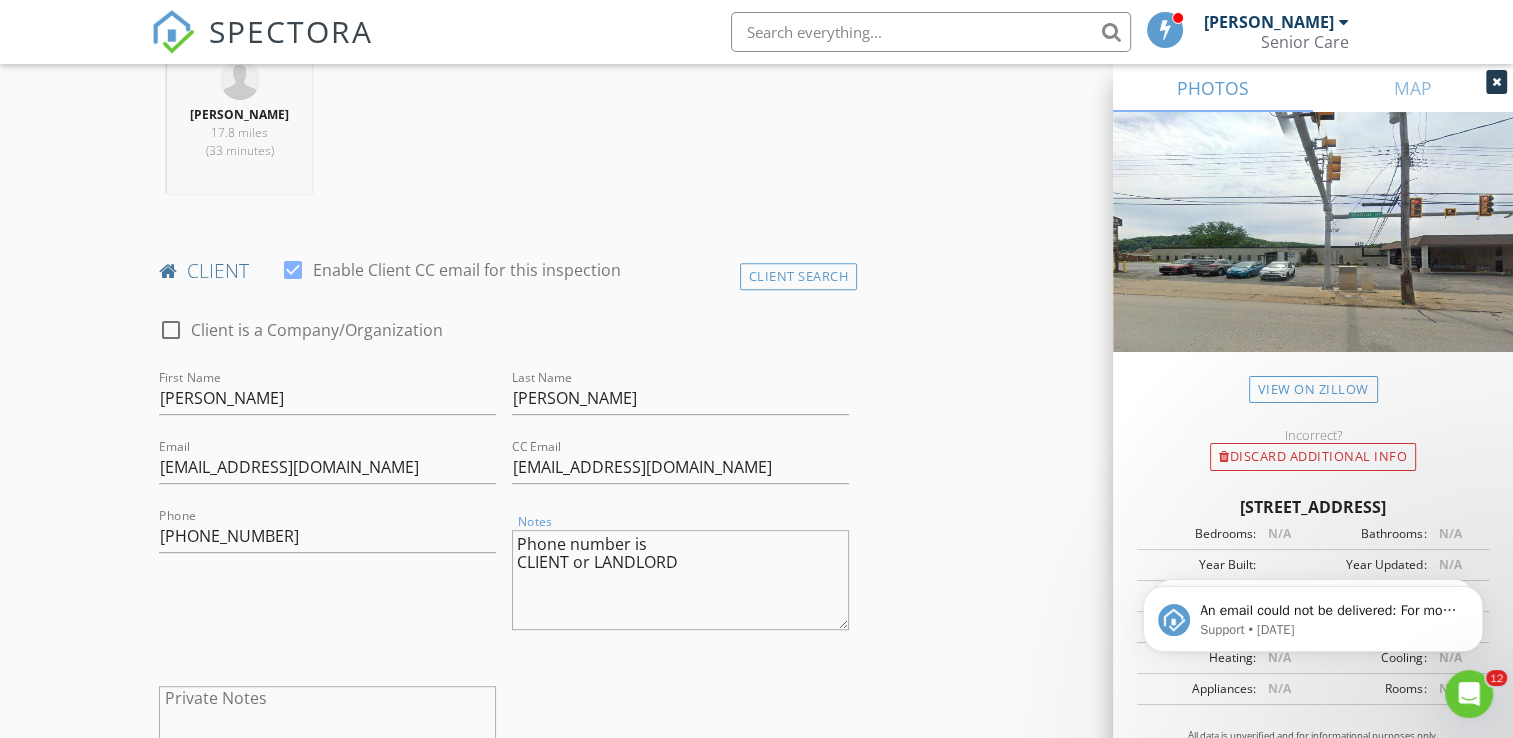 type on "Phone number is
CLIENT or LANDLORD" 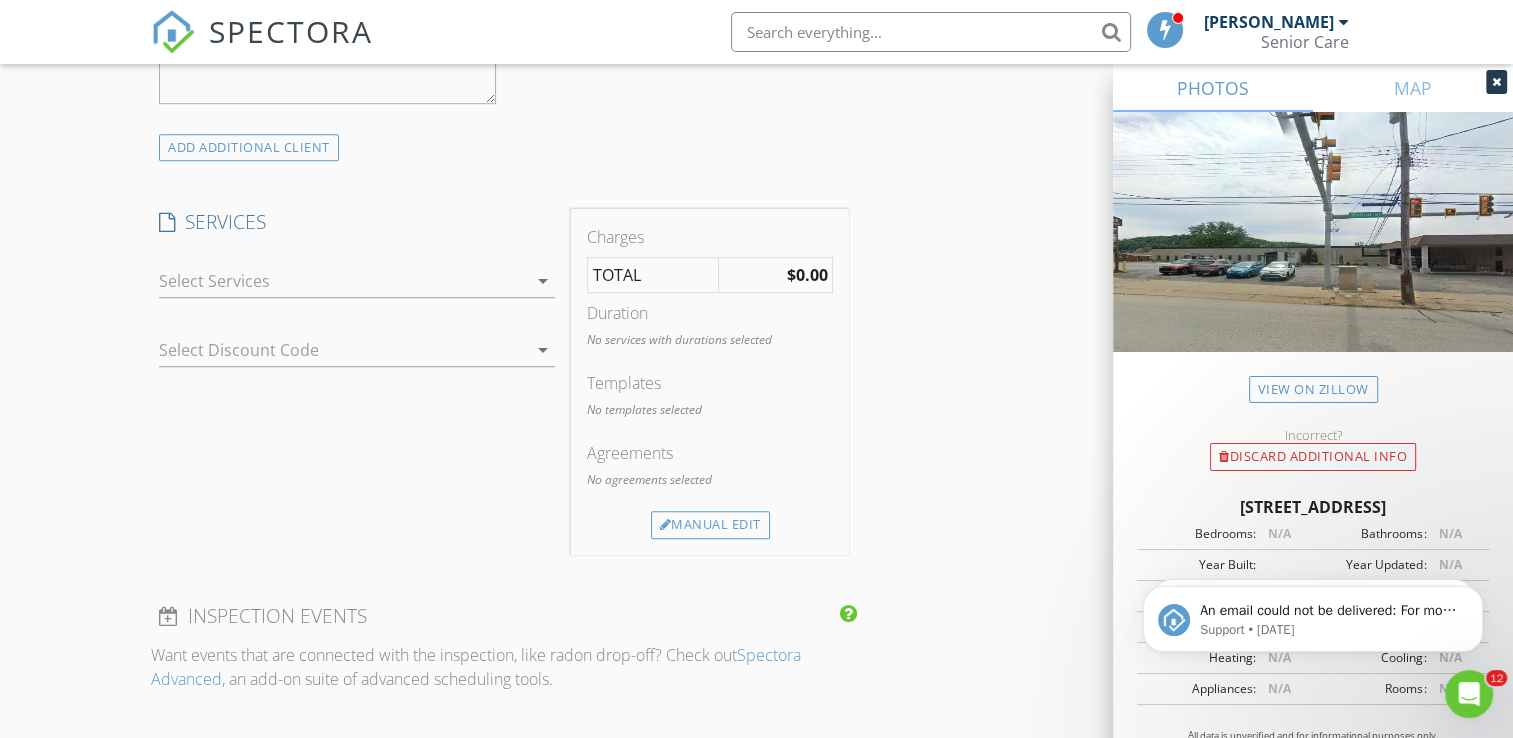 scroll, scrollTop: 1515, scrollLeft: 0, axis: vertical 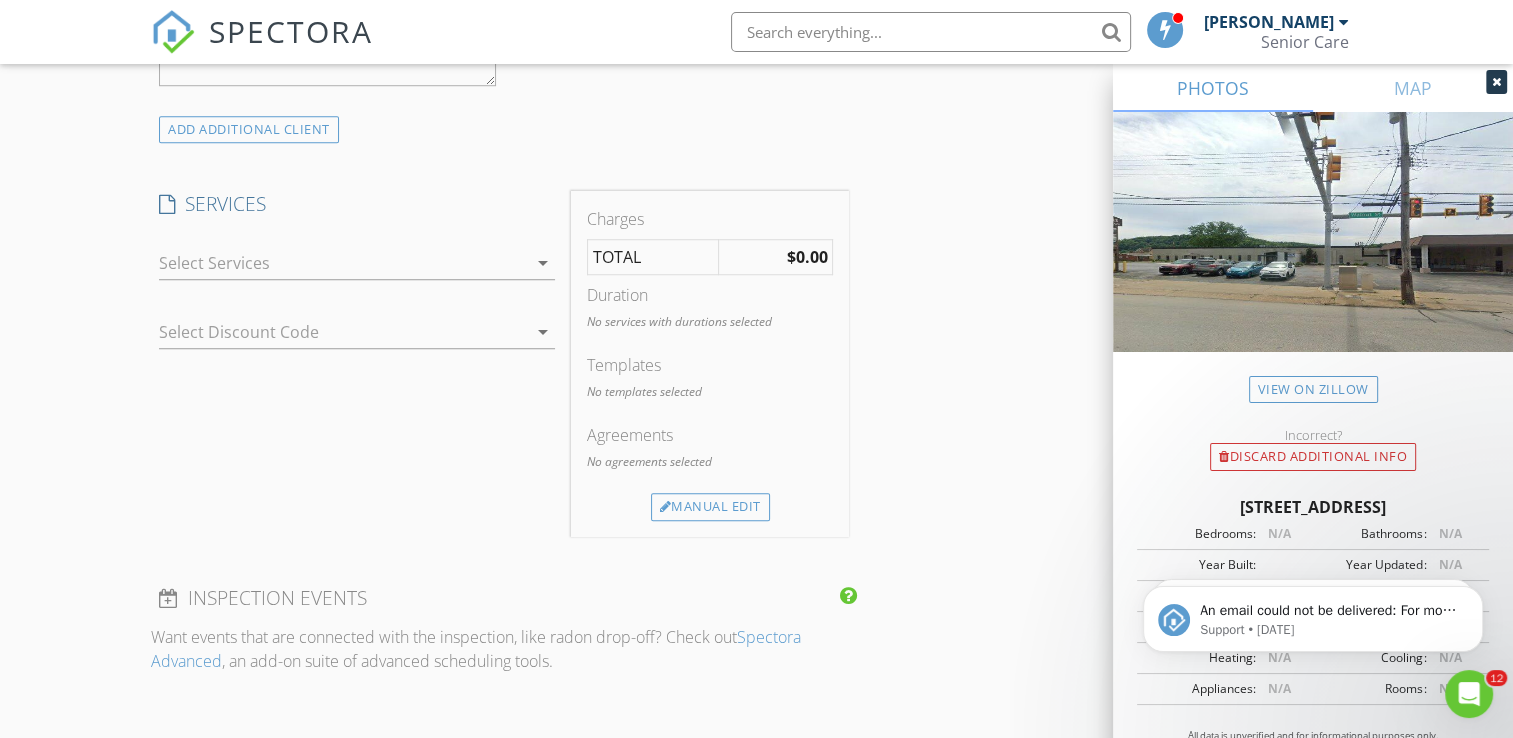 click on "arrow_drop_down" at bounding box center (543, 263) 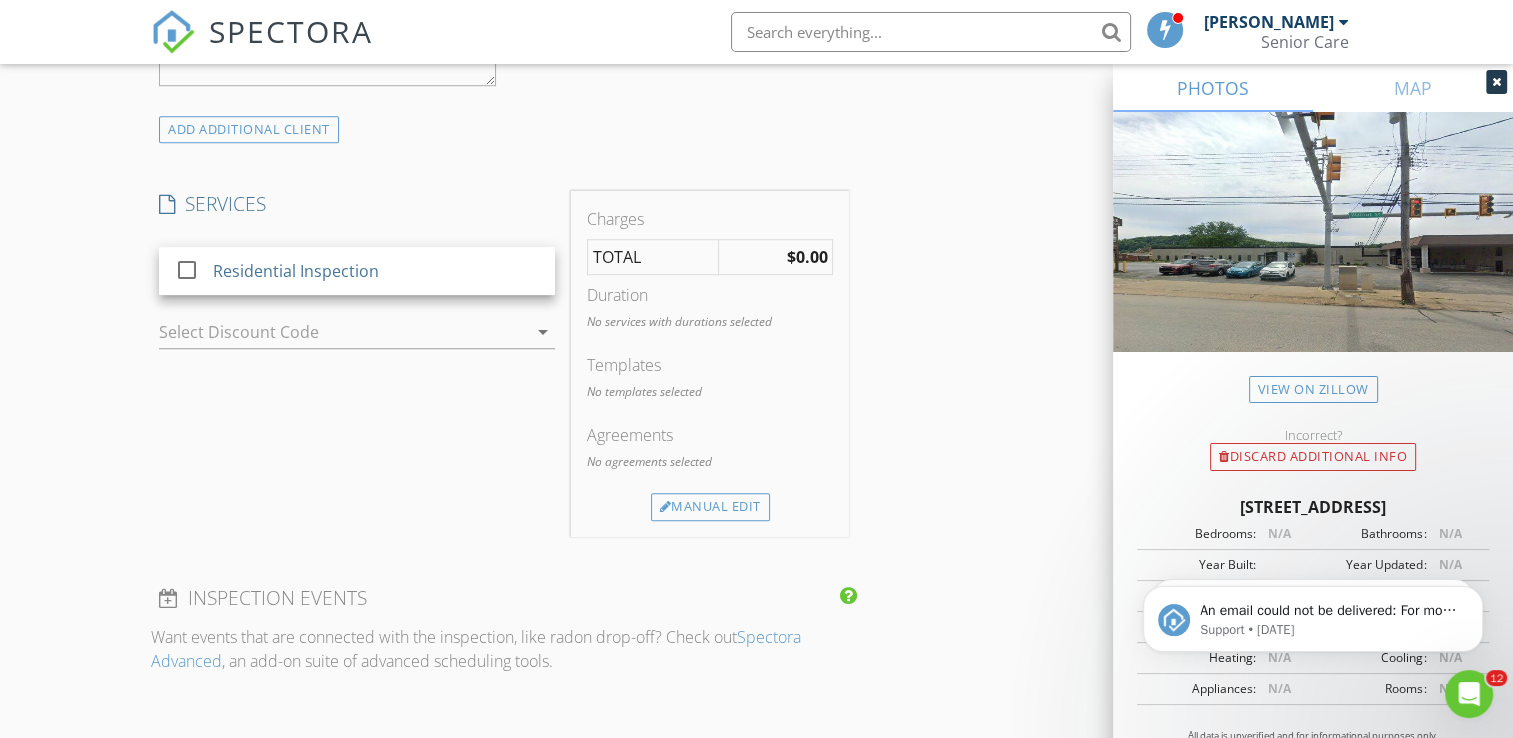 click on "check_box_outline_blank   Residential Inspection" at bounding box center [357, 271] 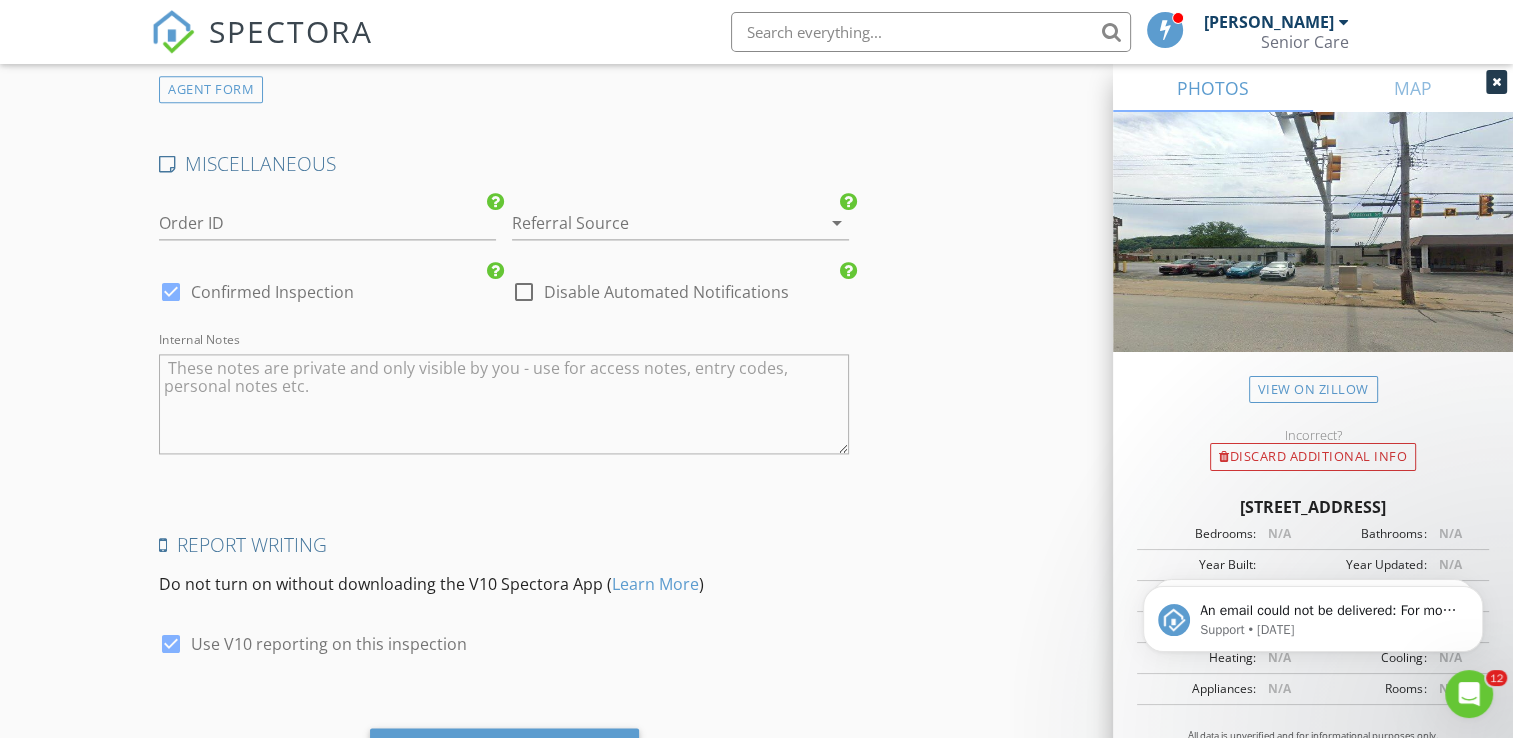 scroll, scrollTop: 2829, scrollLeft: 0, axis: vertical 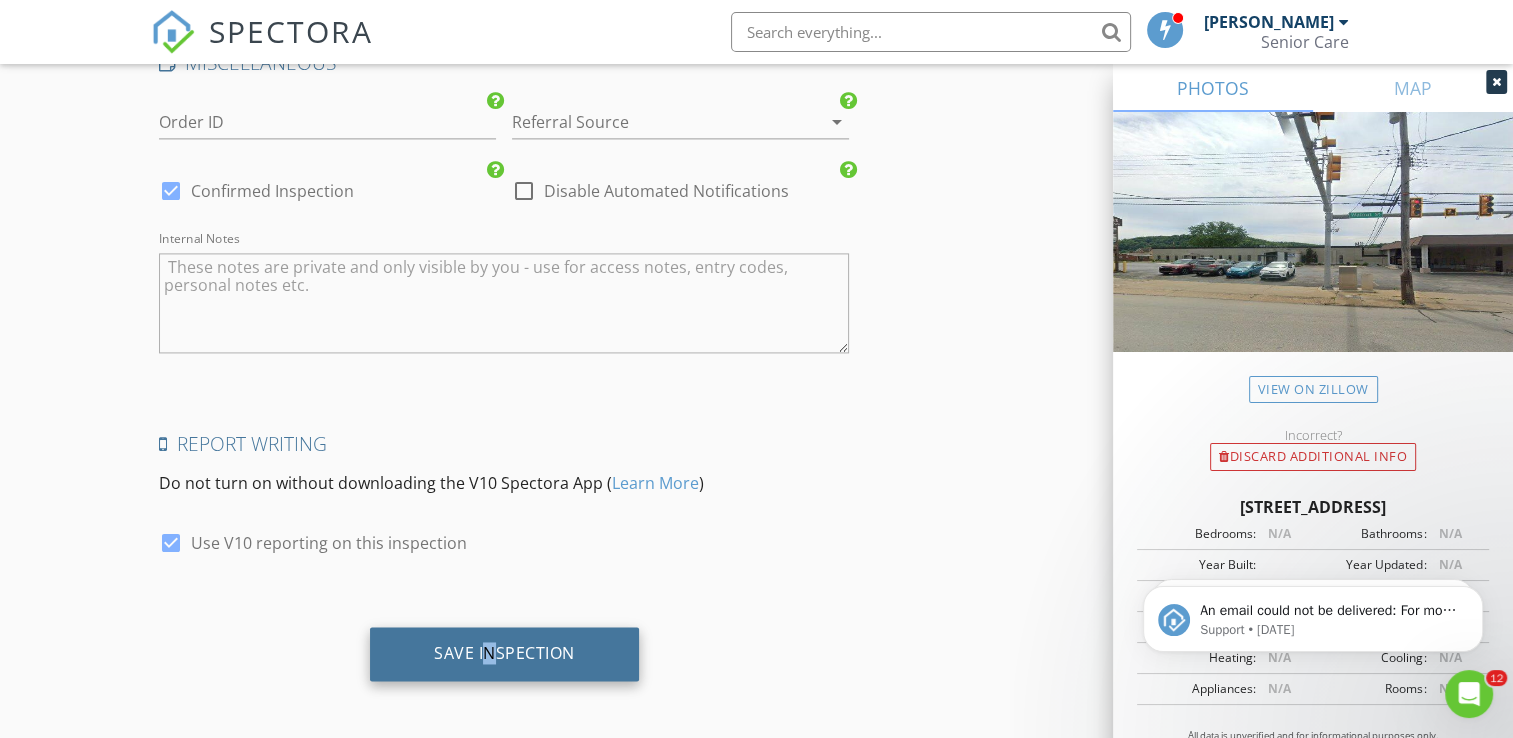 click on "Save Inspection" at bounding box center [504, 653] 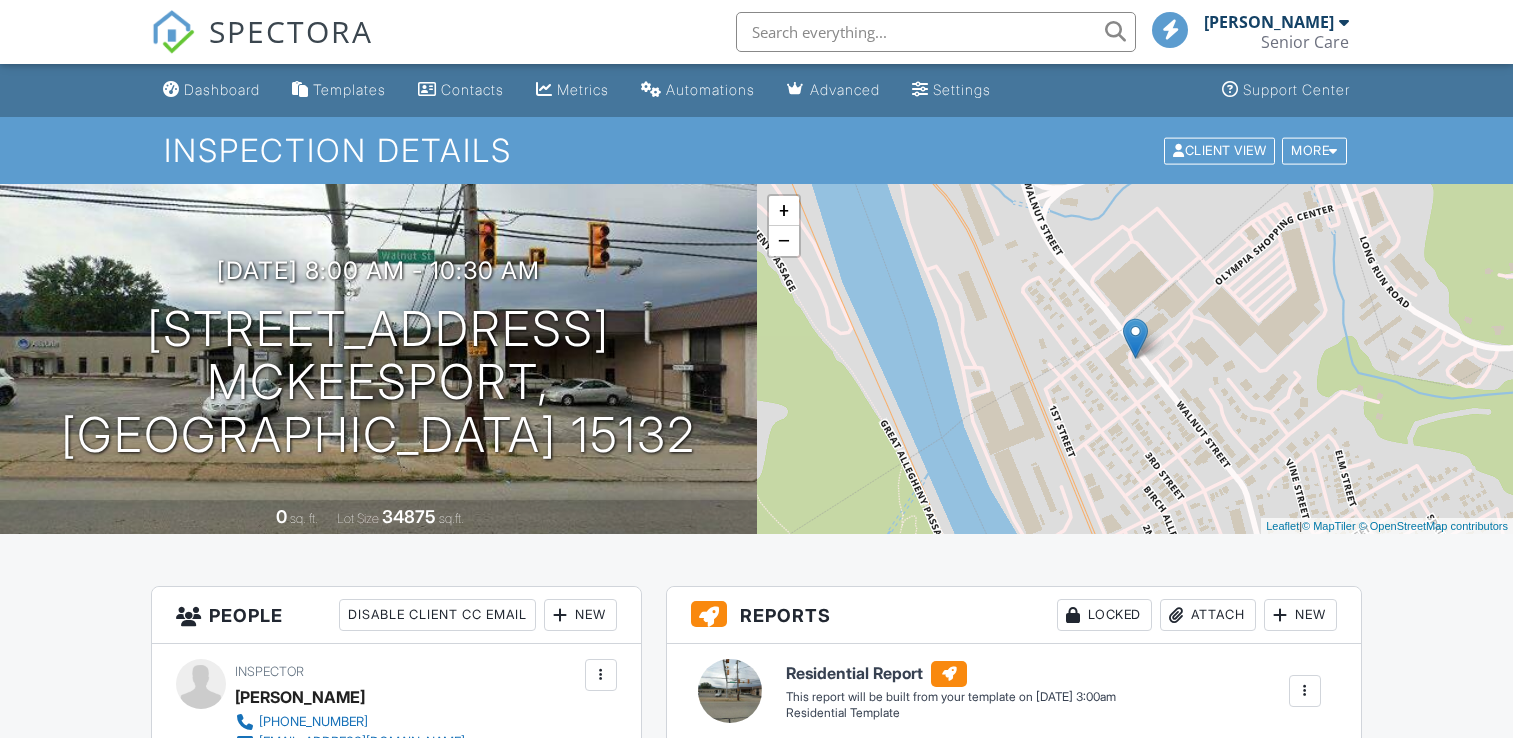 scroll, scrollTop: 0, scrollLeft: 0, axis: both 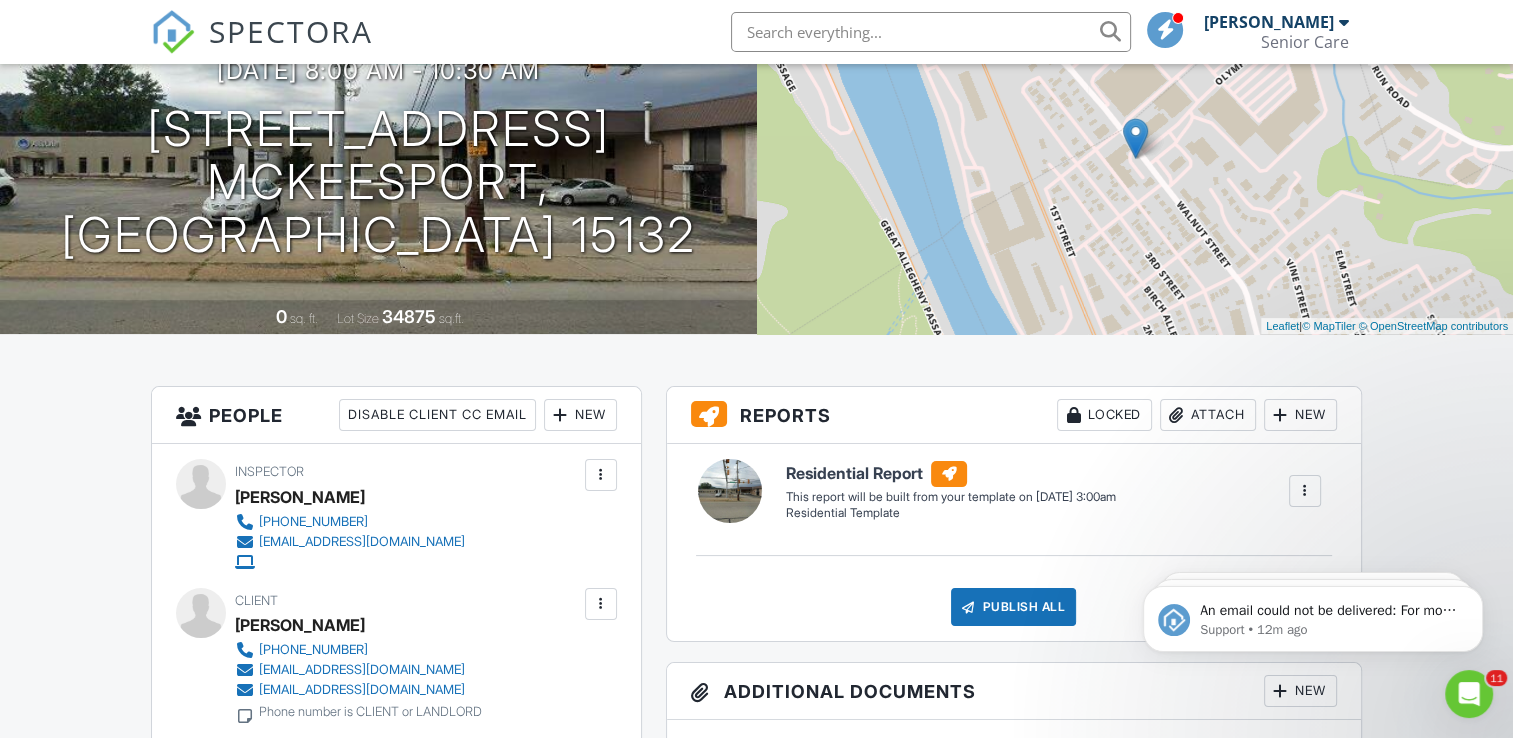 click on "New" at bounding box center [1300, 415] 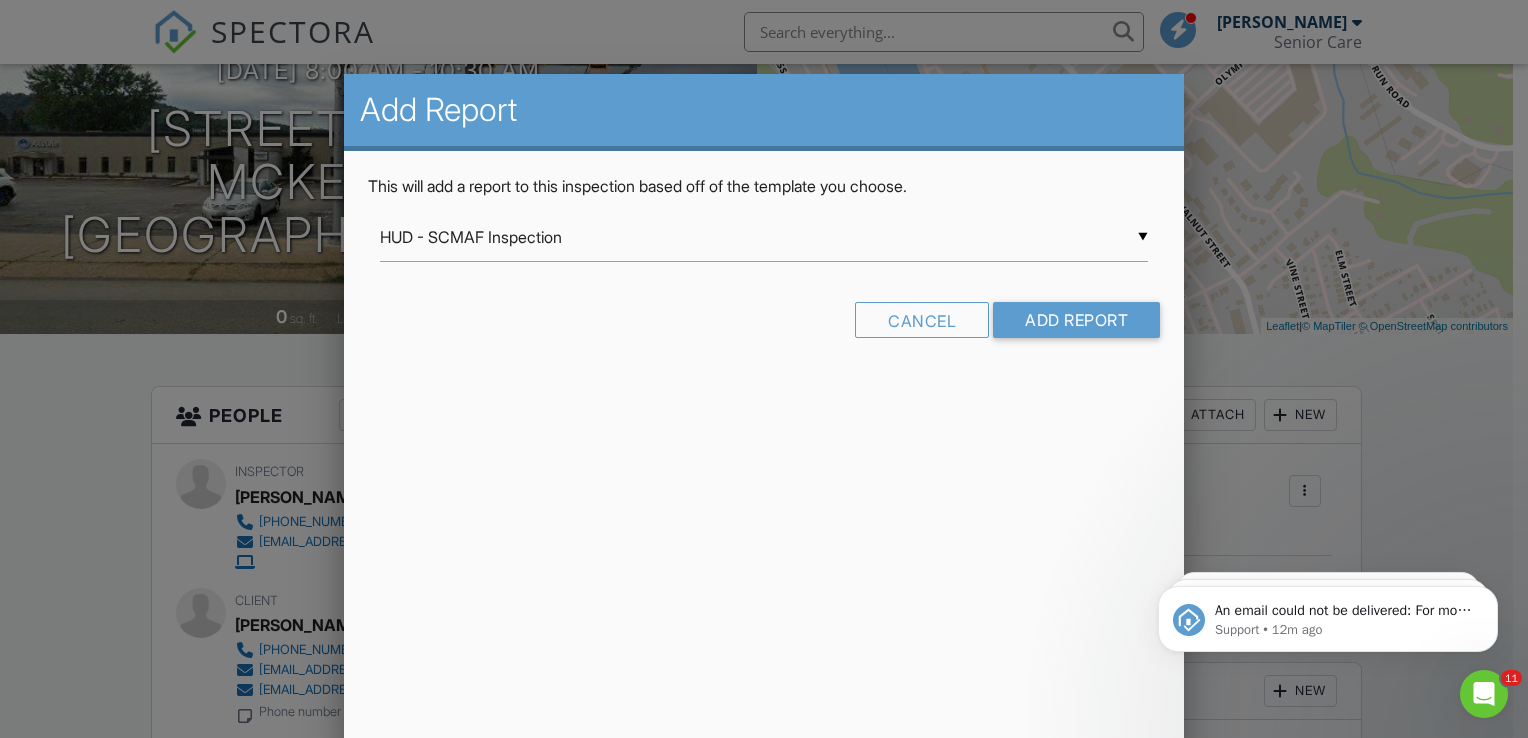 click on "▼ HUD - SCMAF Inspection HUD - SCMAF Inspection HUD - SCMAF Inspection - Revision 1 Residential Template SCN - NSPIRE SCN - NSPIRE - Rev 1 HUD - SCMAF Inspection
HUD - SCMAF Inspection - Revision 1
Residential Template
SCN - NSPIRE
SCN - NSPIRE - Rev 1" at bounding box center [764, 237] 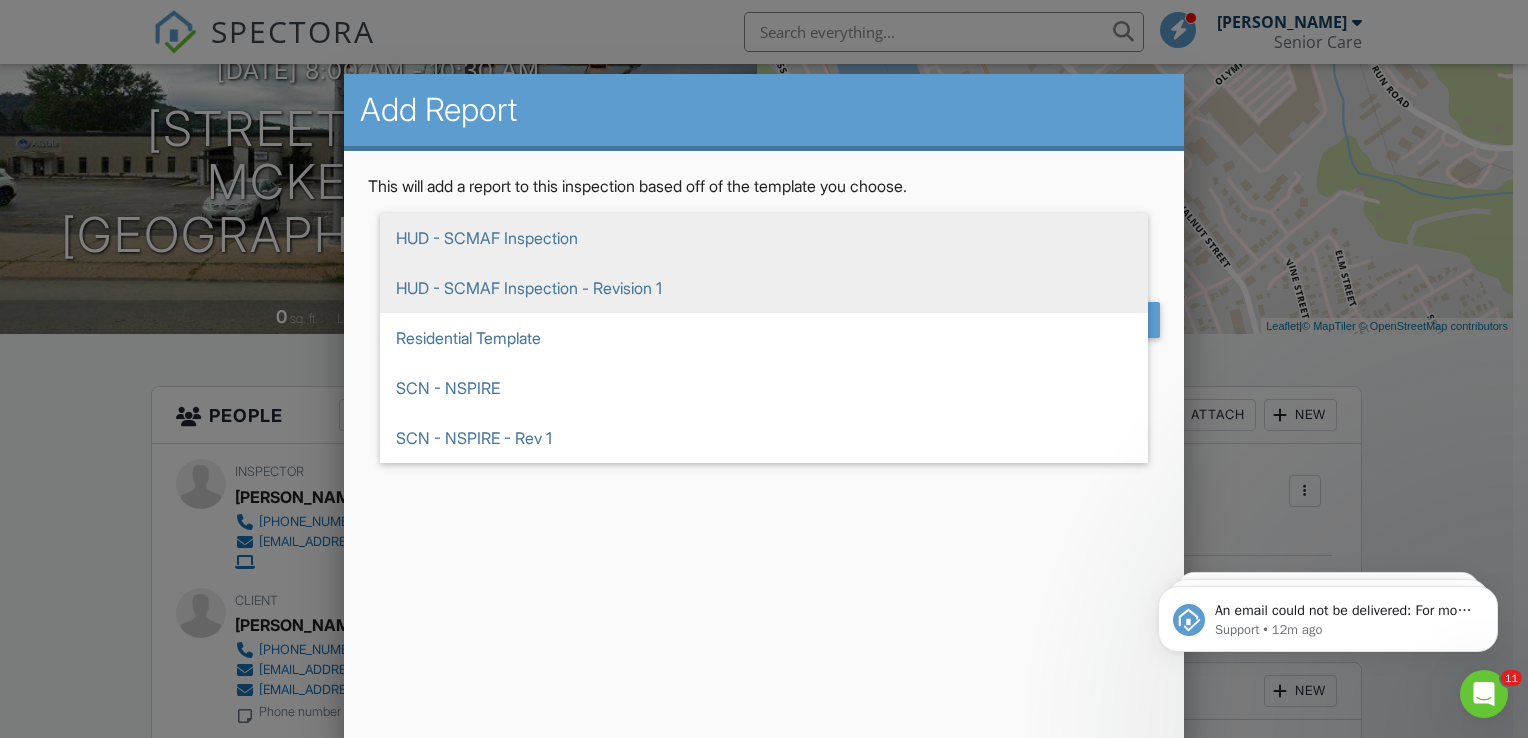 click on "HUD - SCMAF Inspection - Revision 1" at bounding box center (764, 288) 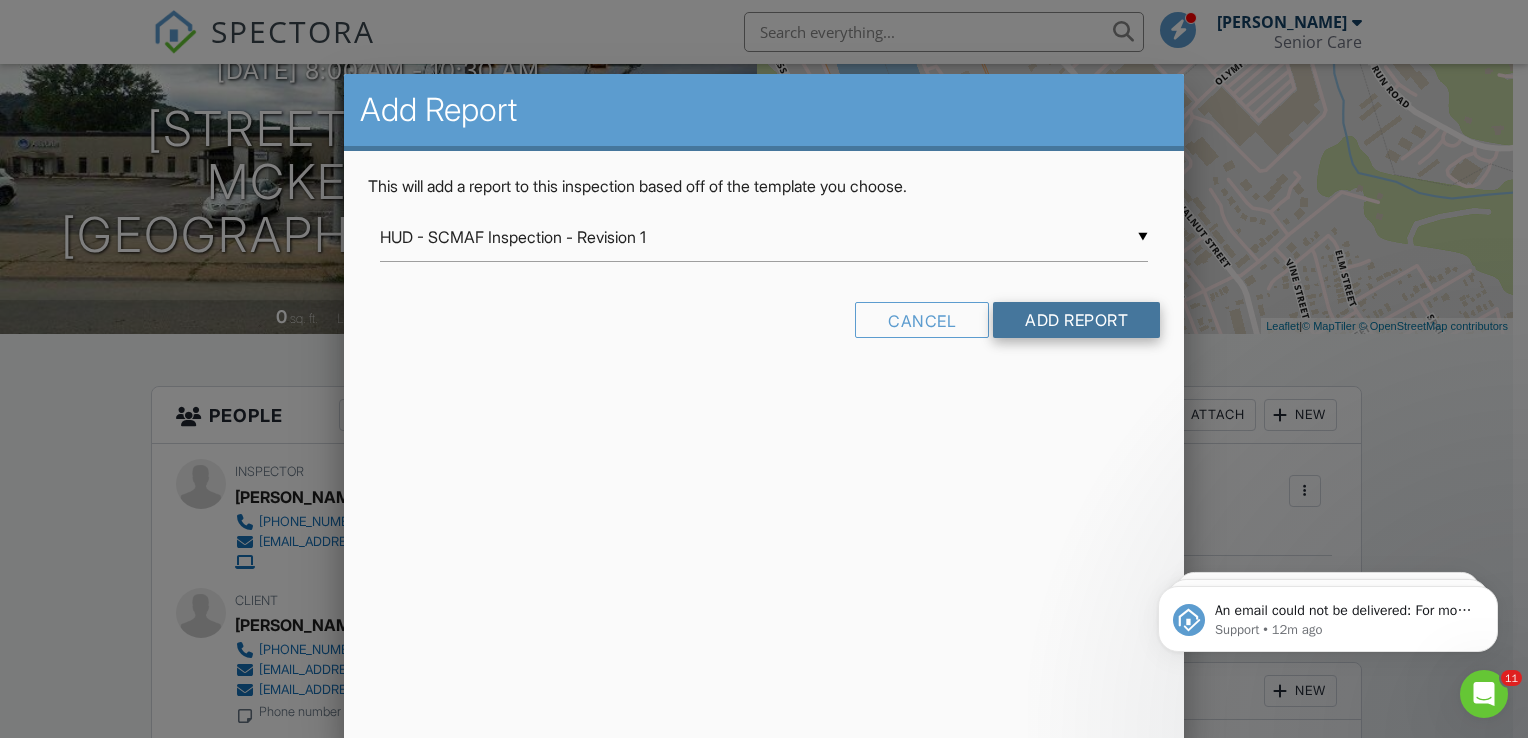 click on "Add Report" at bounding box center (1076, 320) 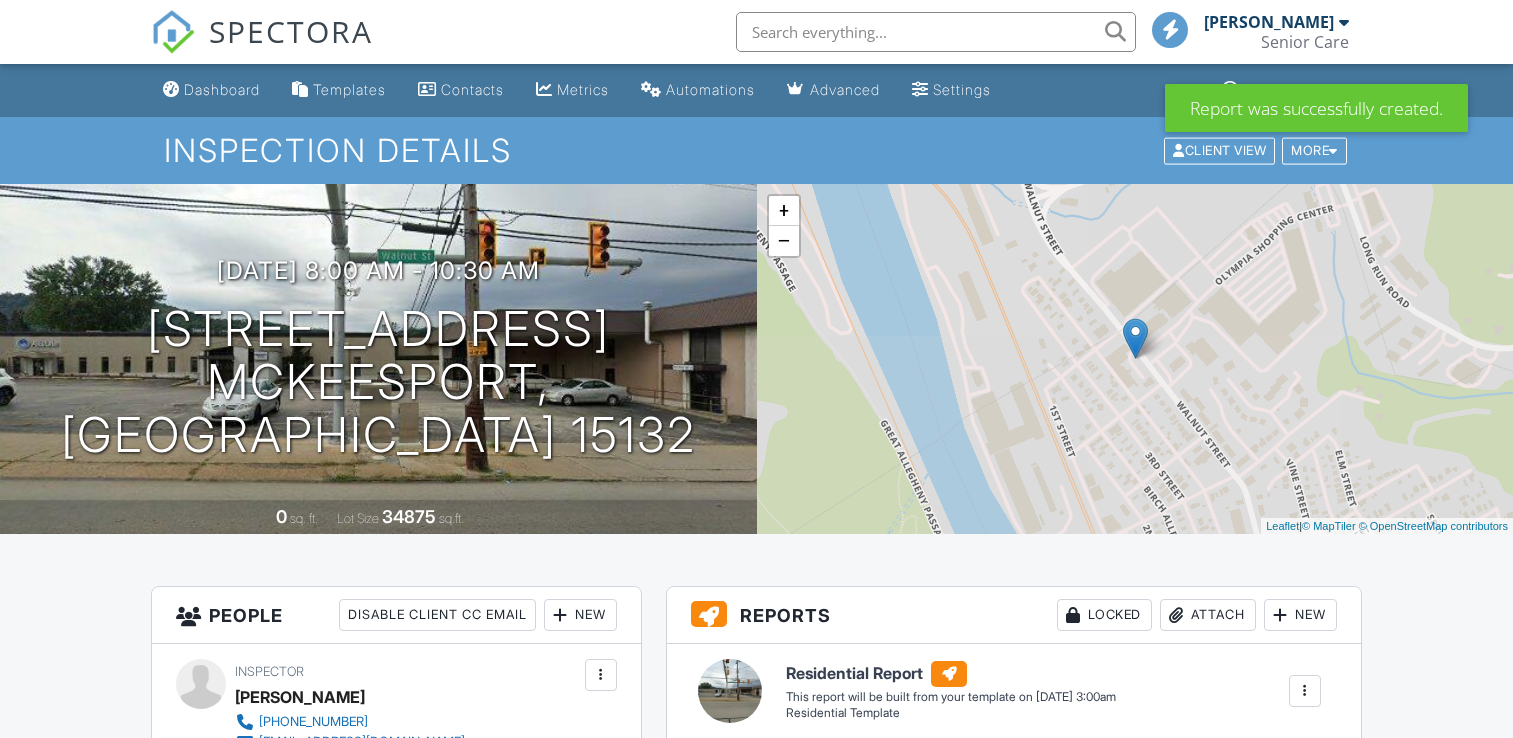 scroll, scrollTop: 0, scrollLeft: 0, axis: both 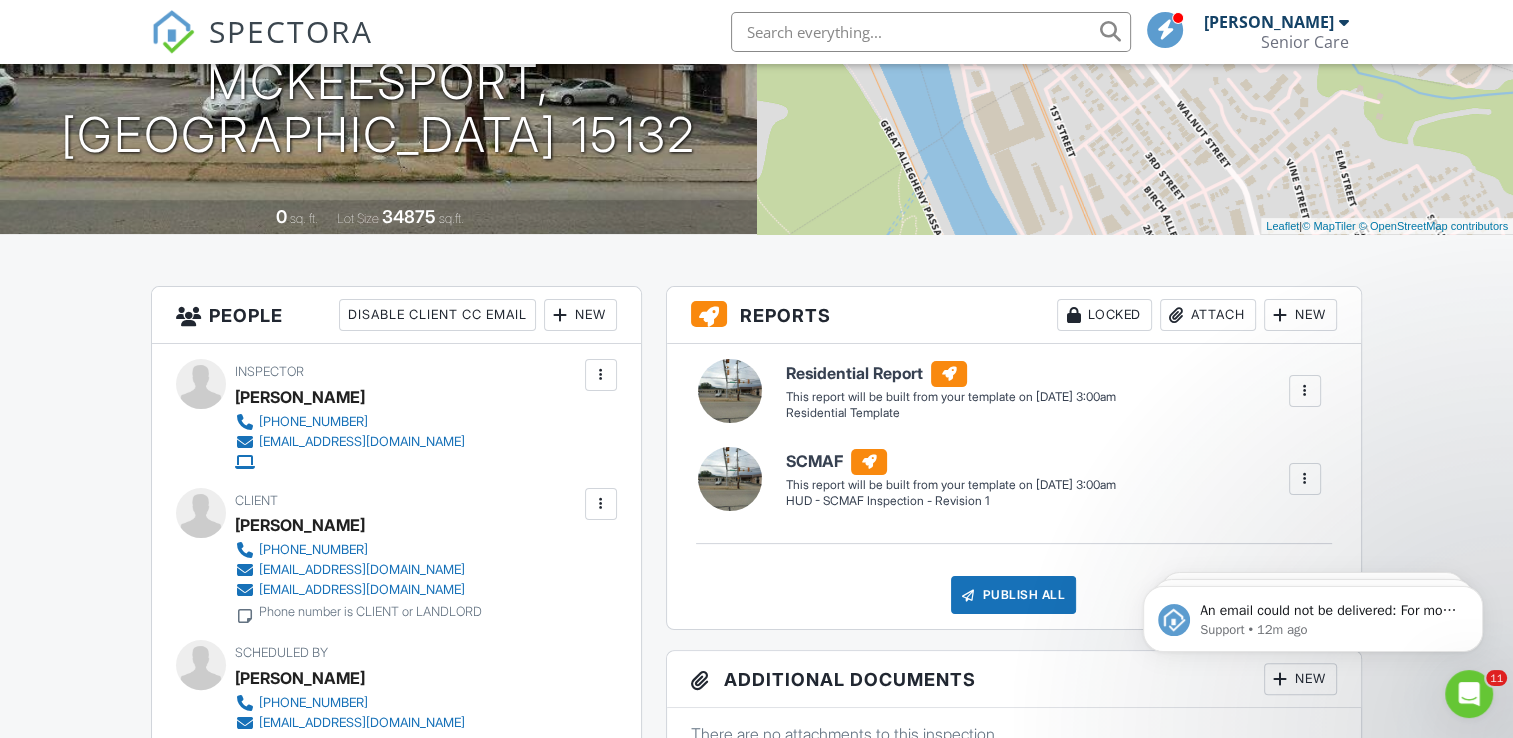 drag, startPoint x: 1293, startPoint y: 391, endPoint x: 1461, endPoint y: 438, distance: 174.45056 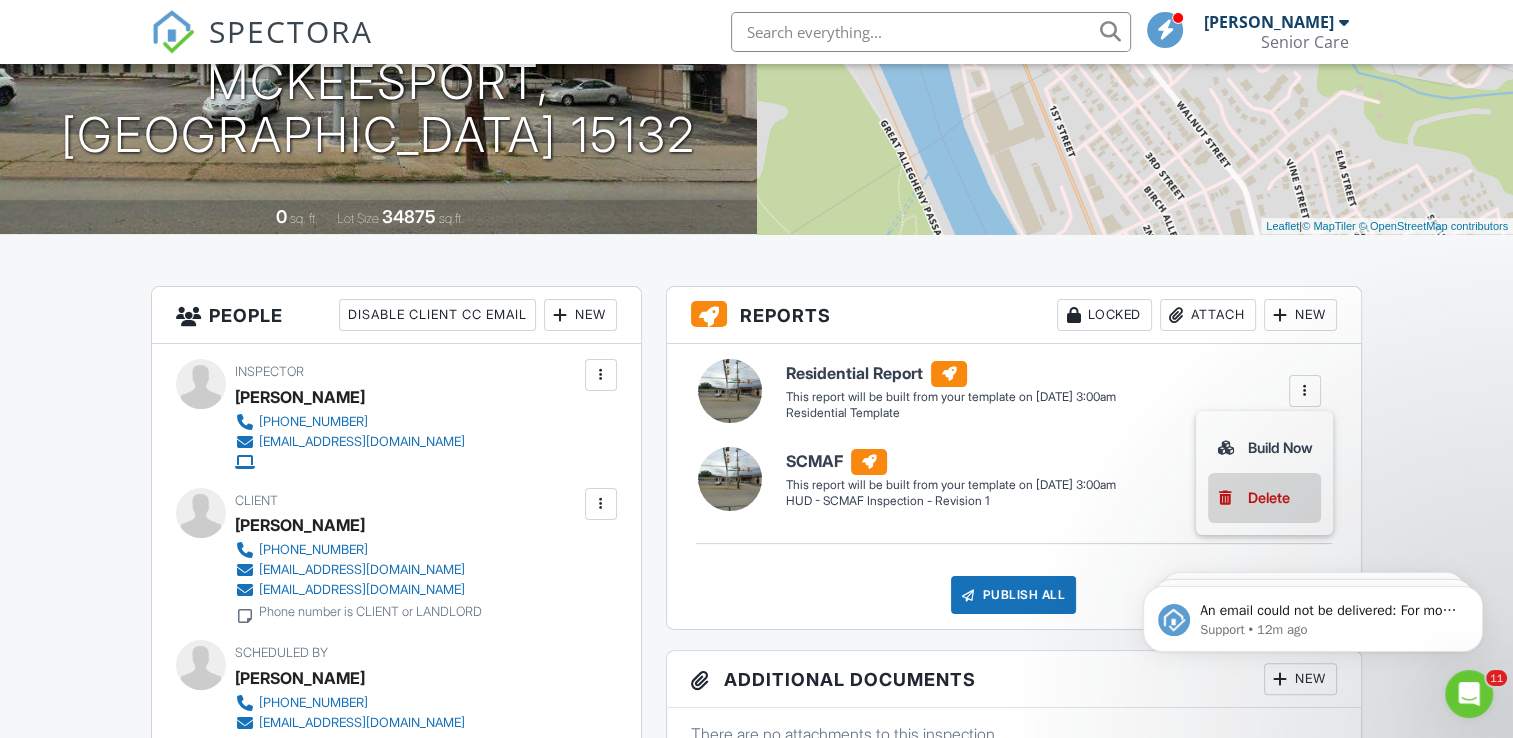click on "Delete" at bounding box center [1269, 498] 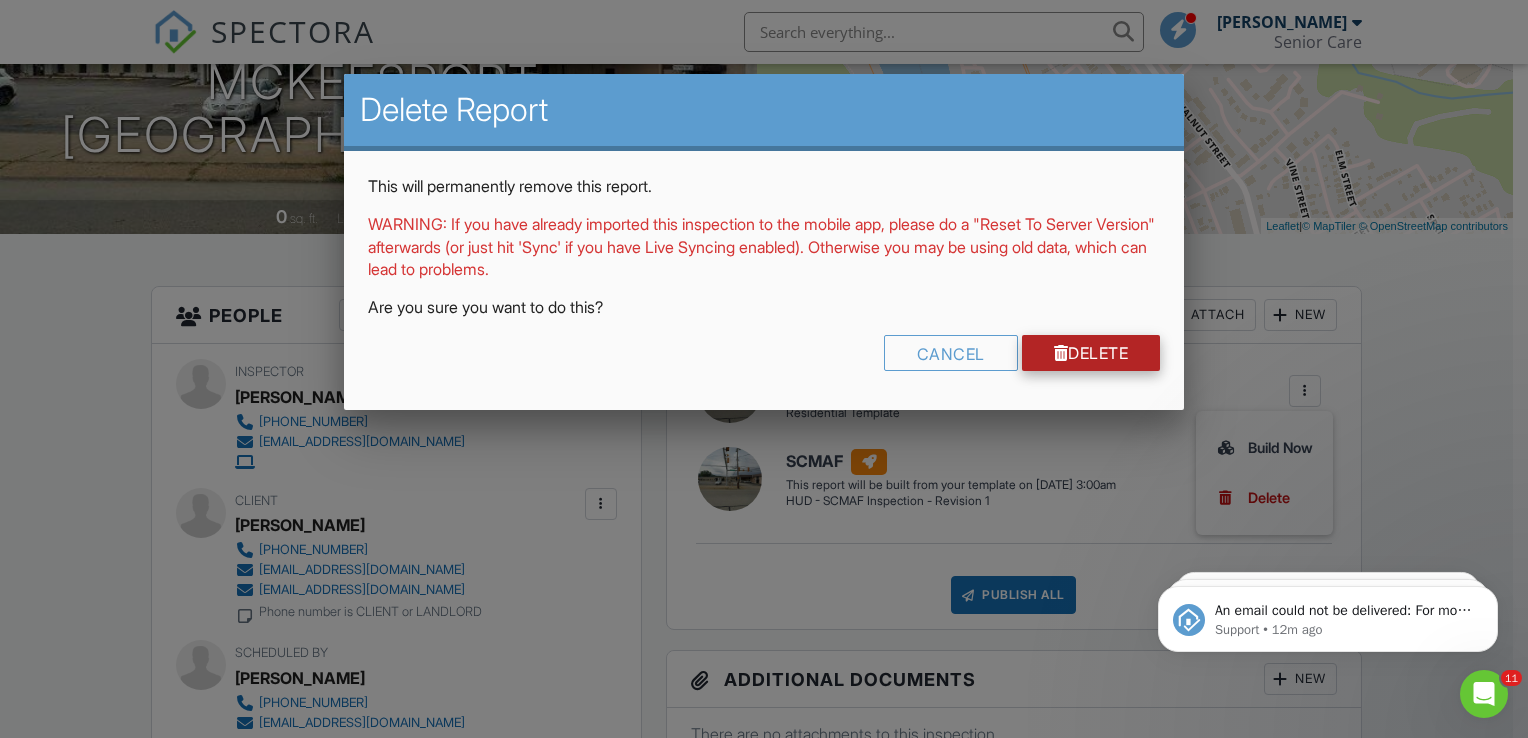 click on "Delete" at bounding box center [1091, 353] 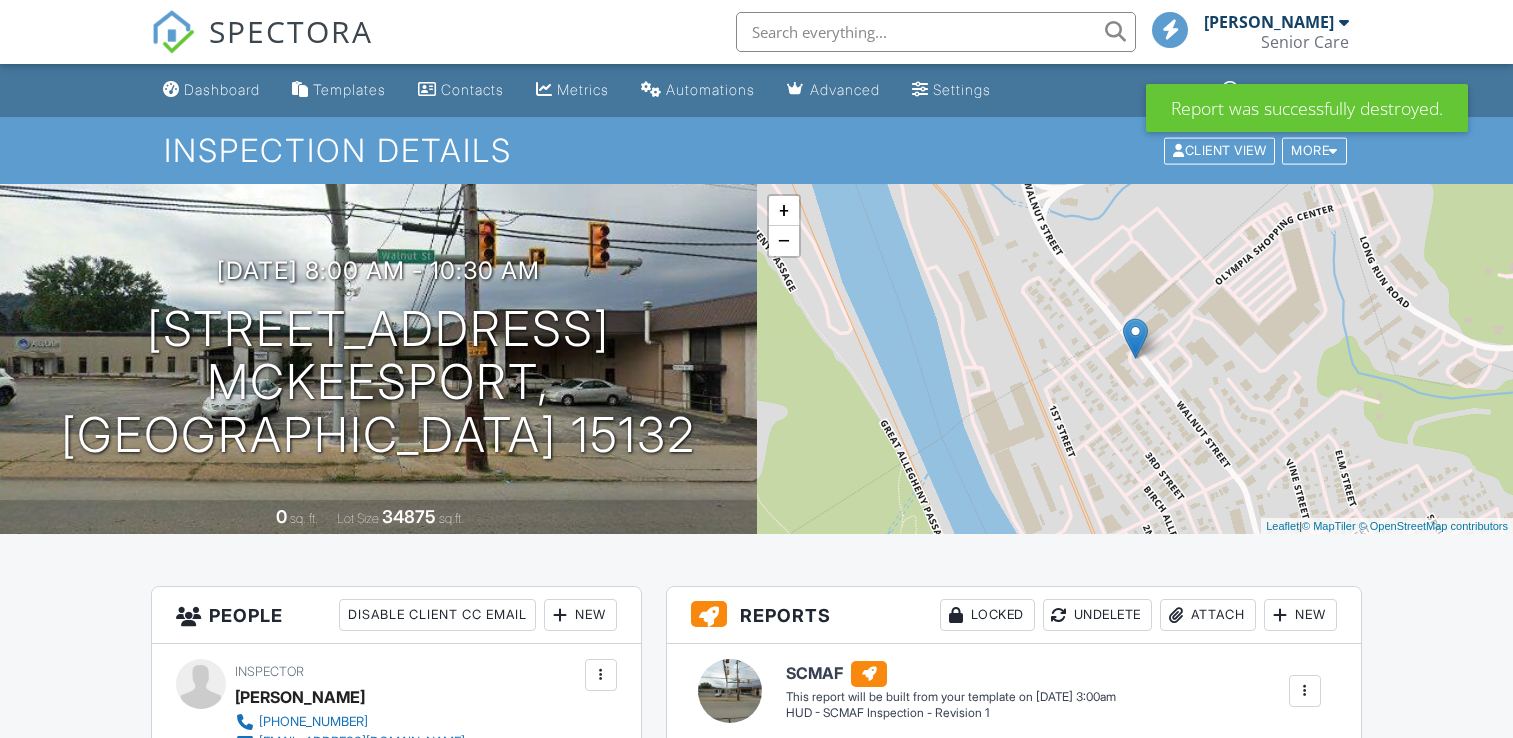 scroll, scrollTop: 0, scrollLeft: 0, axis: both 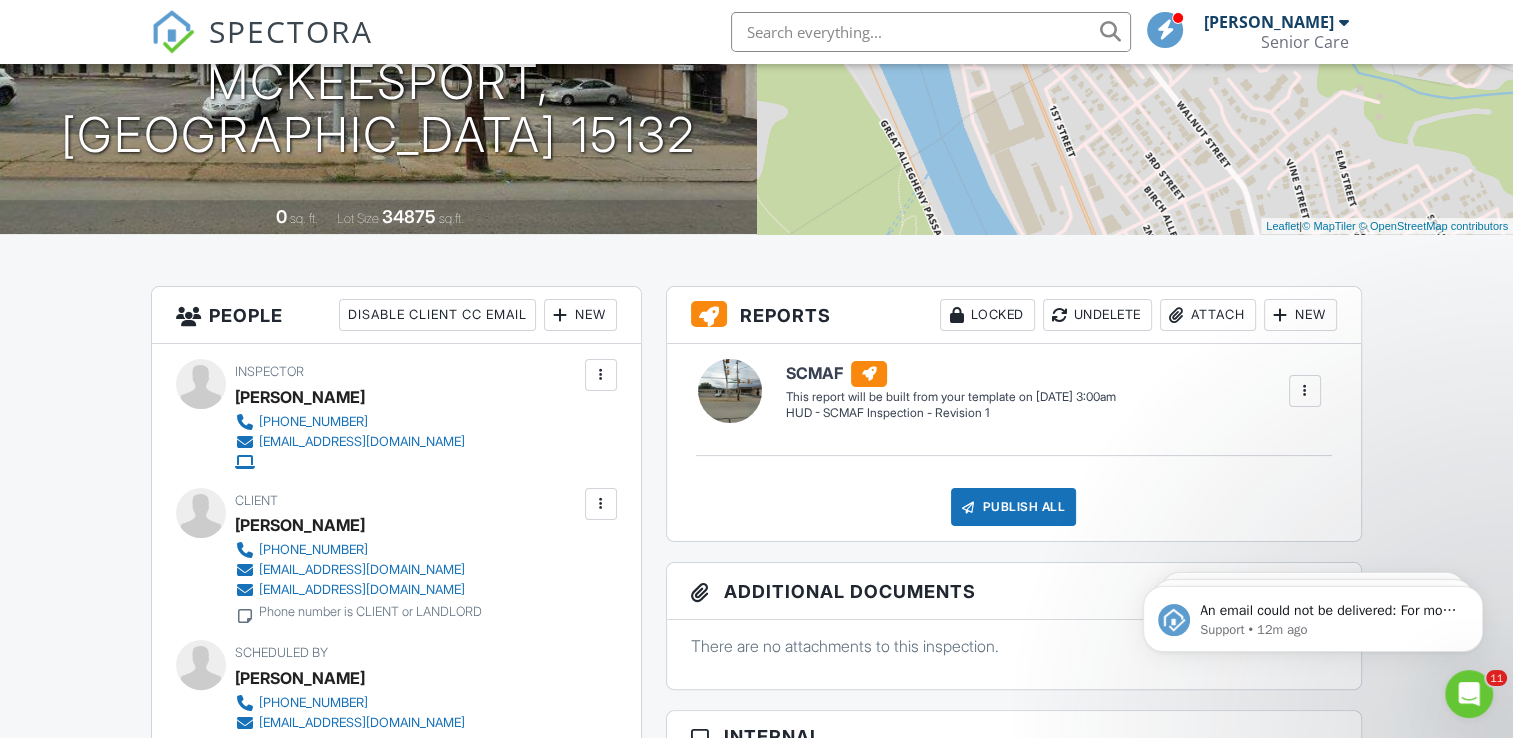 click at bounding box center [1305, 391] 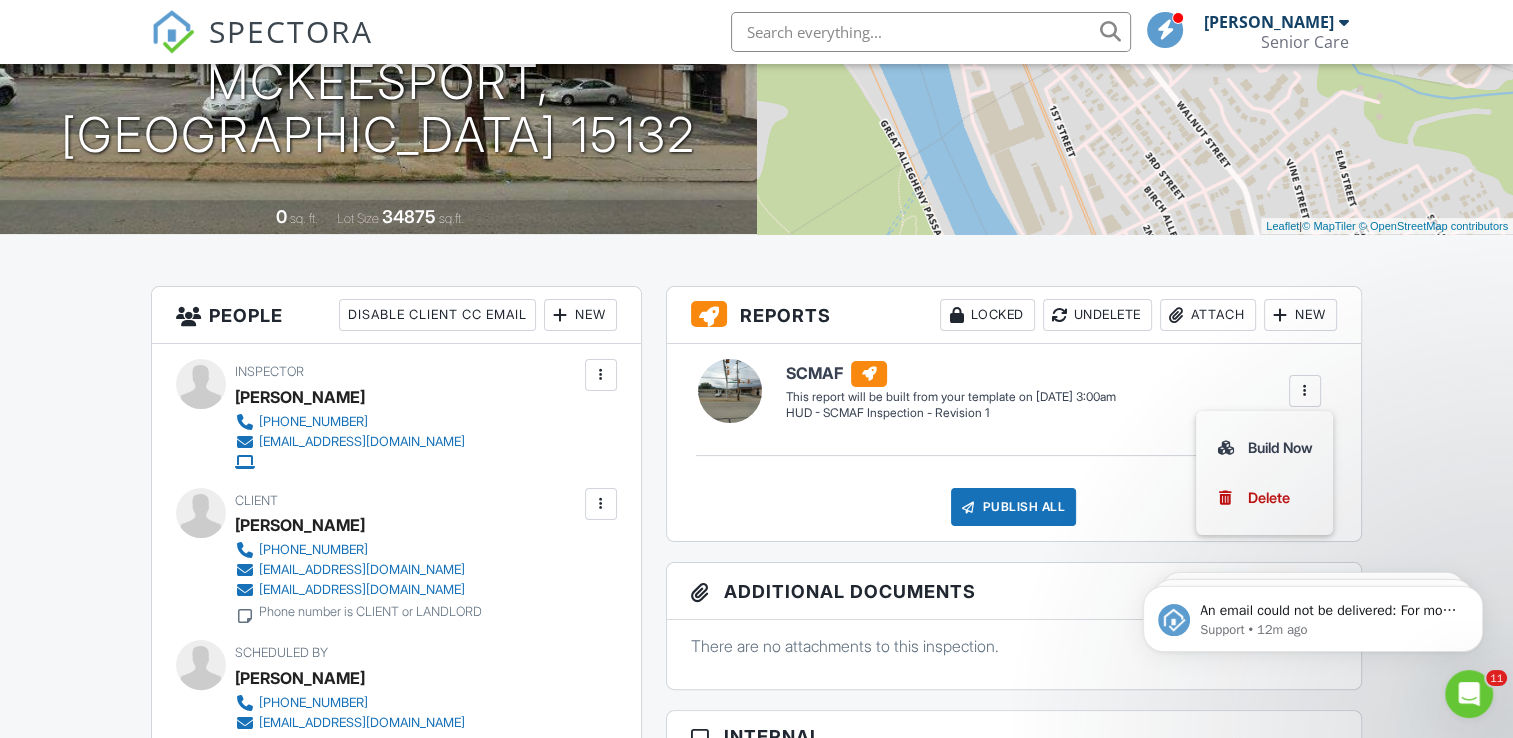 click at bounding box center (1305, 391) 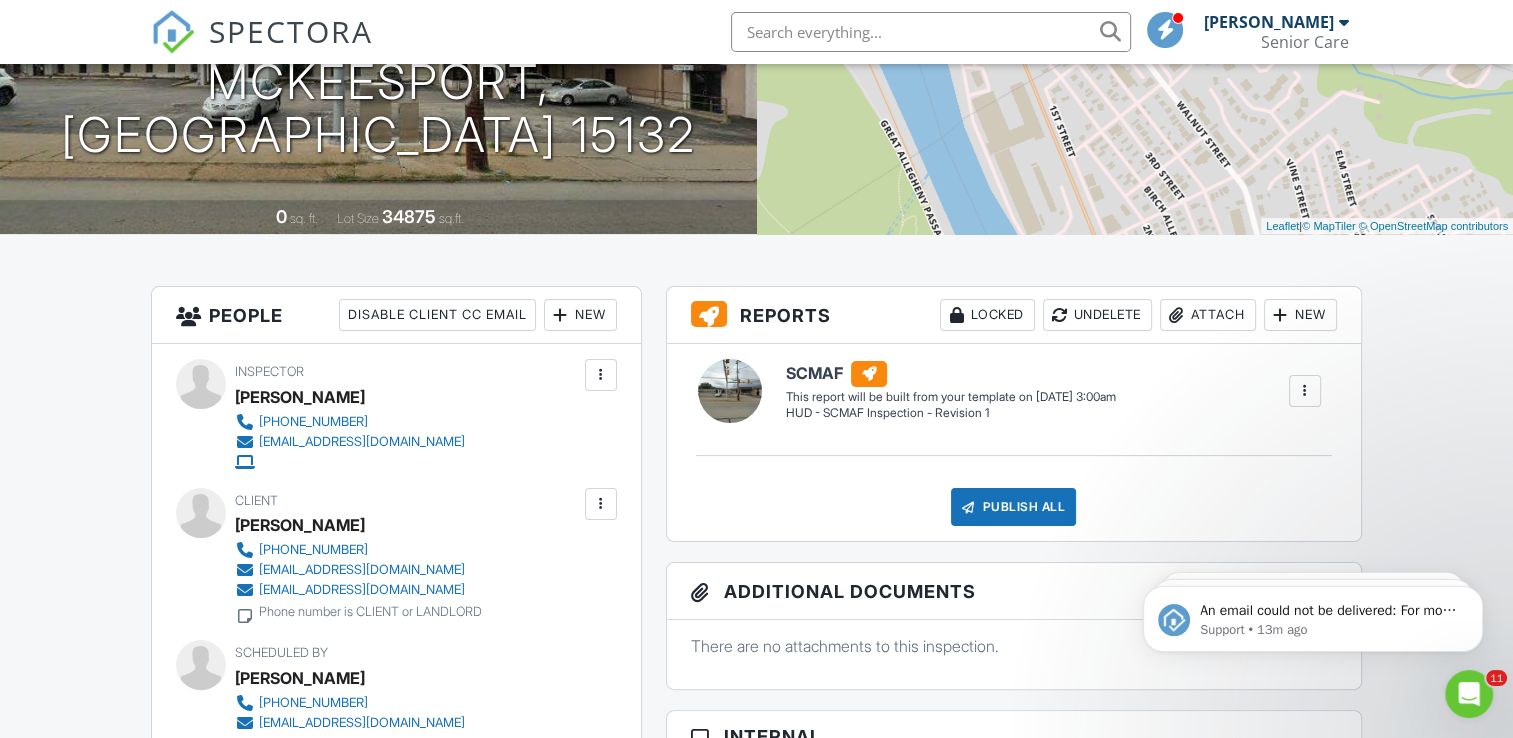 drag, startPoint x: 1312, startPoint y: 390, endPoint x: 1438, endPoint y: 422, distance: 130 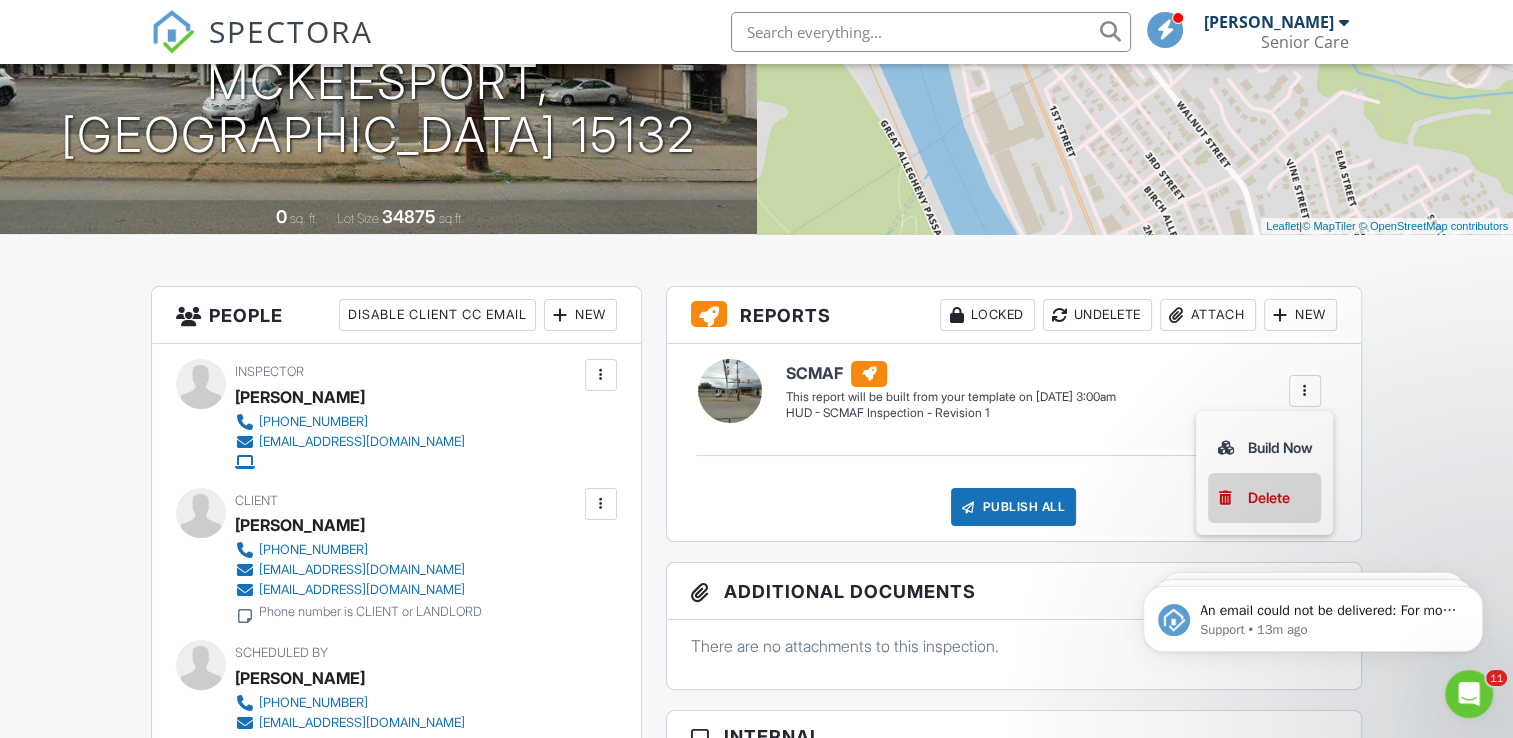 click on "Delete" at bounding box center (1269, 498) 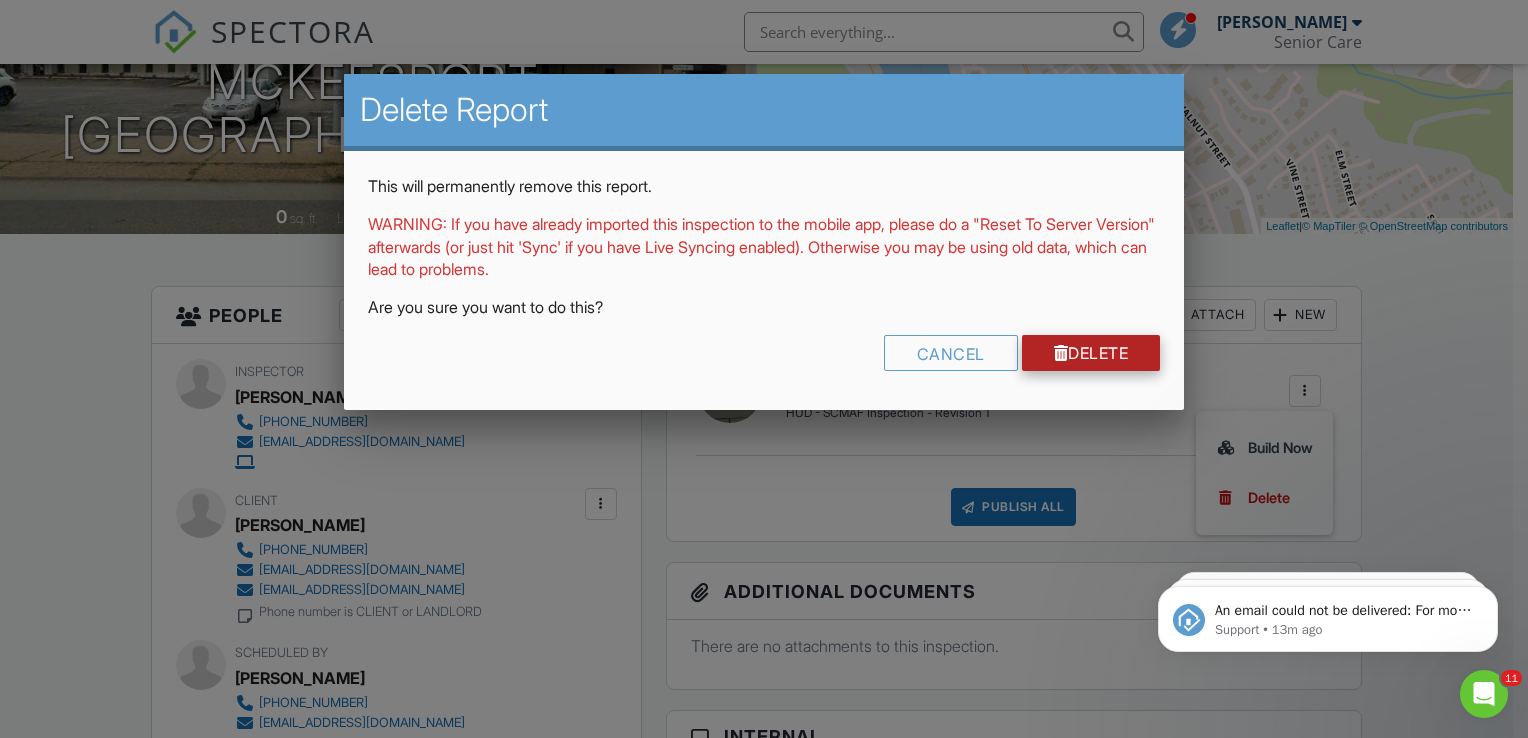 click on "Delete" at bounding box center [1091, 353] 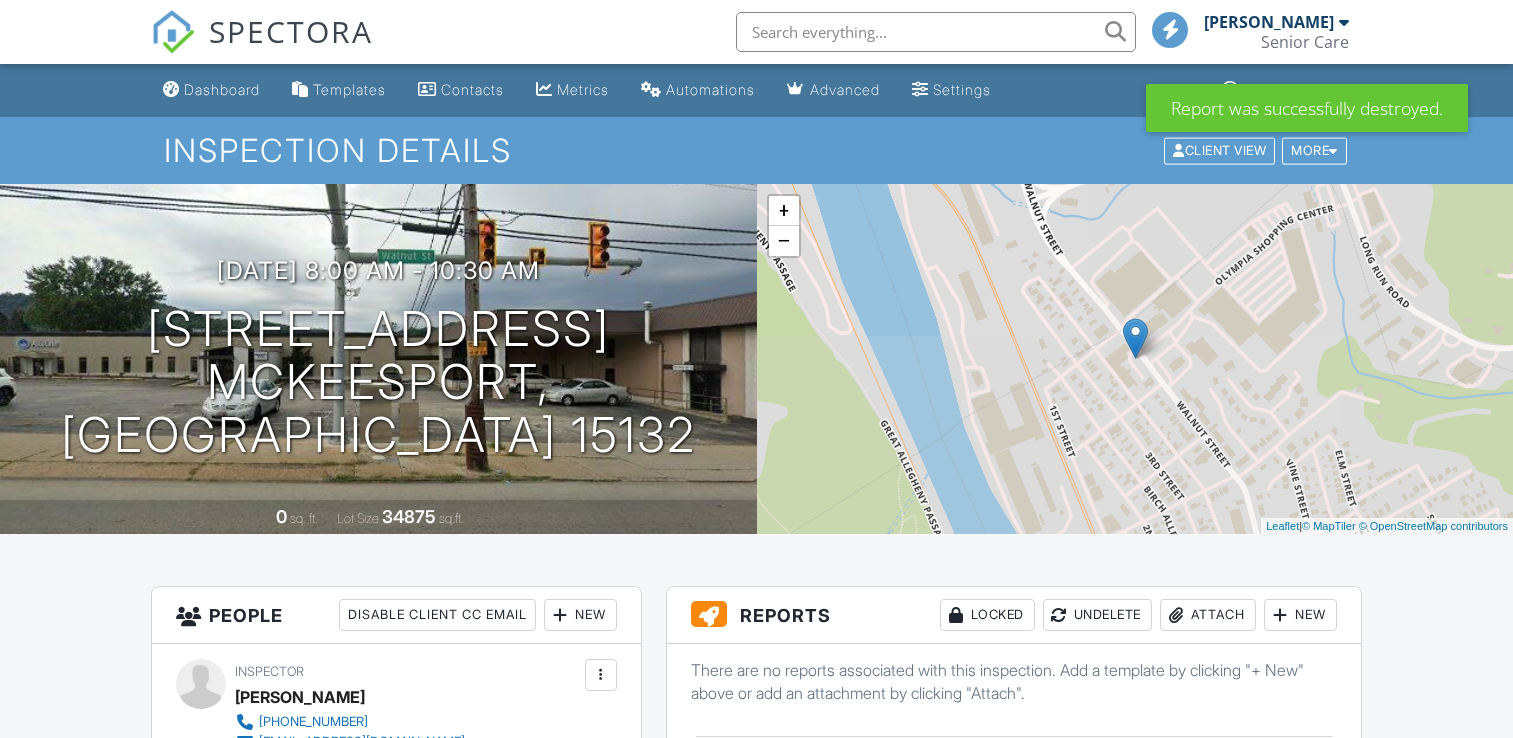 scroll, scrollTop: 0, scrollLeft: 0, axis: both 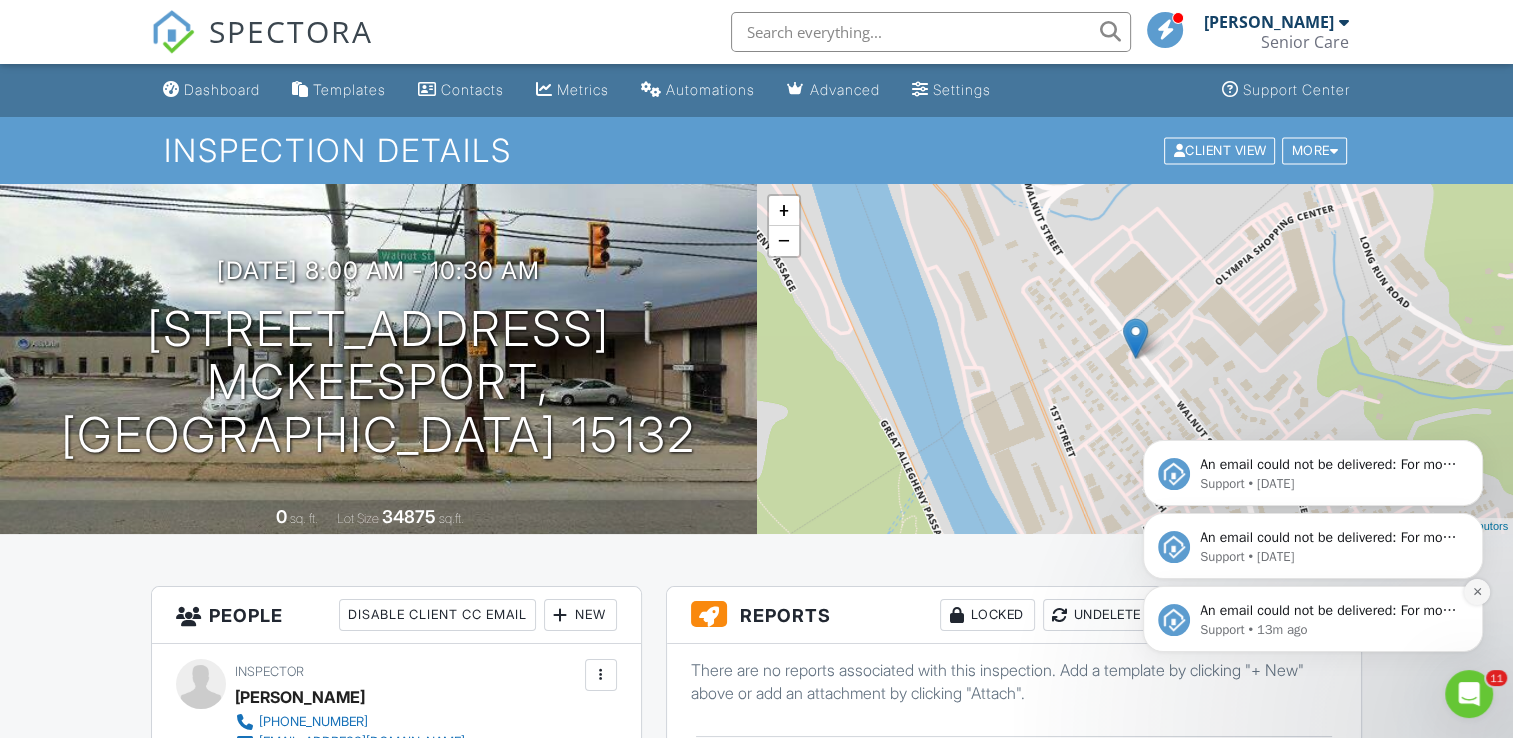 click at bounding box center [1477, 592] 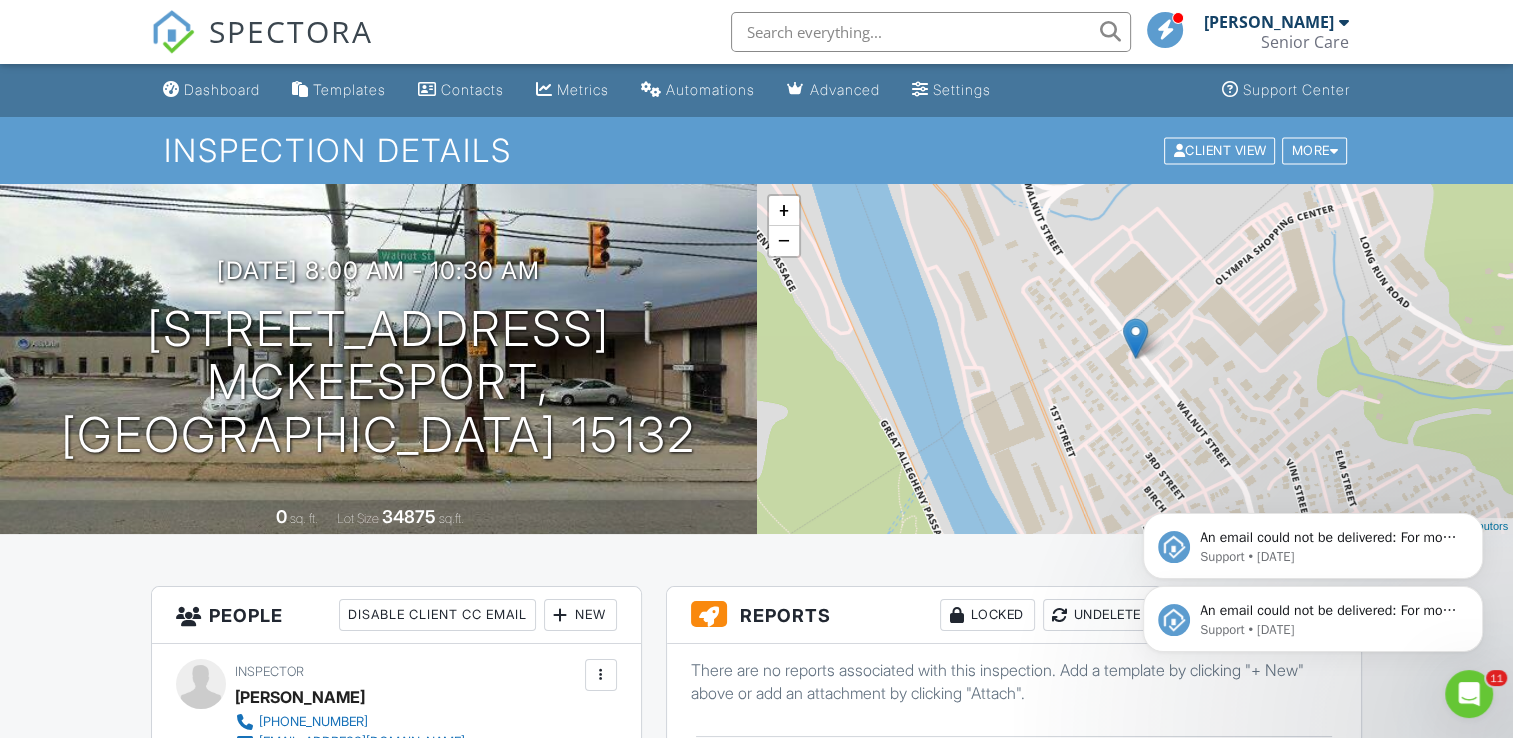 click 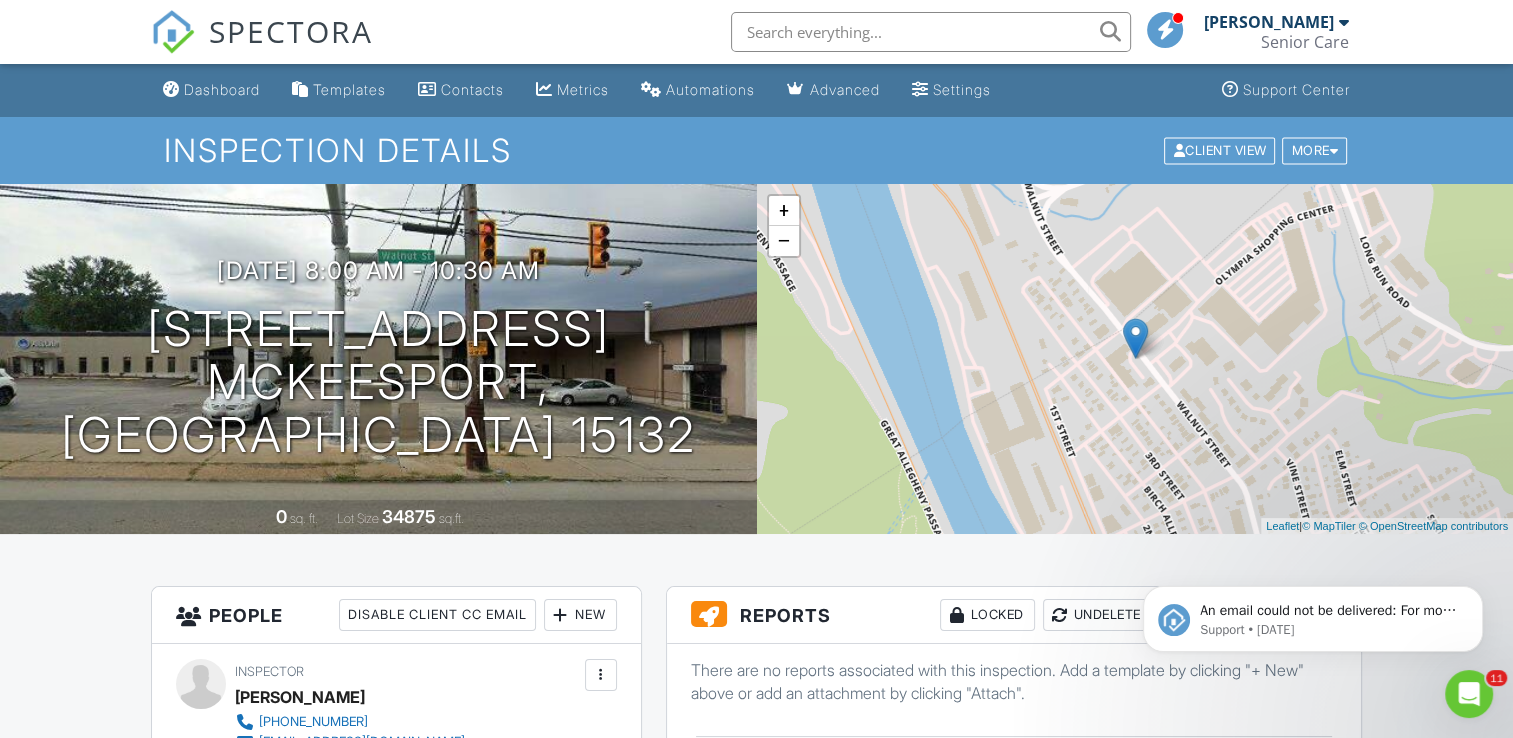 click at bounding box center [1477, 592] 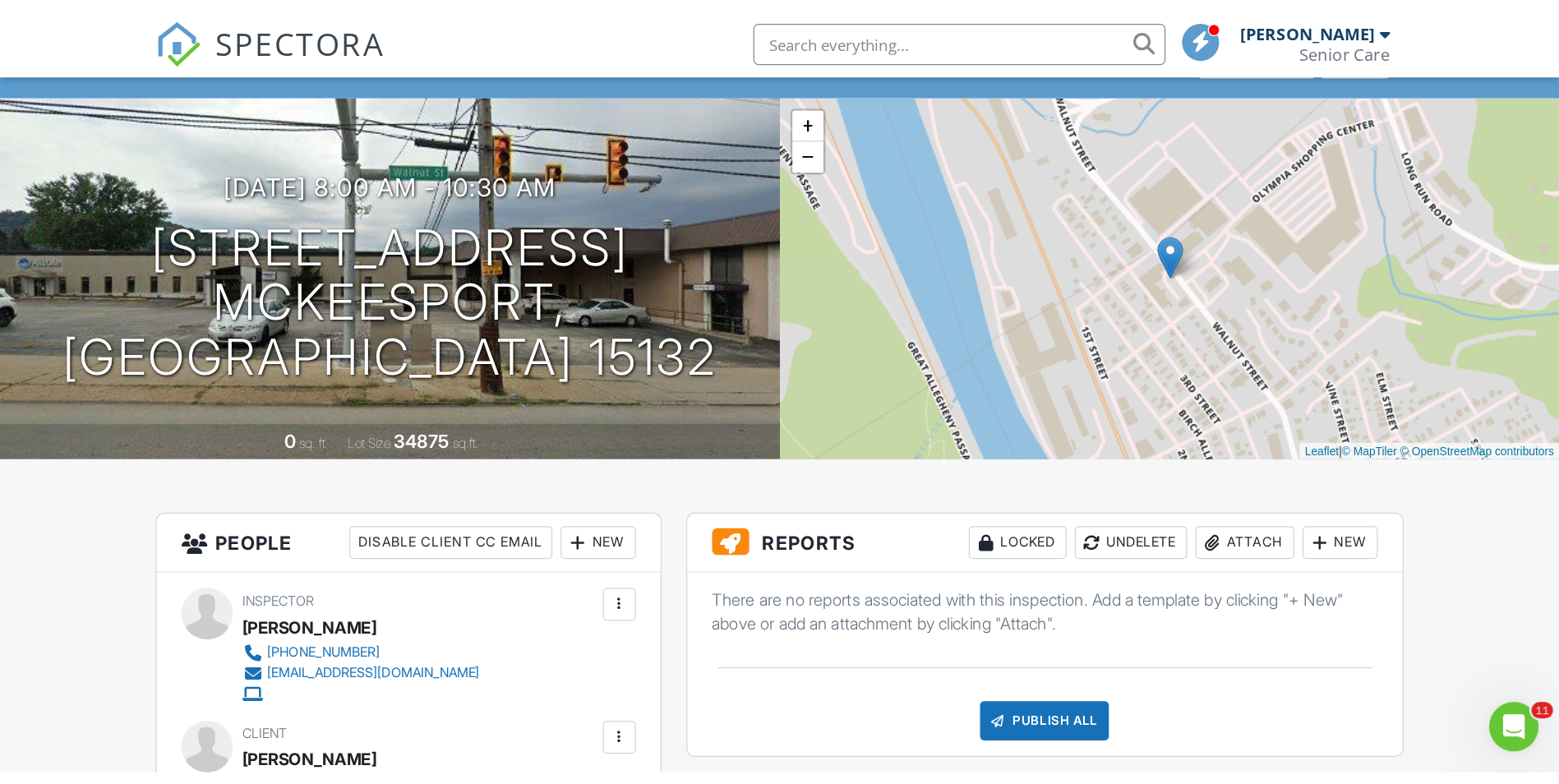 scroll, scrollTop: 0, scrollLeft: 0, axis: both 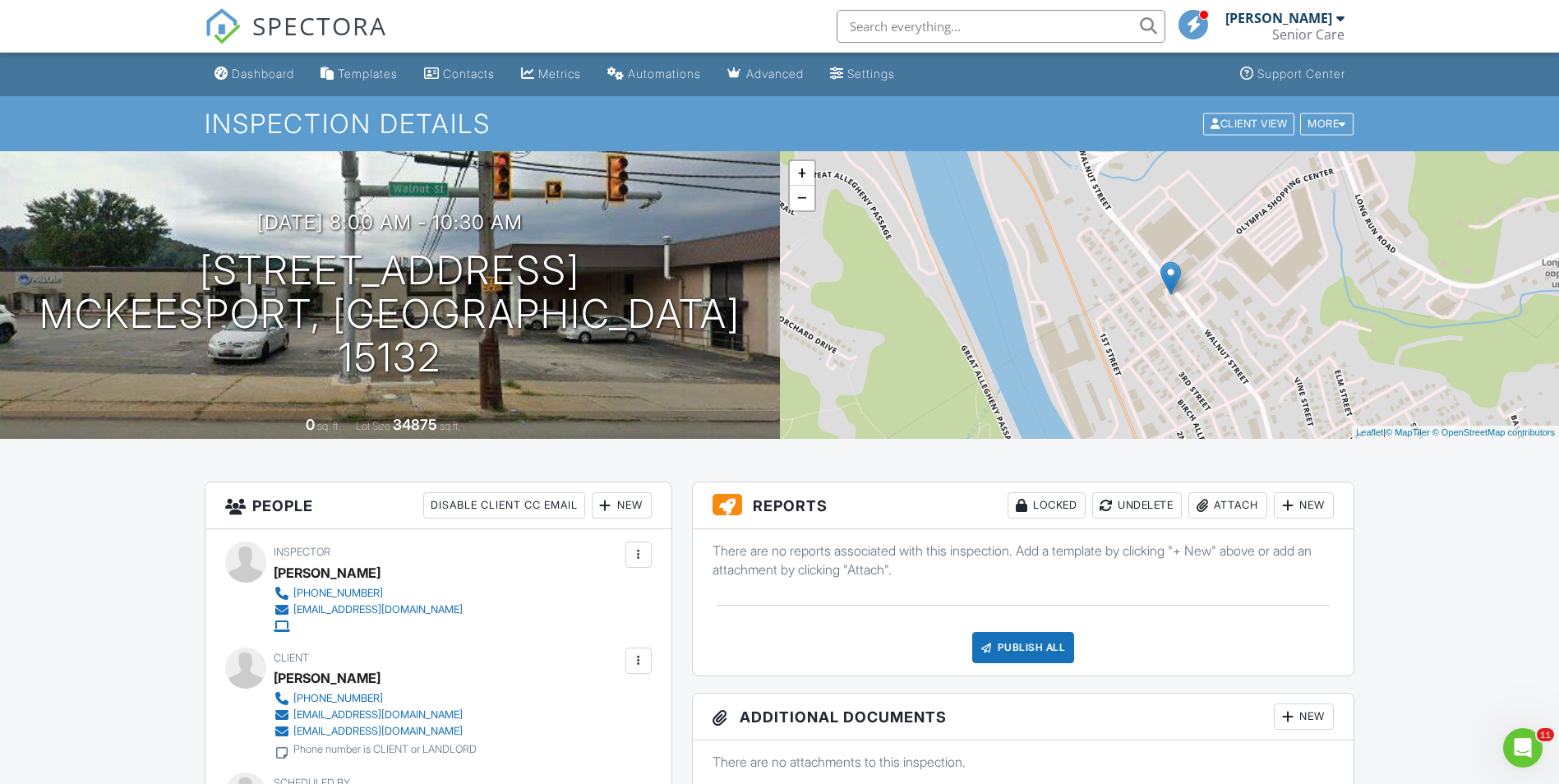 click on "New" at bounding box center (1303, 505) 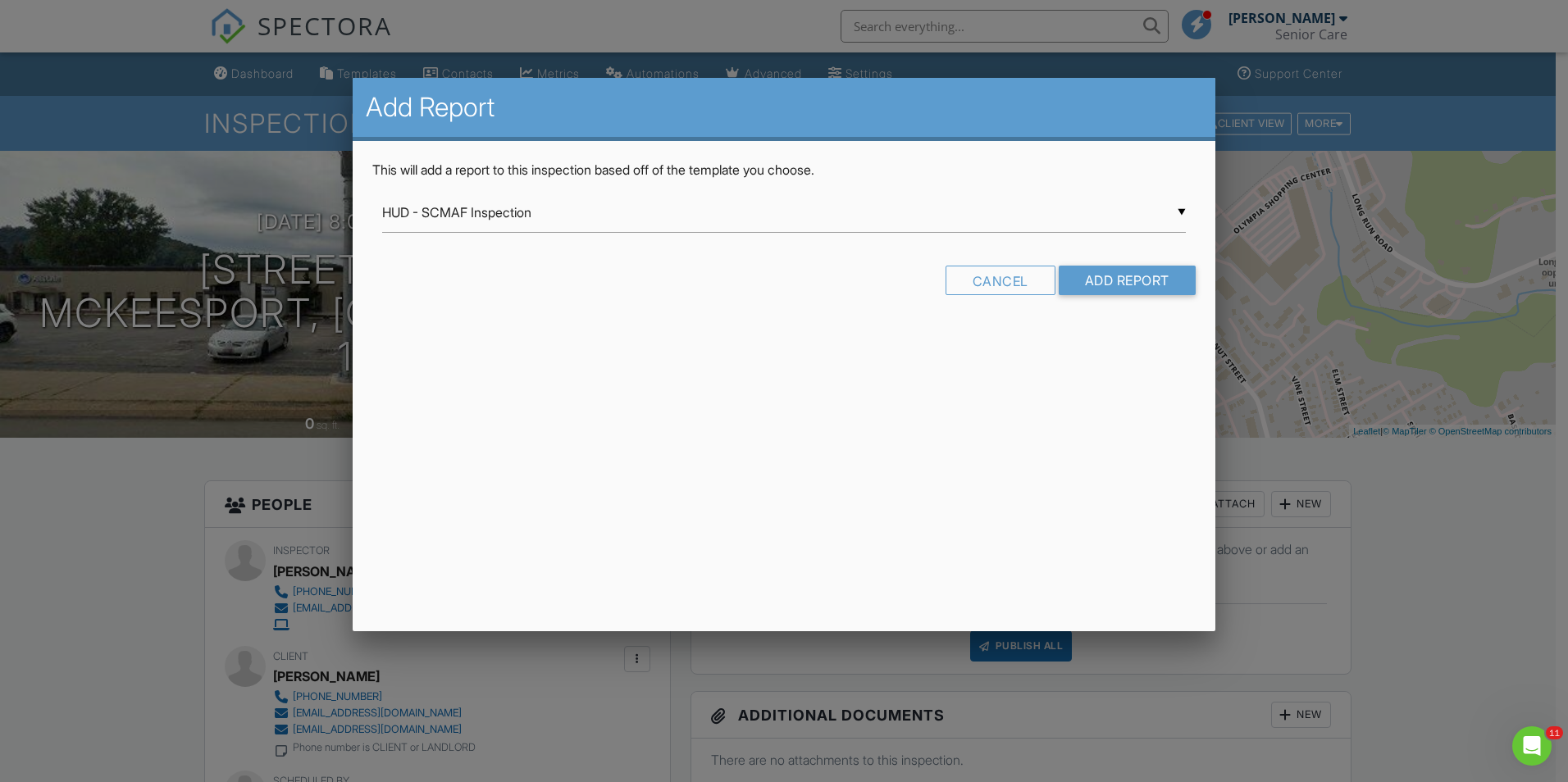 click on "▼ HUD - SCMAF Inspection HUD - SCMAF Inspection HUD - SCMAF Inspection - Revision 1 Residential Template SCN - NSPIRE SCN - NSPIRE - Rev 1 HUD - SCMAF Inspection
HUD - SCMAF Inspection - Revision 1
Residential Template
SCN - NSPIRE
SCN - NSPIRE - Rev 1" at bounding box center [784, 212] 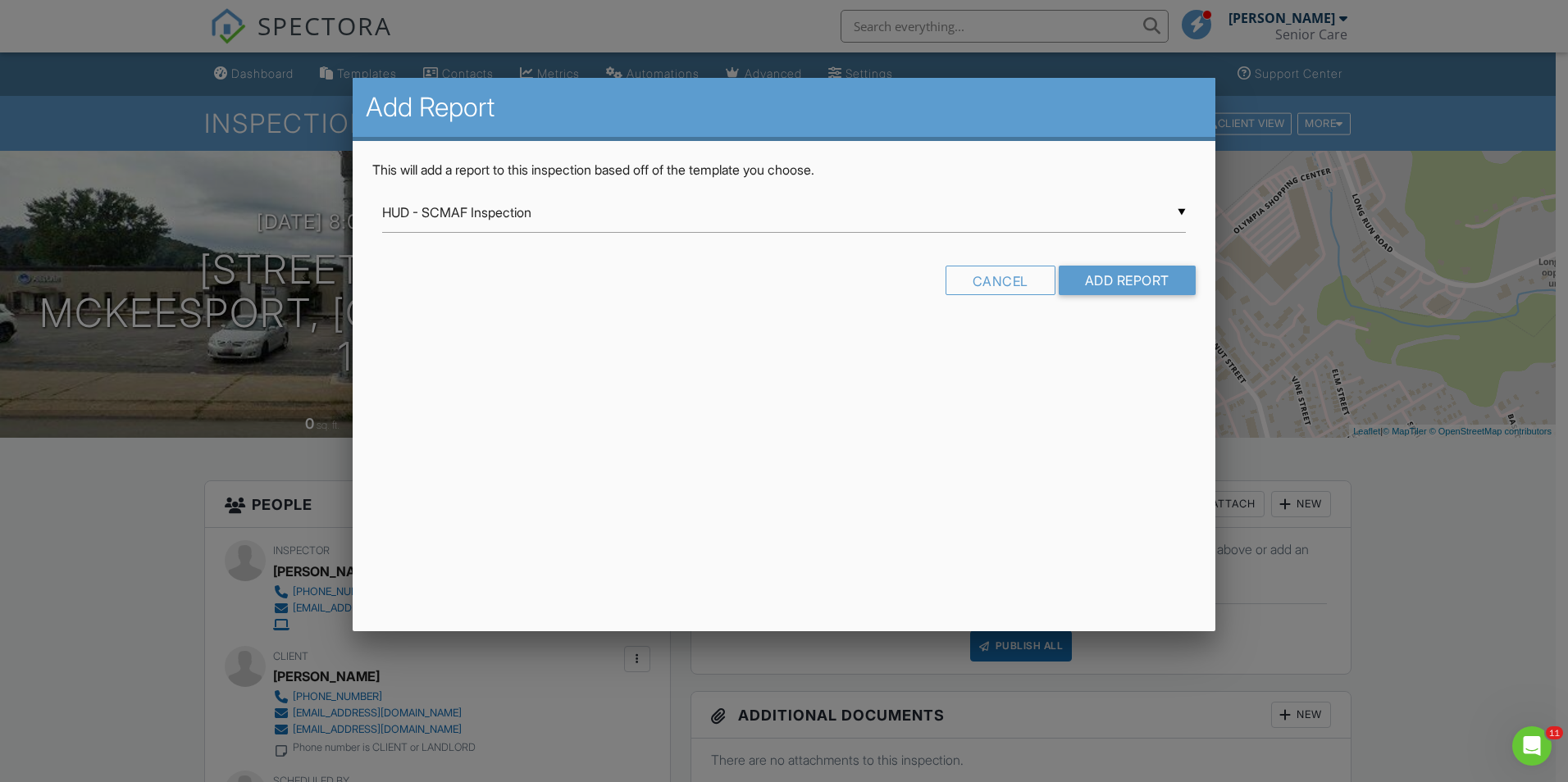 click at bounding box center [784, 407] 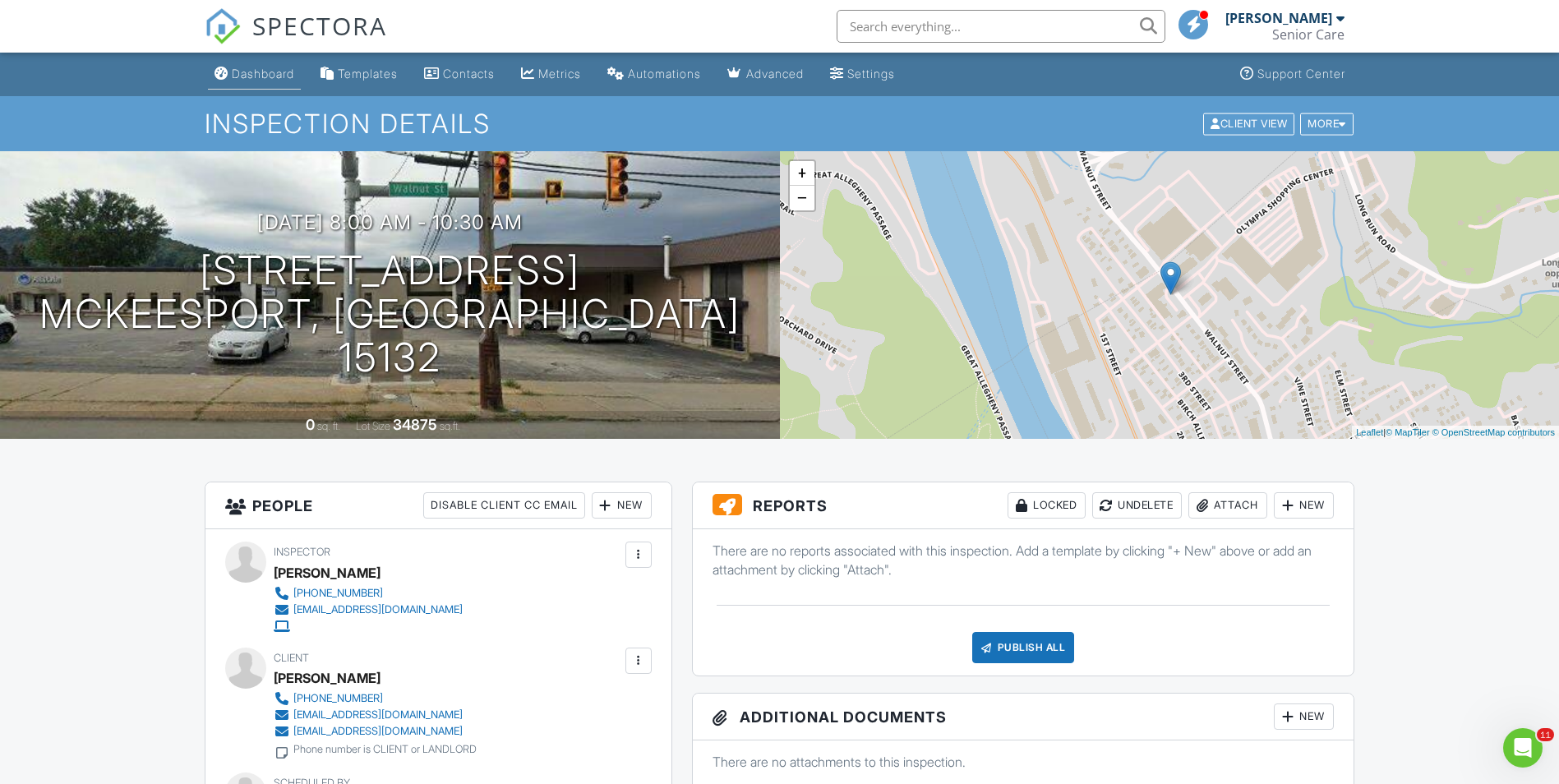 click on "Dashboard" at bounding box center [263, 73] 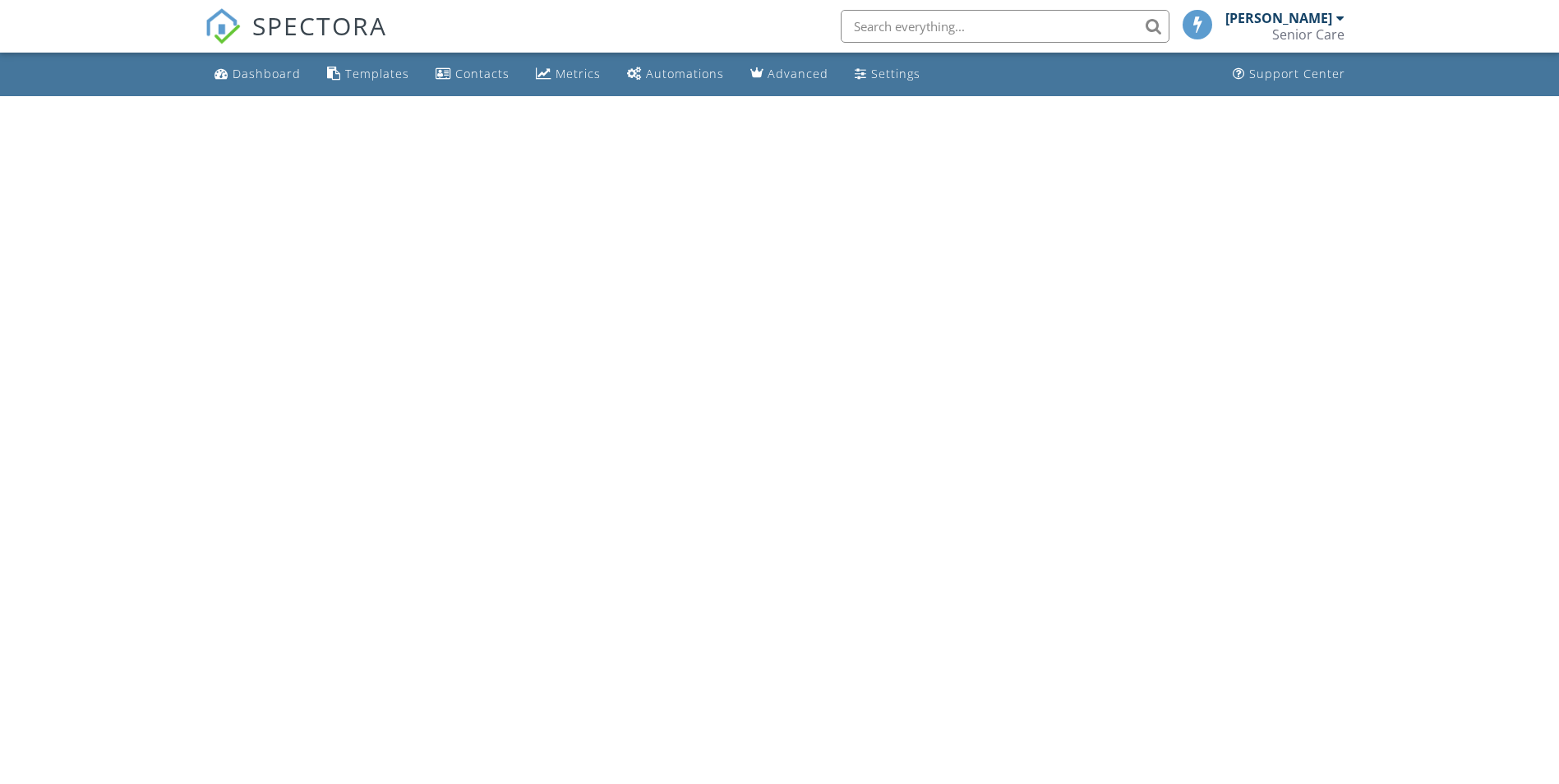 scroll, scrollTop: 0, scrollLeft: 0, axis: both 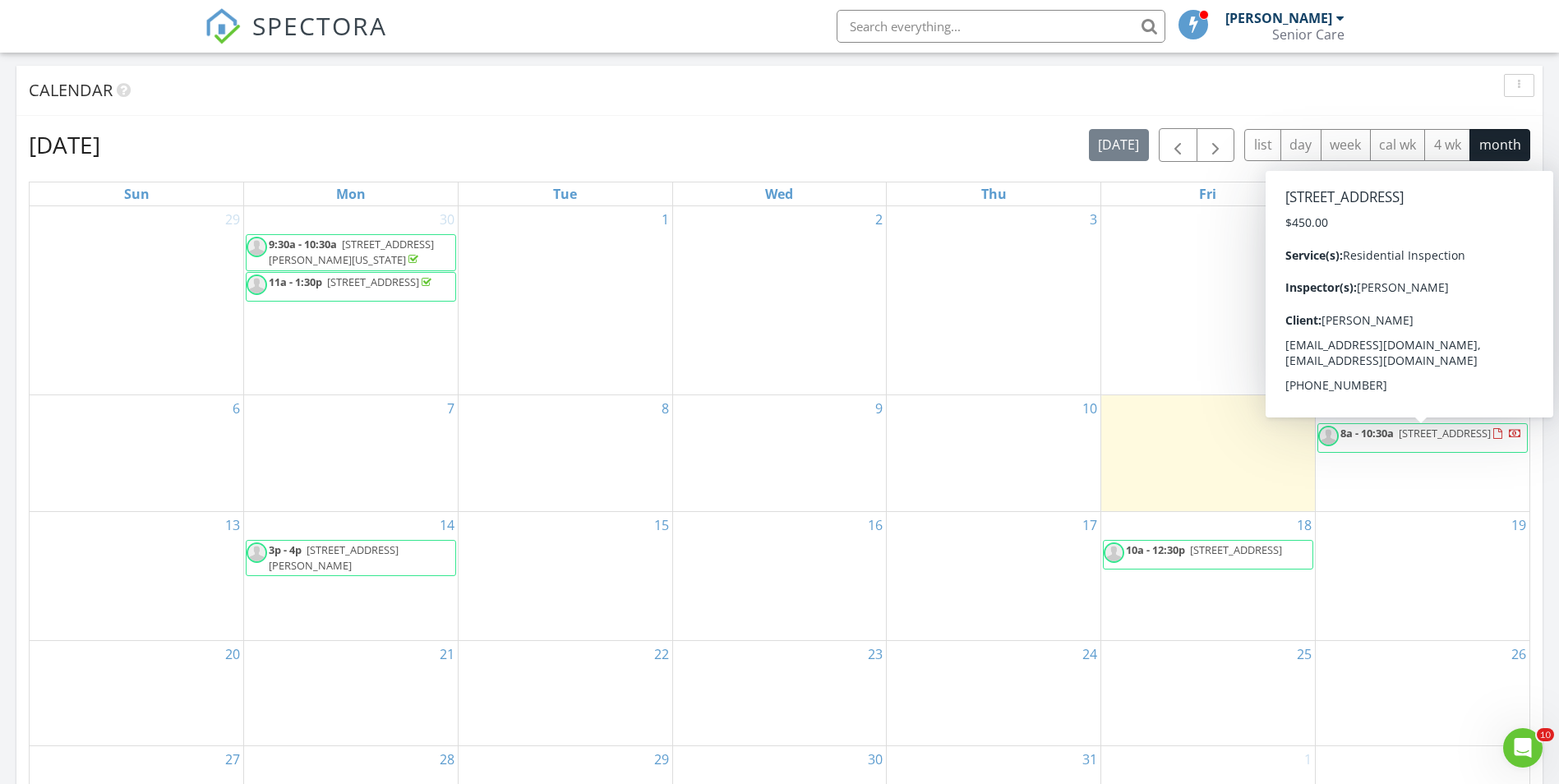 click on "[STREET_ADDRESS]" at bounding box center (1445, 433) 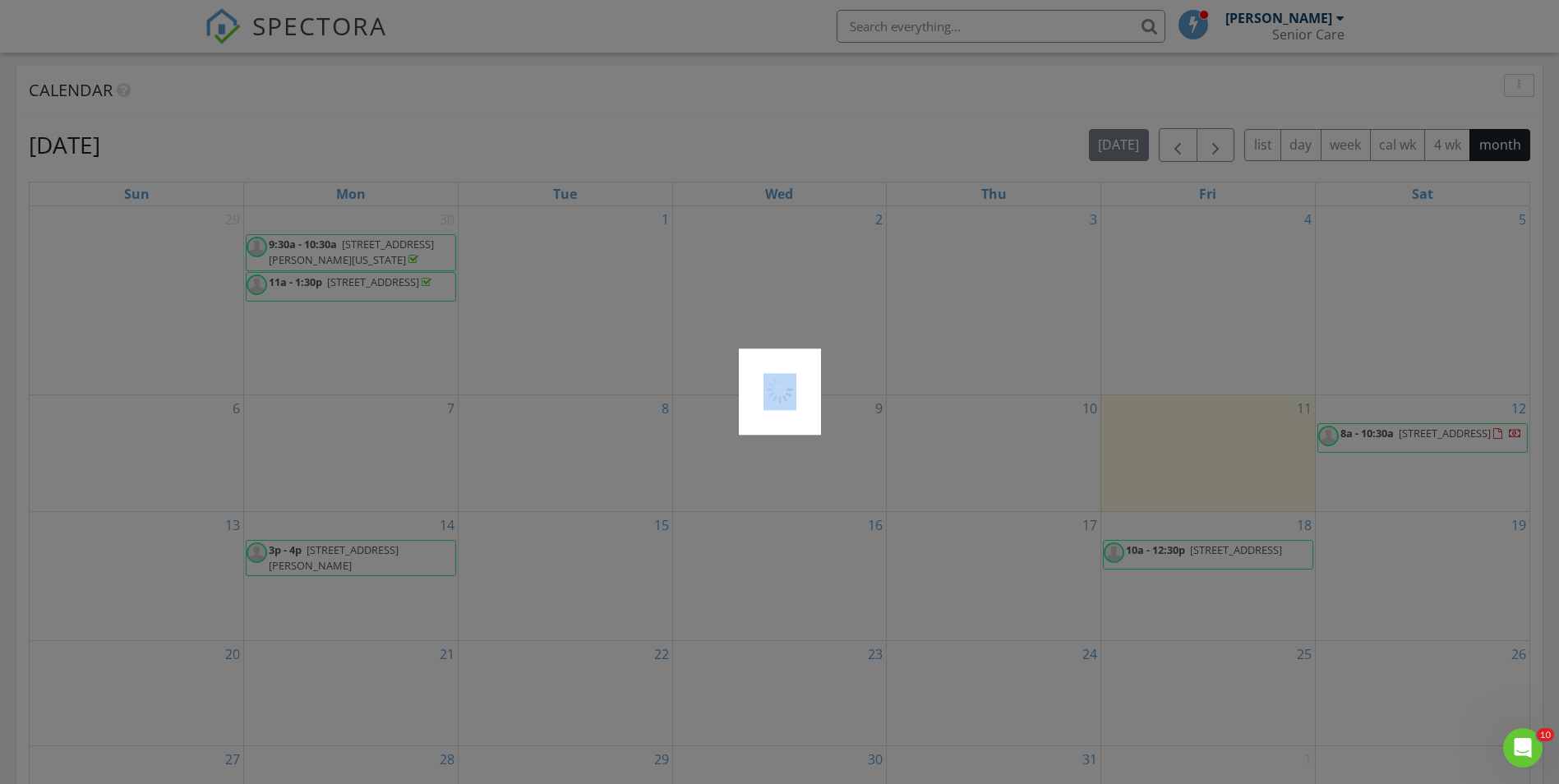click at bounding box center [779, 392] 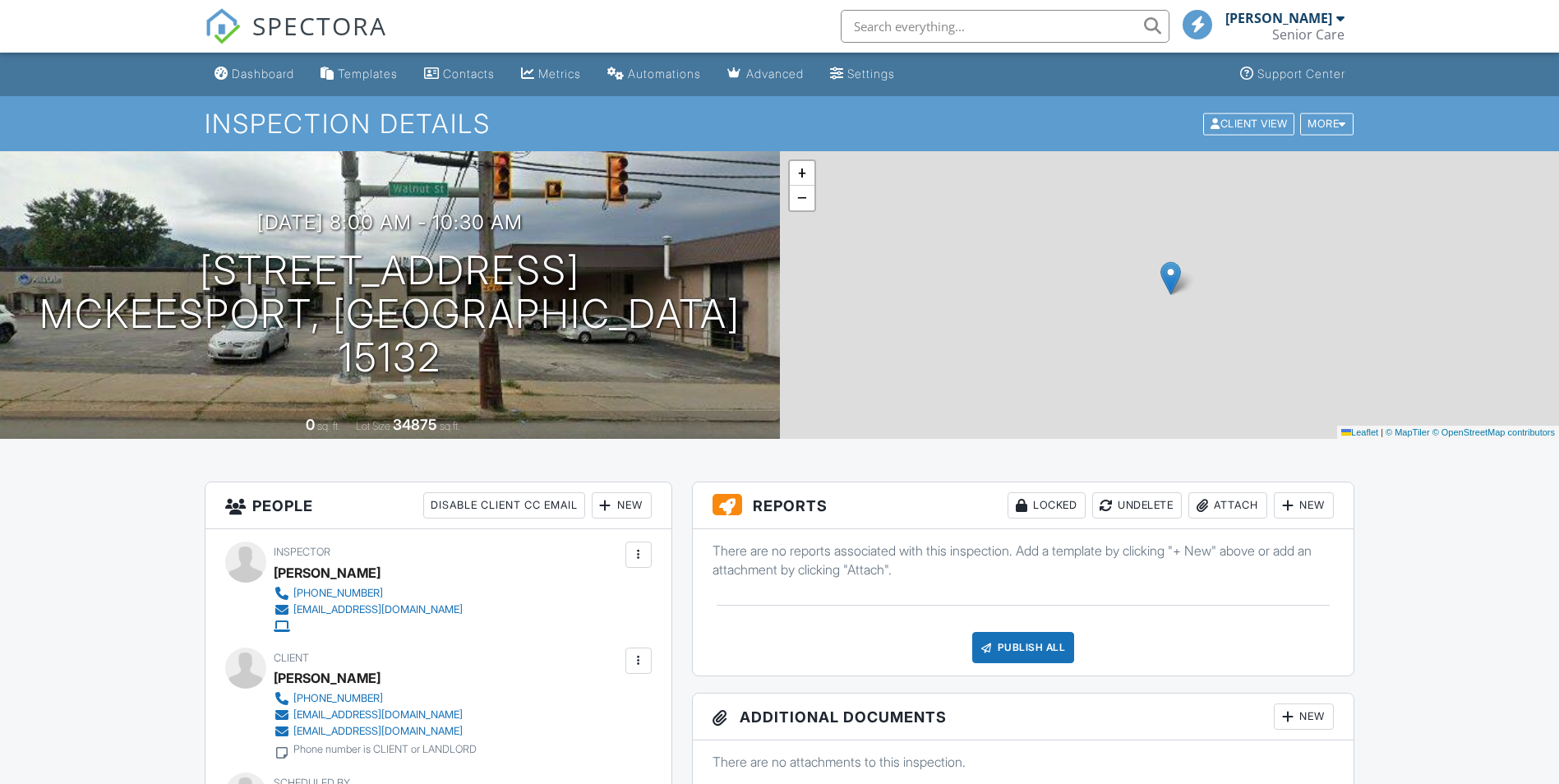scroll, scrollTop: 0, scrollLeft: 0, axis: both 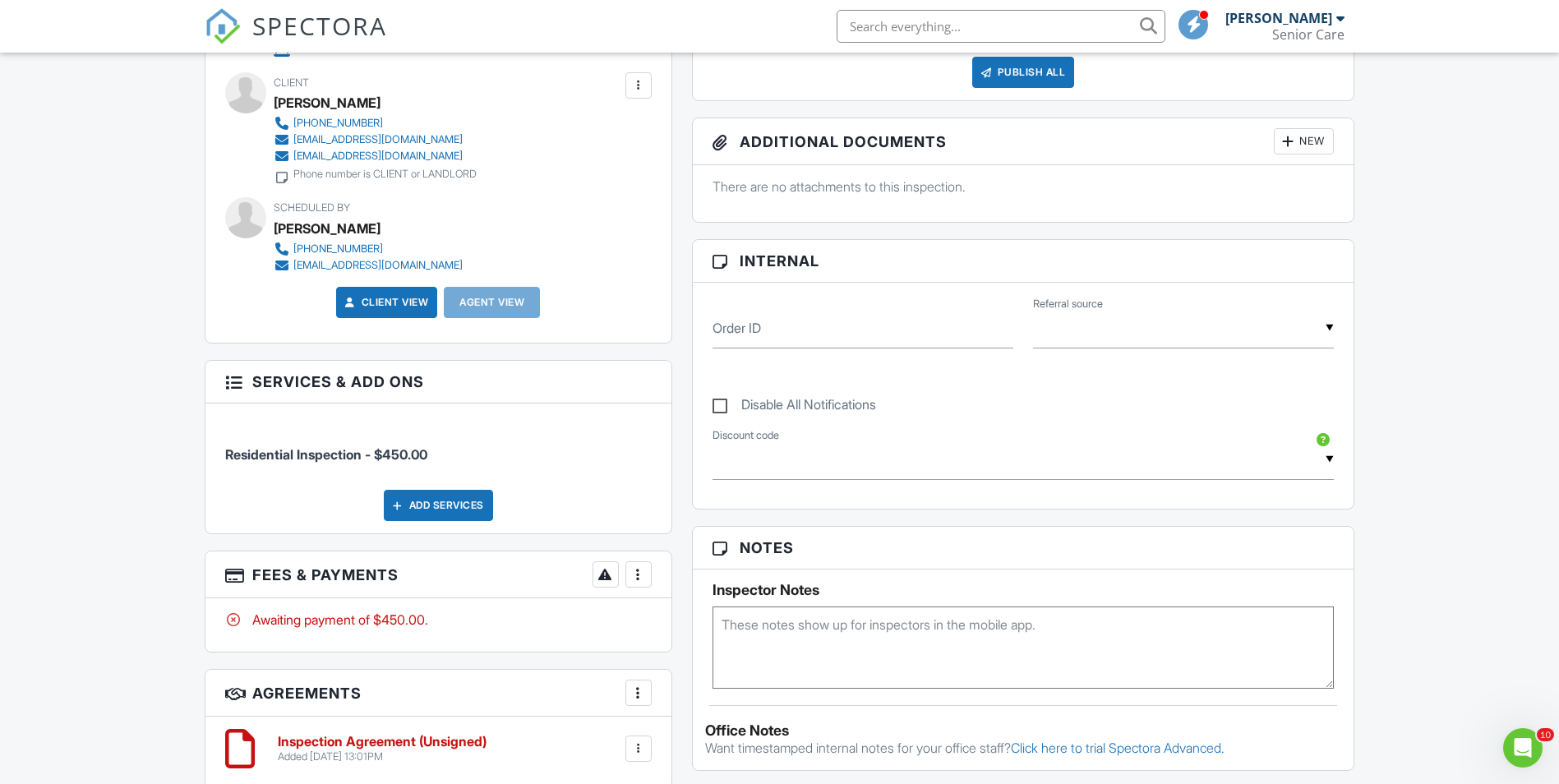 click on "Residential Inspection - $450.00" at bounding box center [438, 446] 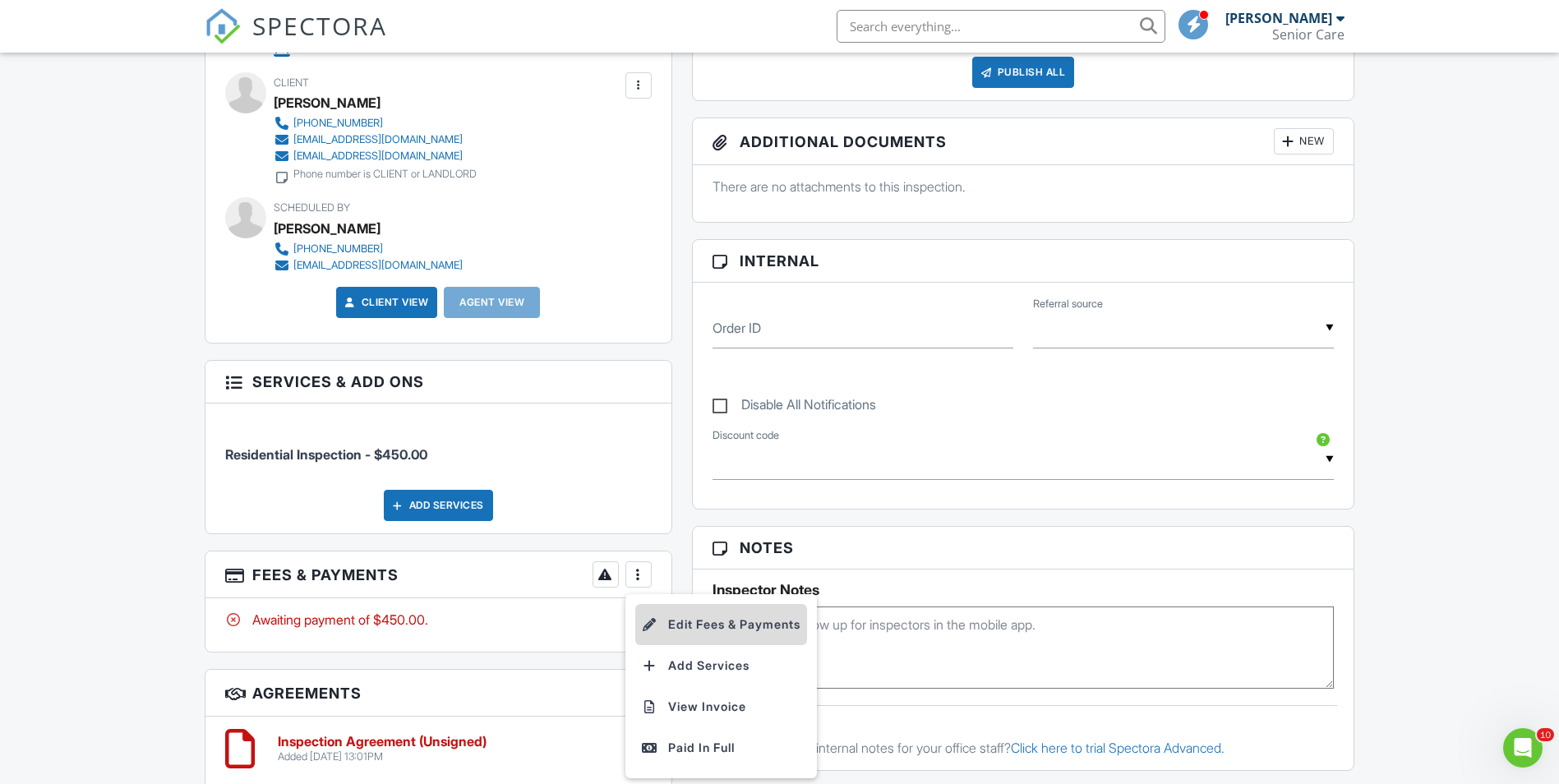 click on "Edit Fees & Payments" at bounding box center (721, 625) 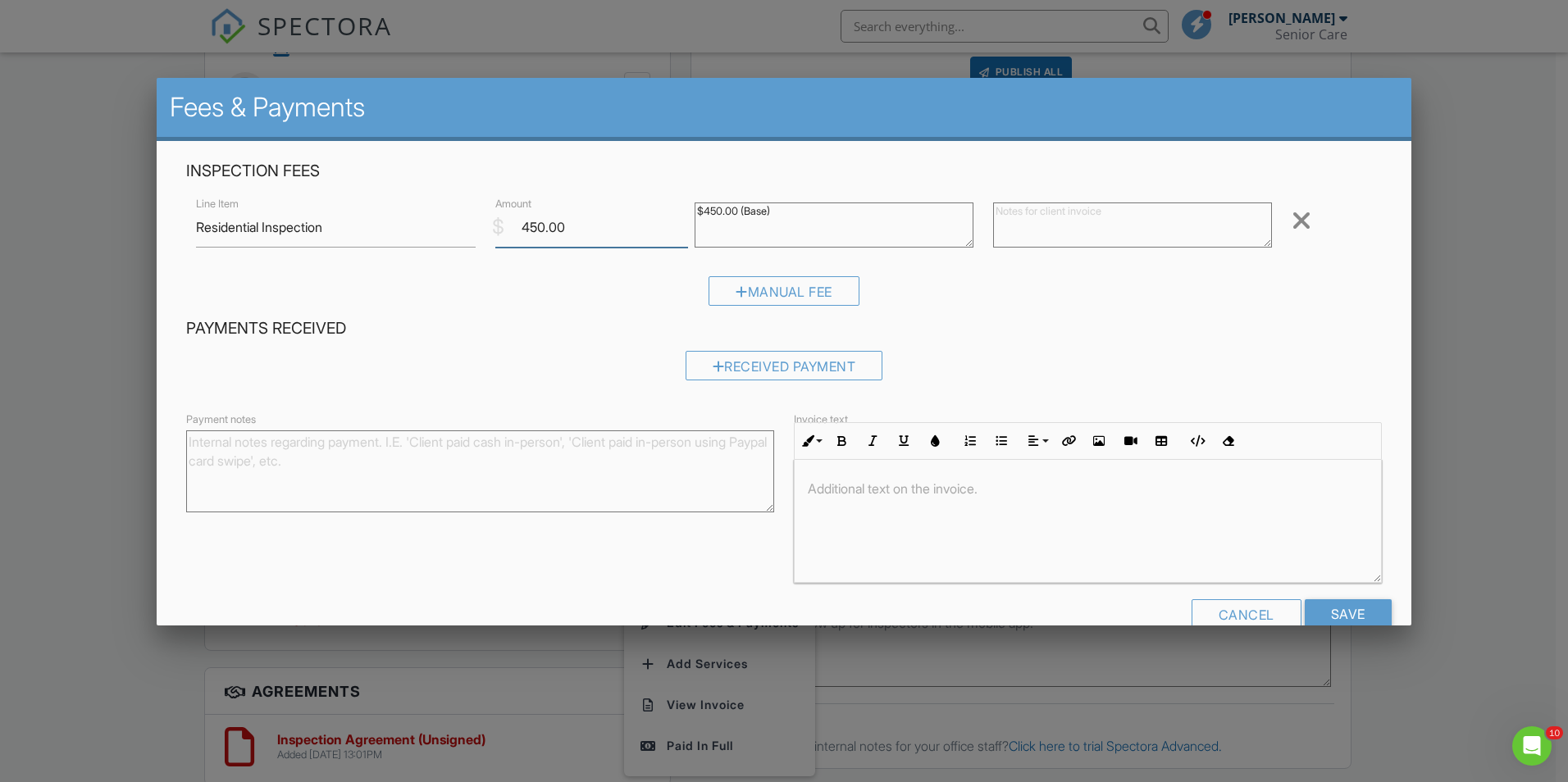 drag, startPoint x: 603, startPoint y: 234, endPoint x: 484, endPoint y: 237, distance: 119.03781 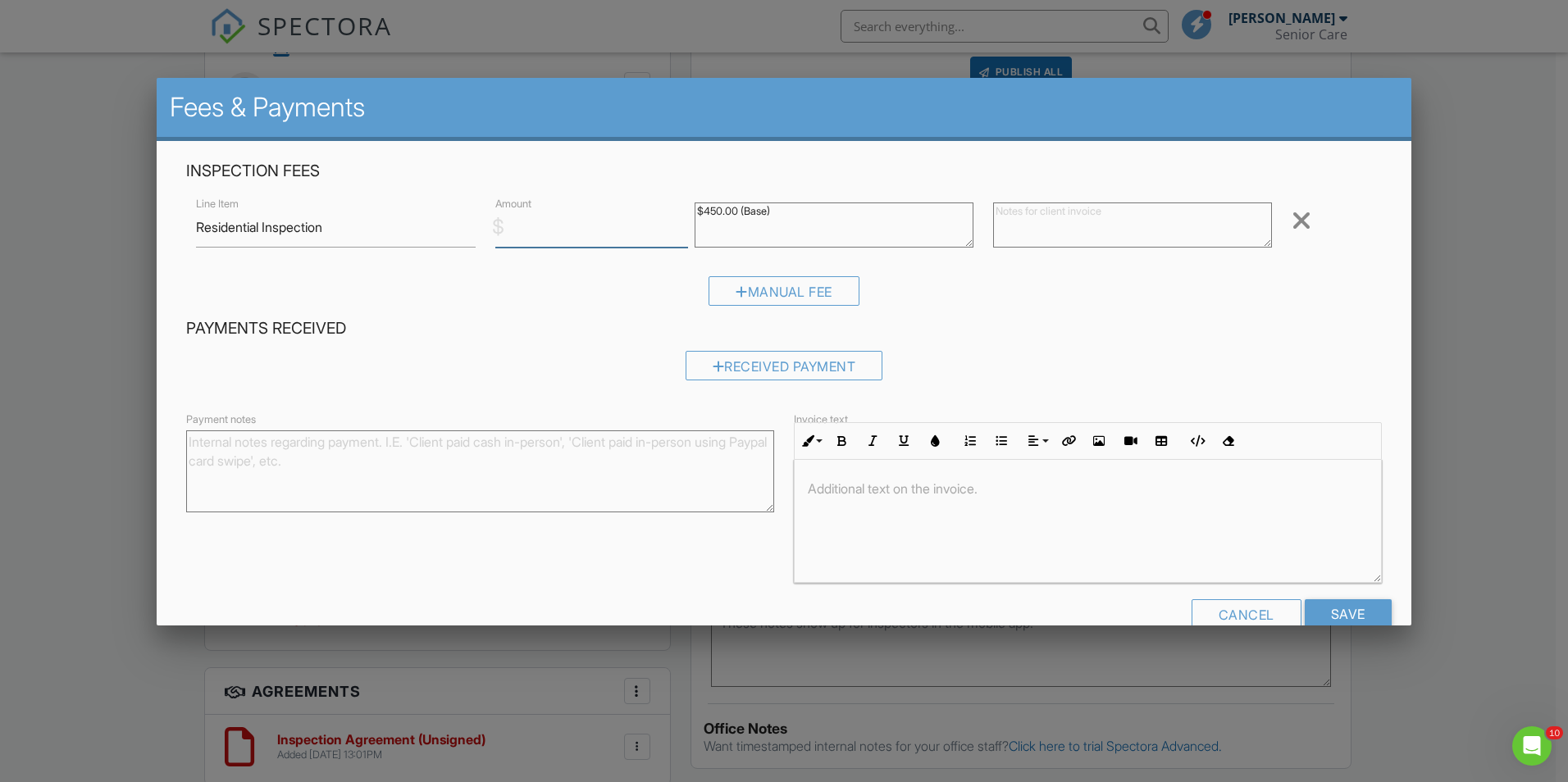 type 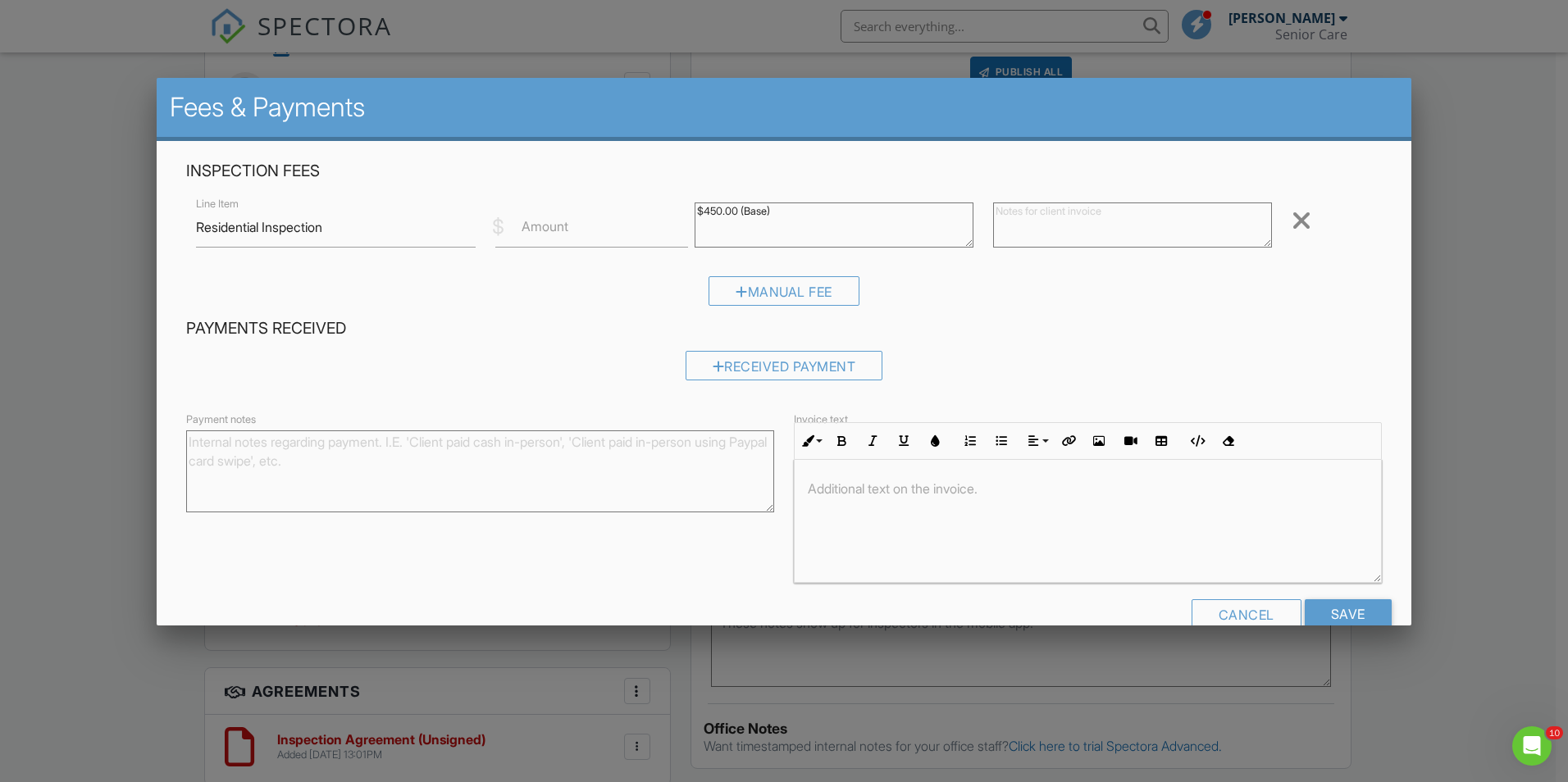drag, startPoint x: 798, startPoint y: 211, endPoint x: 660, endPoint y: 207, distance: 138.058 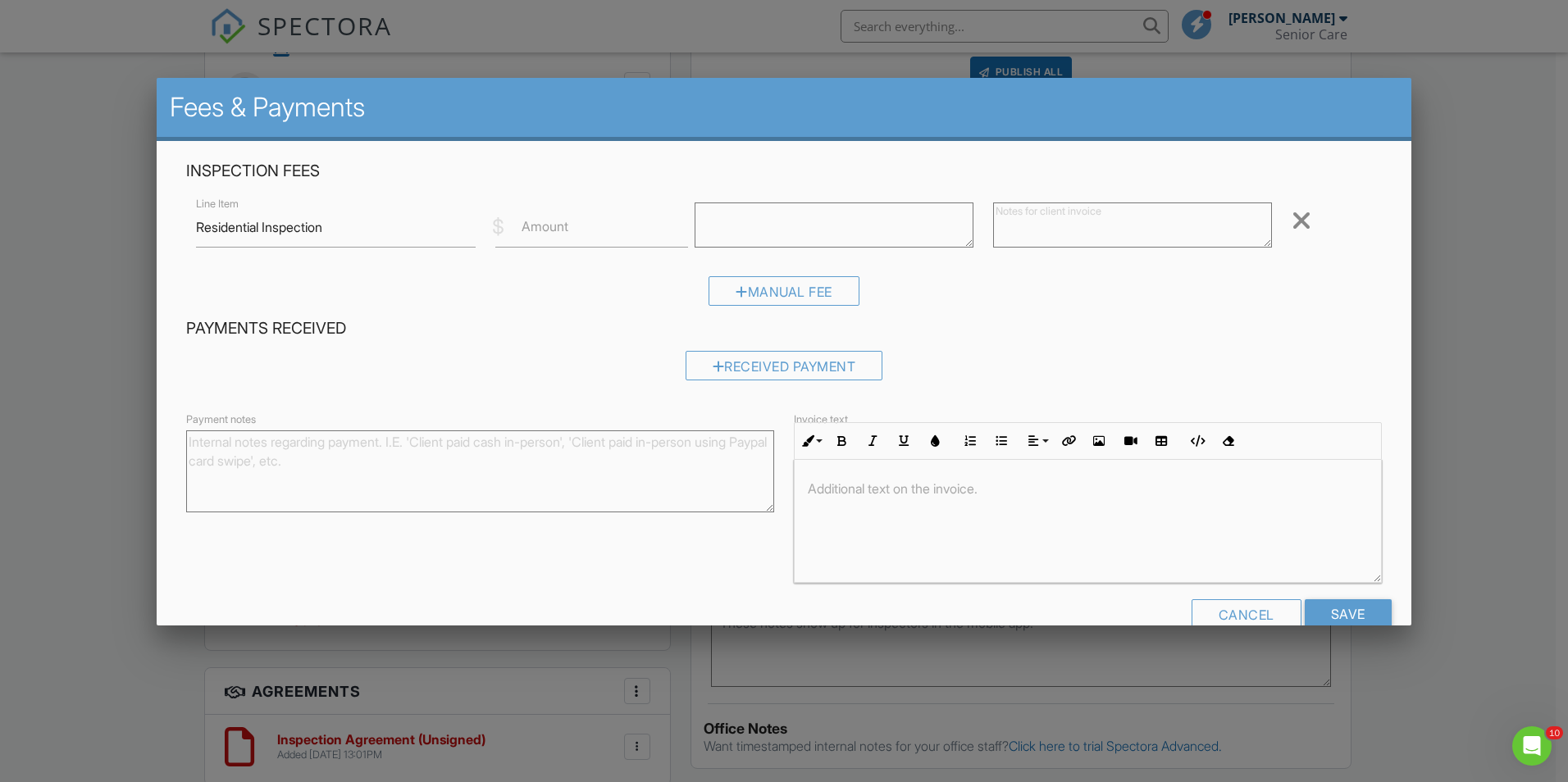type 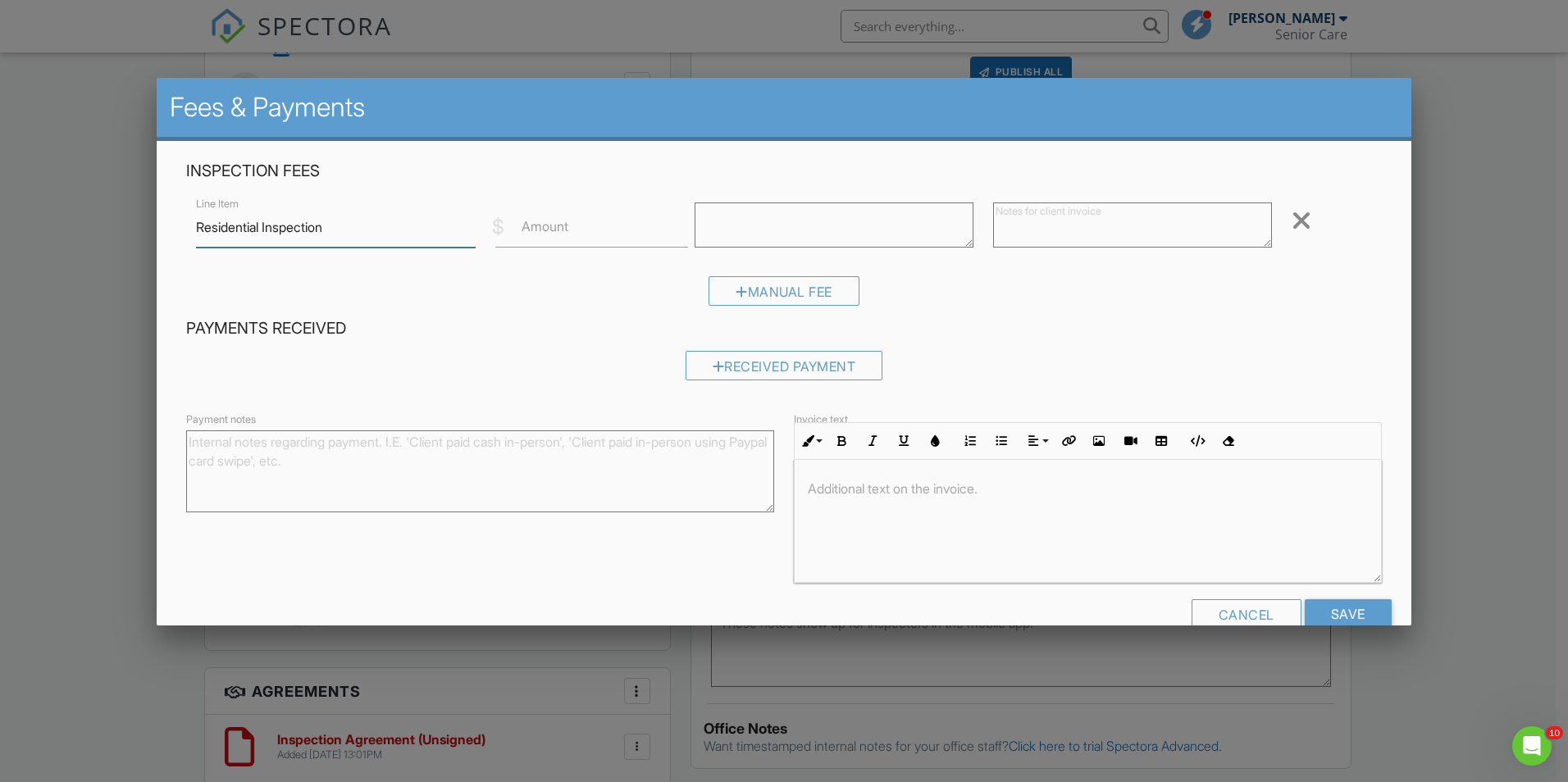 drag, startPoint x: 341, startPoint y: 225, endPoint x: 166, endPoint y: 221, distance: 175.04571 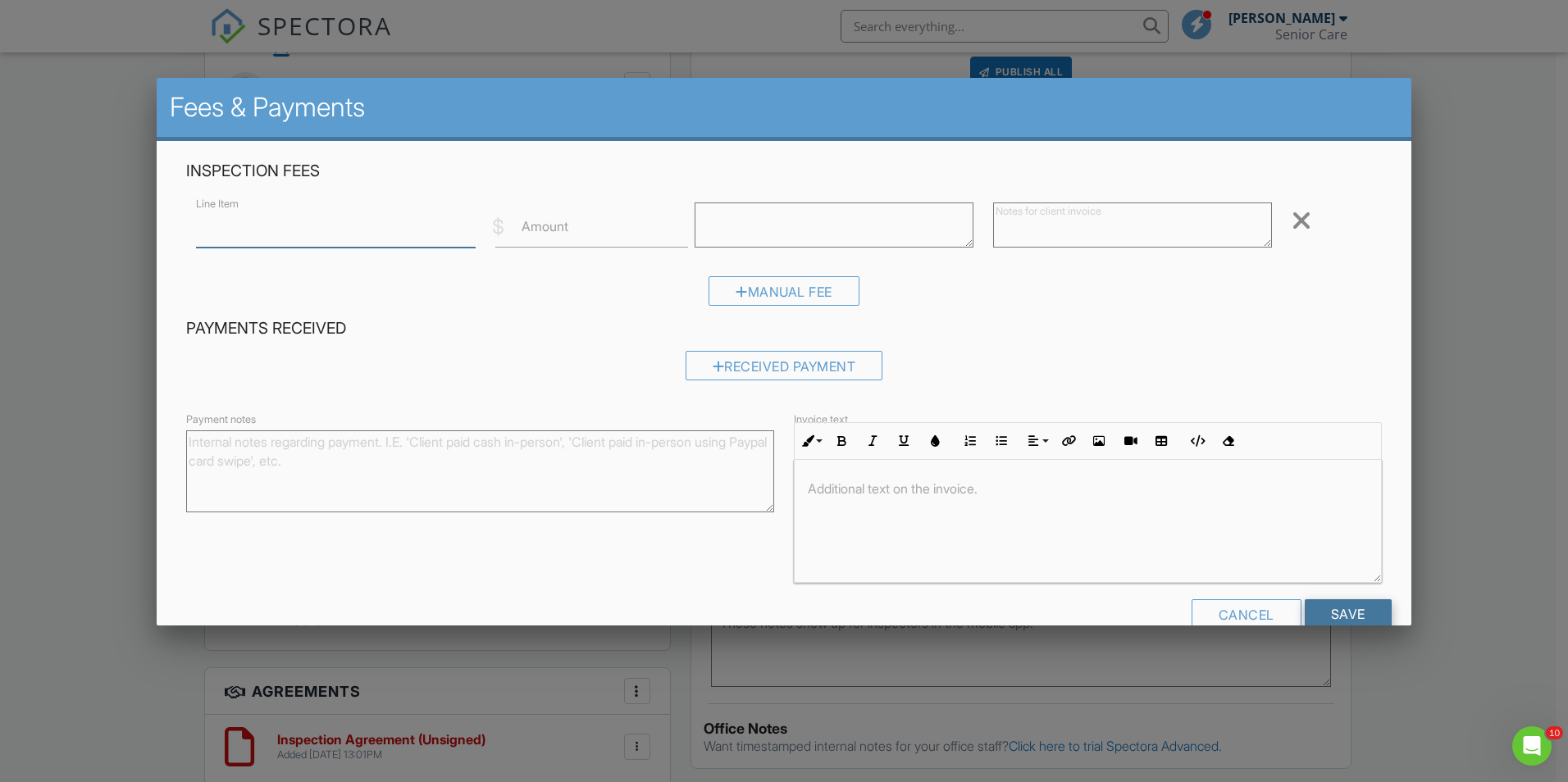 type 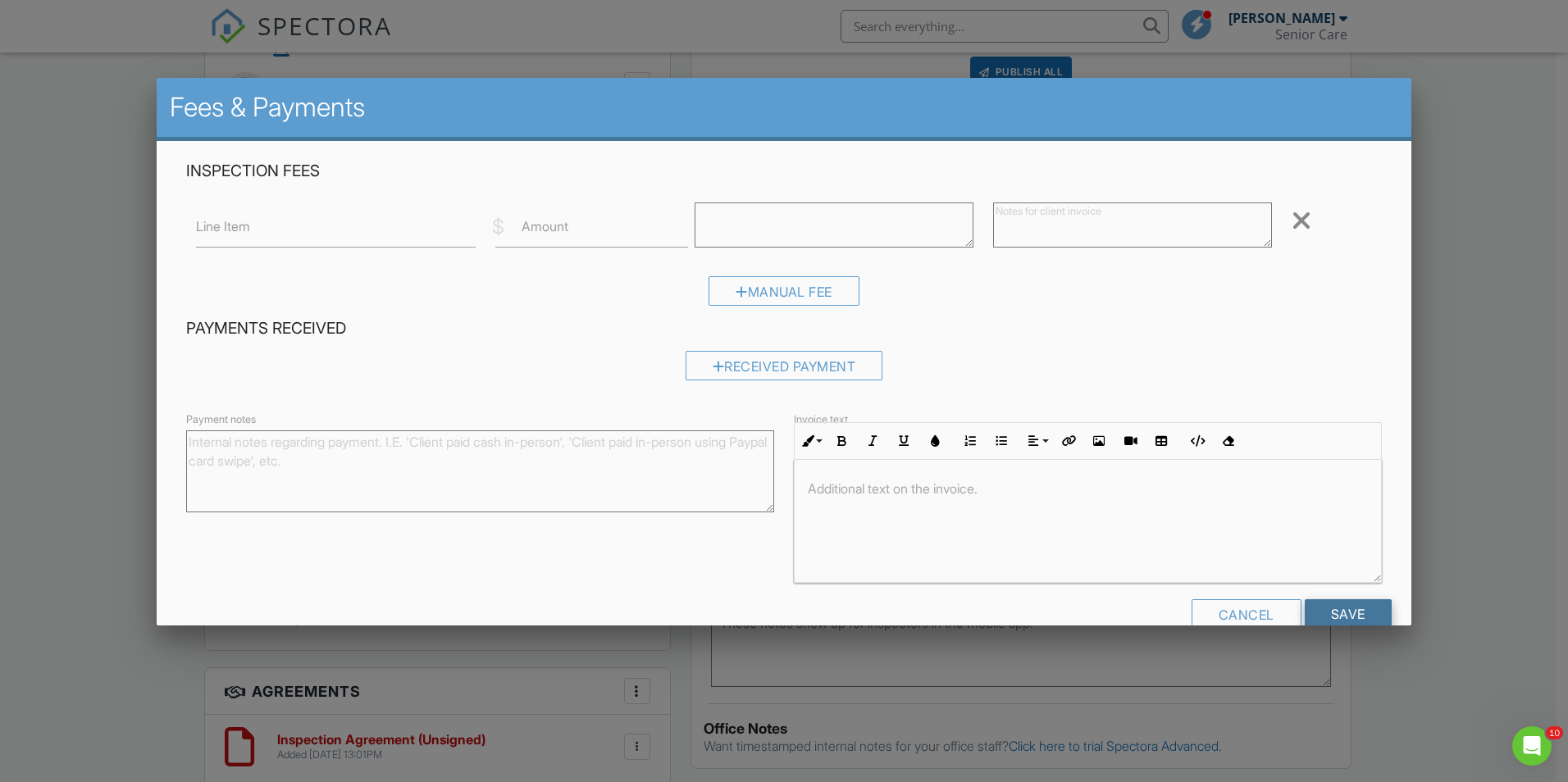 click on "Save" at bounding box center (1348, 614) 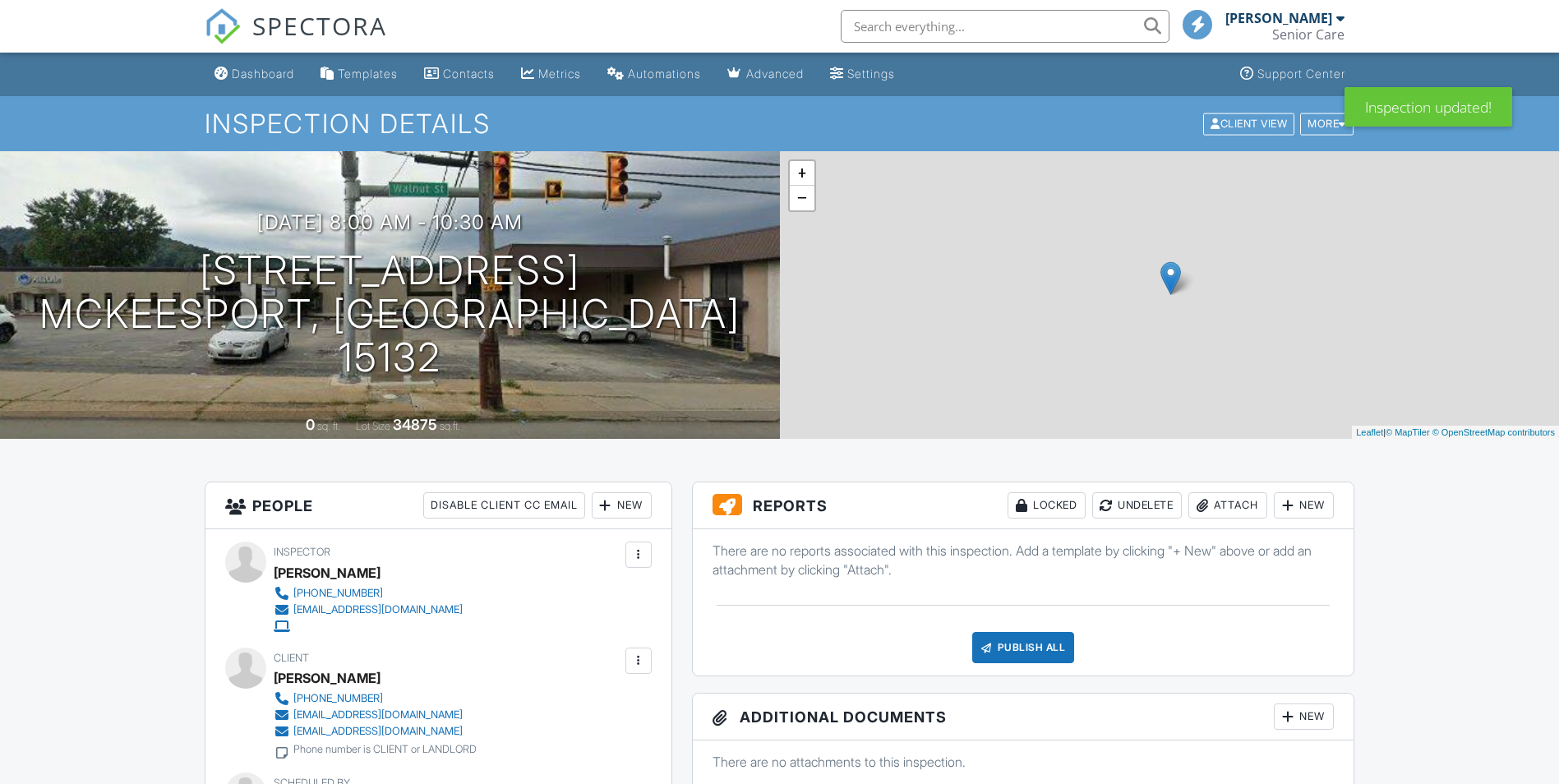 scroll, scrollTop: 0, scrollLeft: 0, axis: both 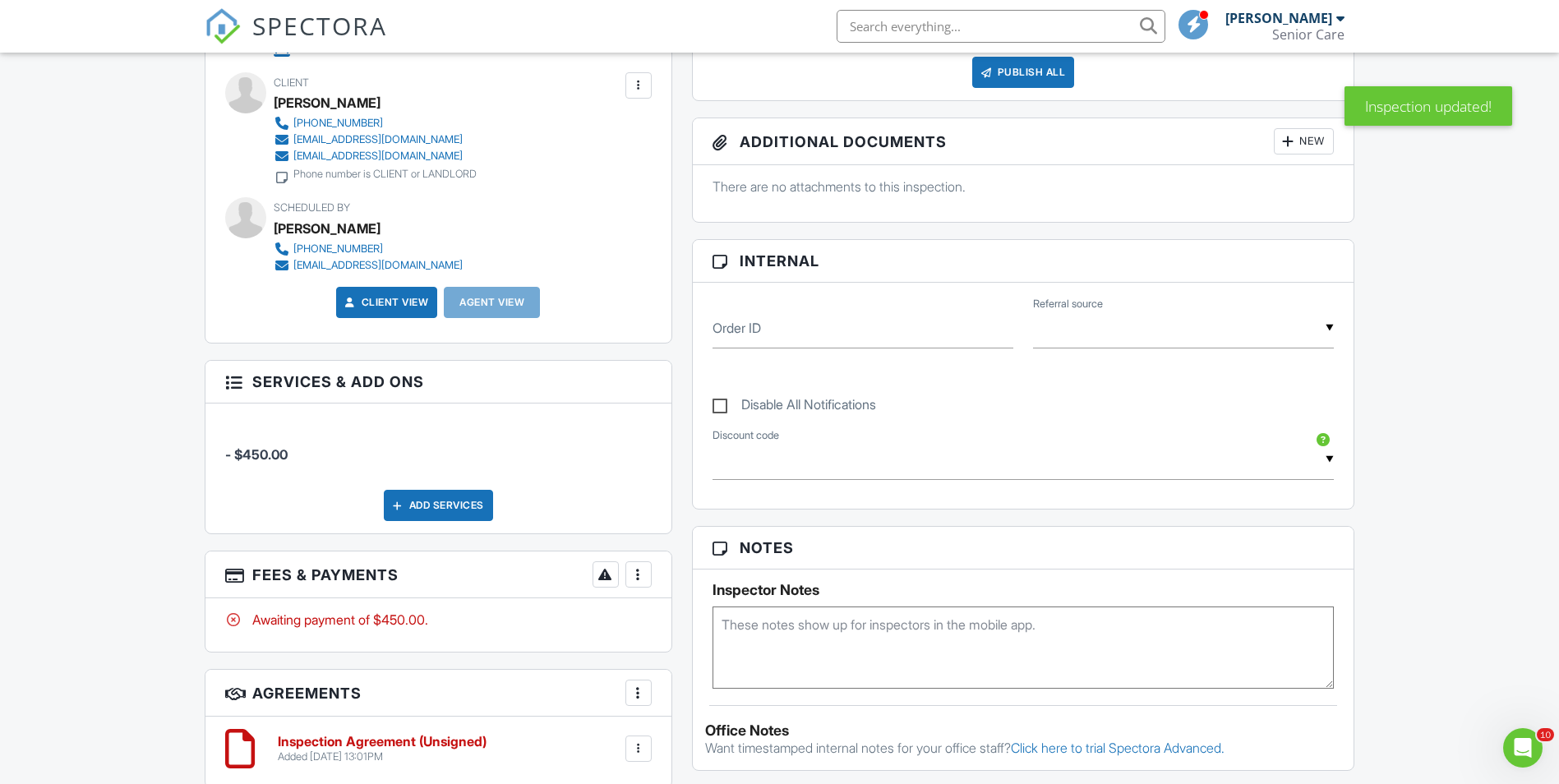 click at bounding box center [233, 380] 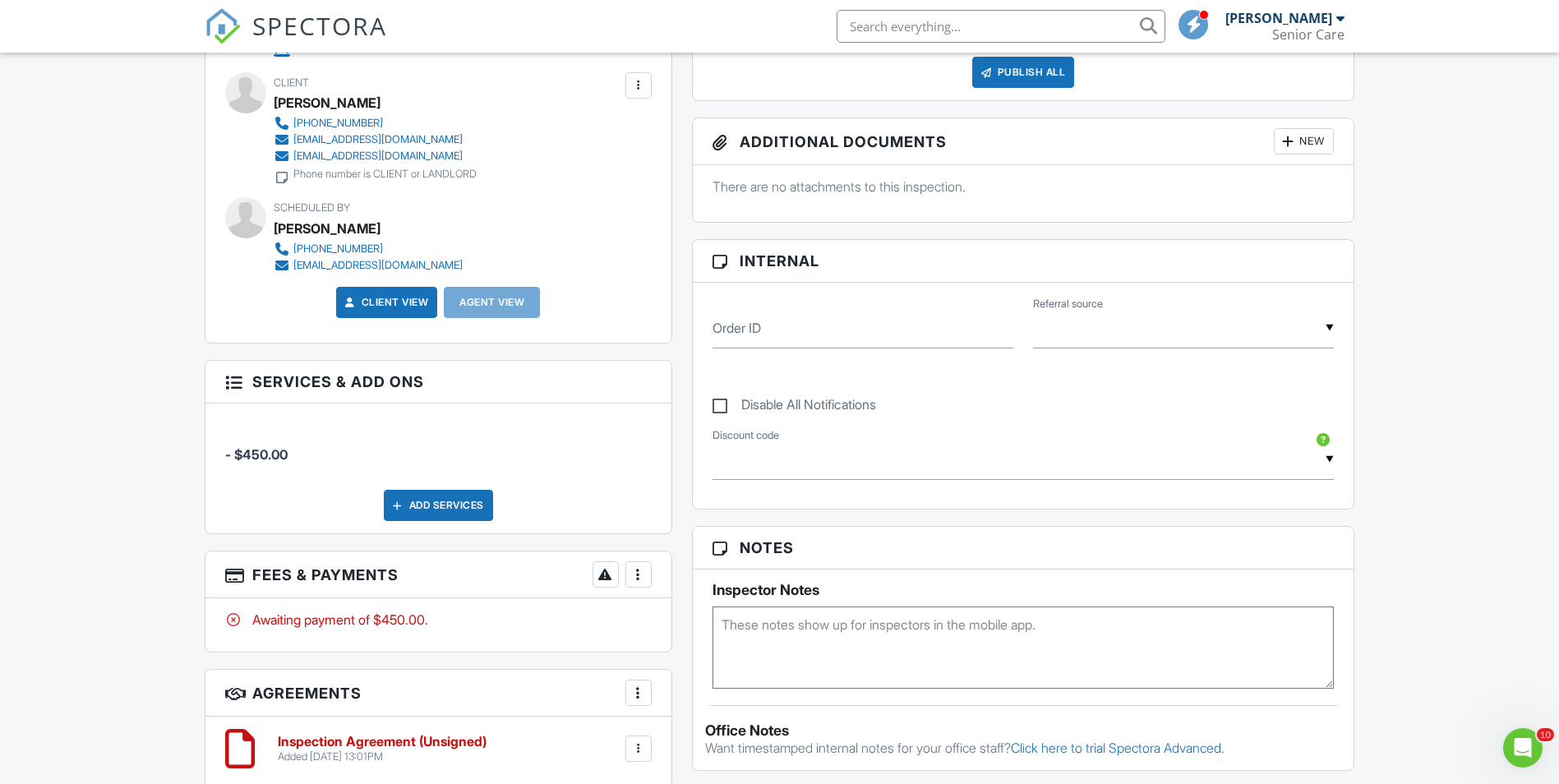 drag, startPoint x: 234, startPoint y: 383, endPoint x: 178, endPoint y: 430, distance: 73.10951 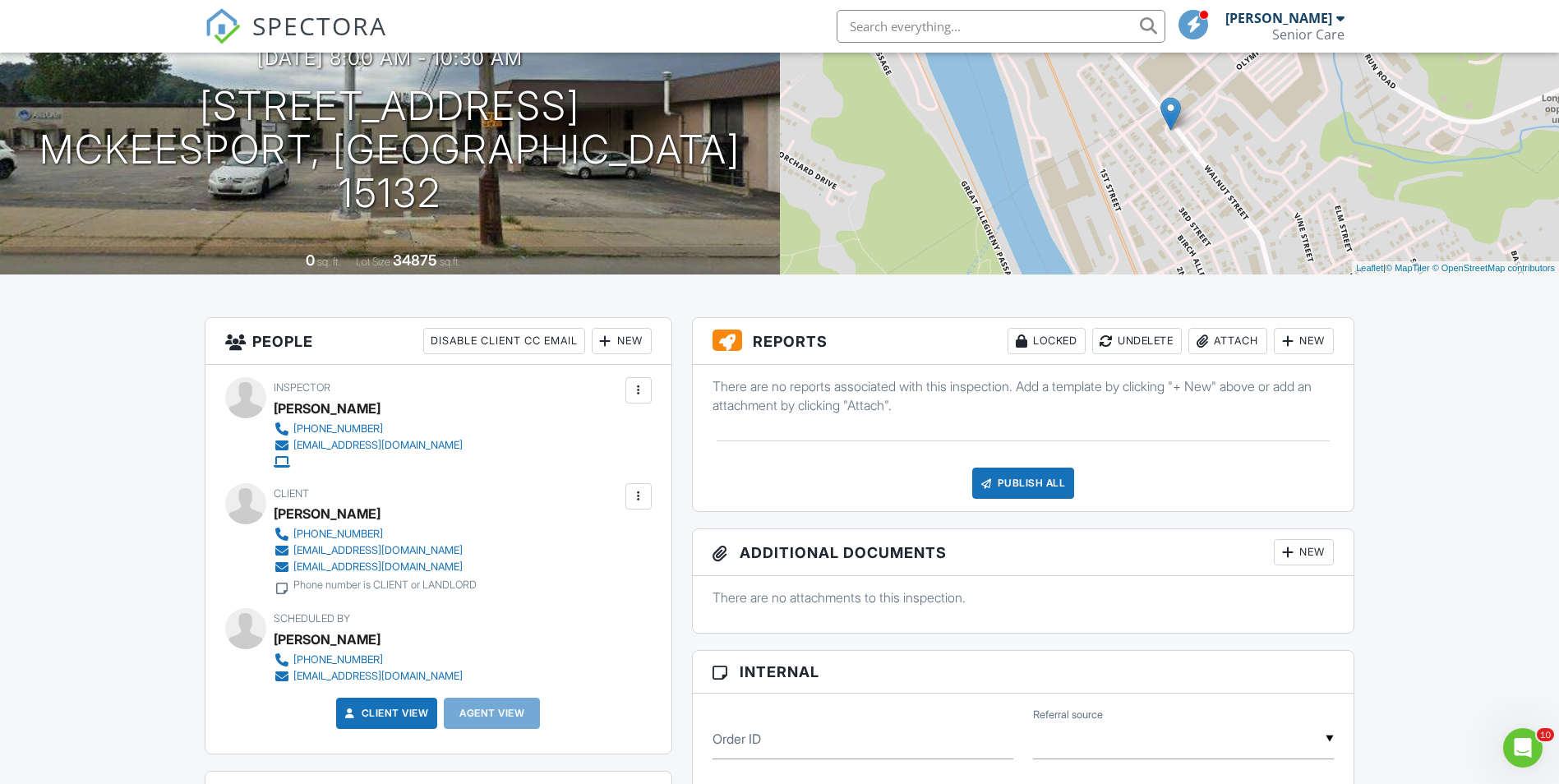 scroll, scrollTop: 0, scrollLeft: 0, axis: both 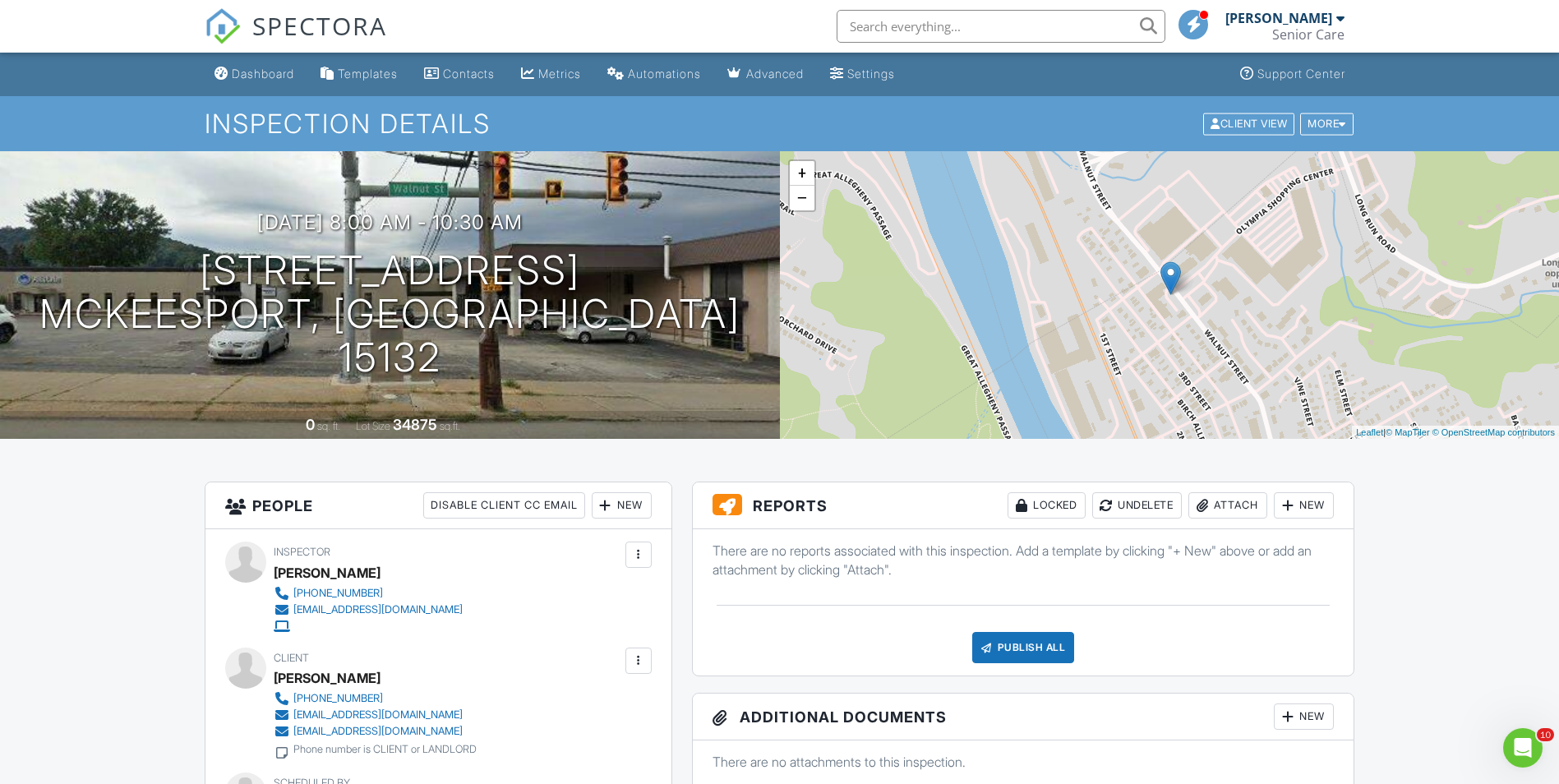 click on "Dashboard" at bounding box center (263, 73) 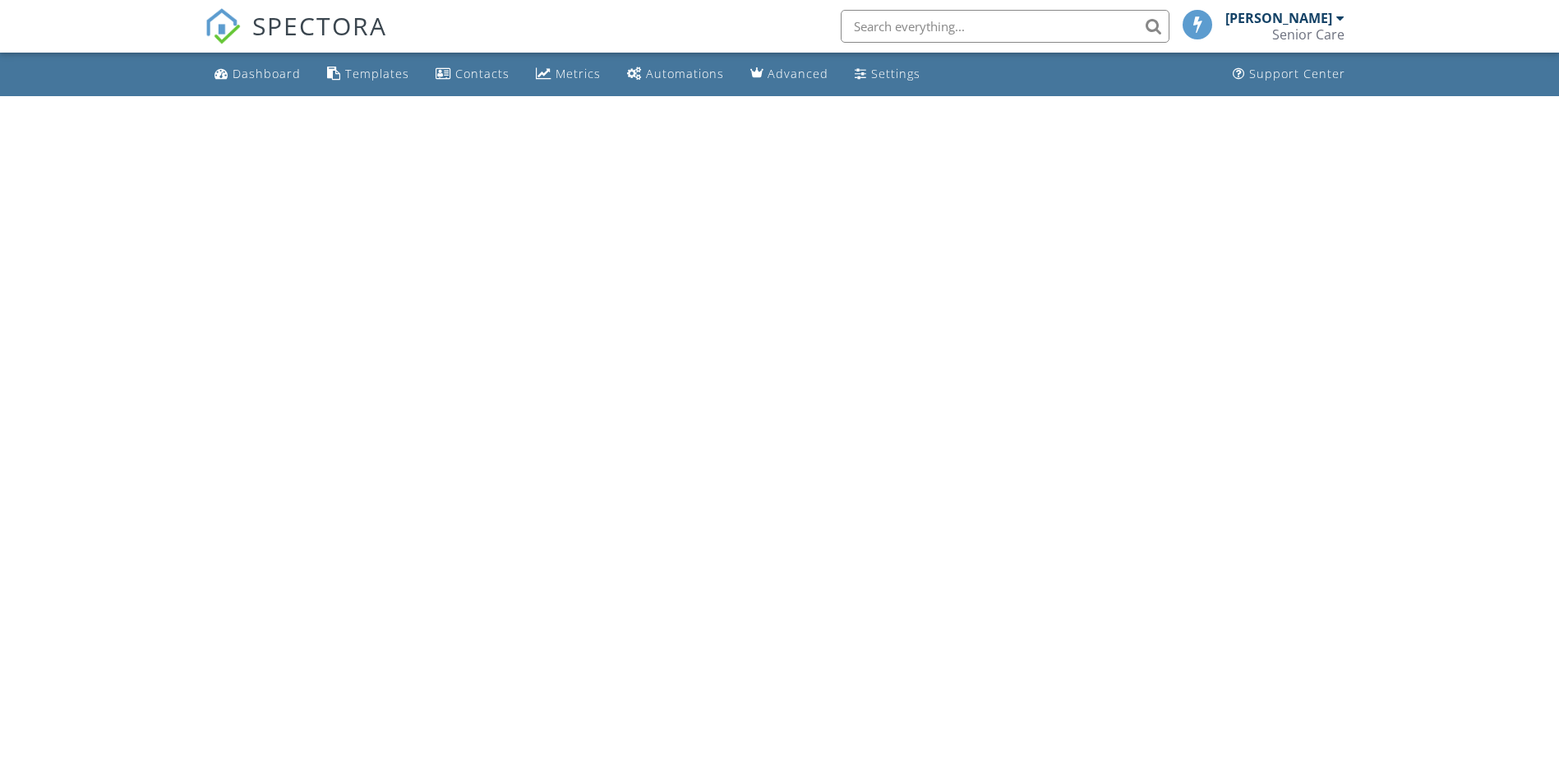 scroll, scrollTop: 0, scrollLeft: 0, axis: both 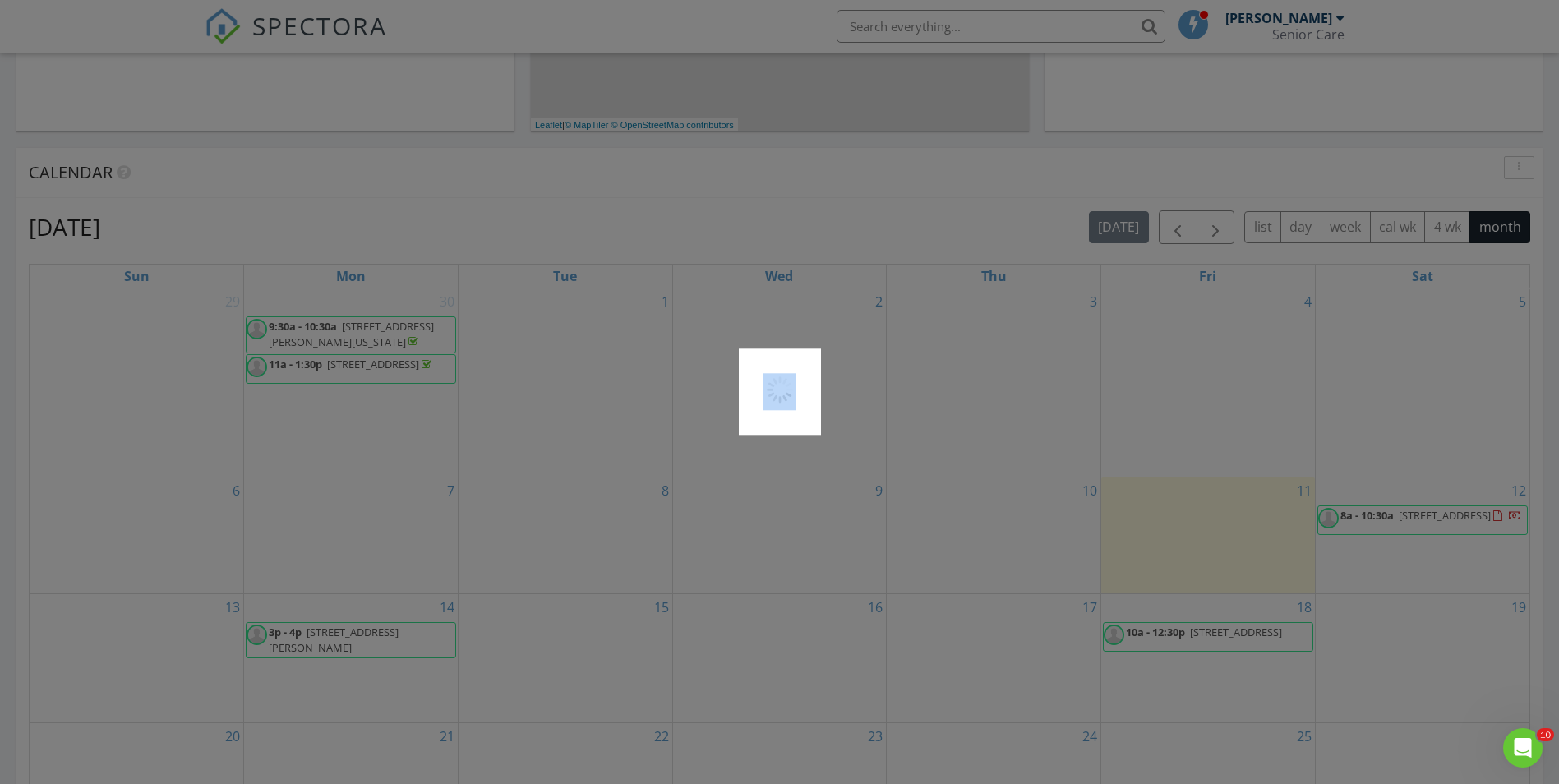 click at bounding box center [779, 392] 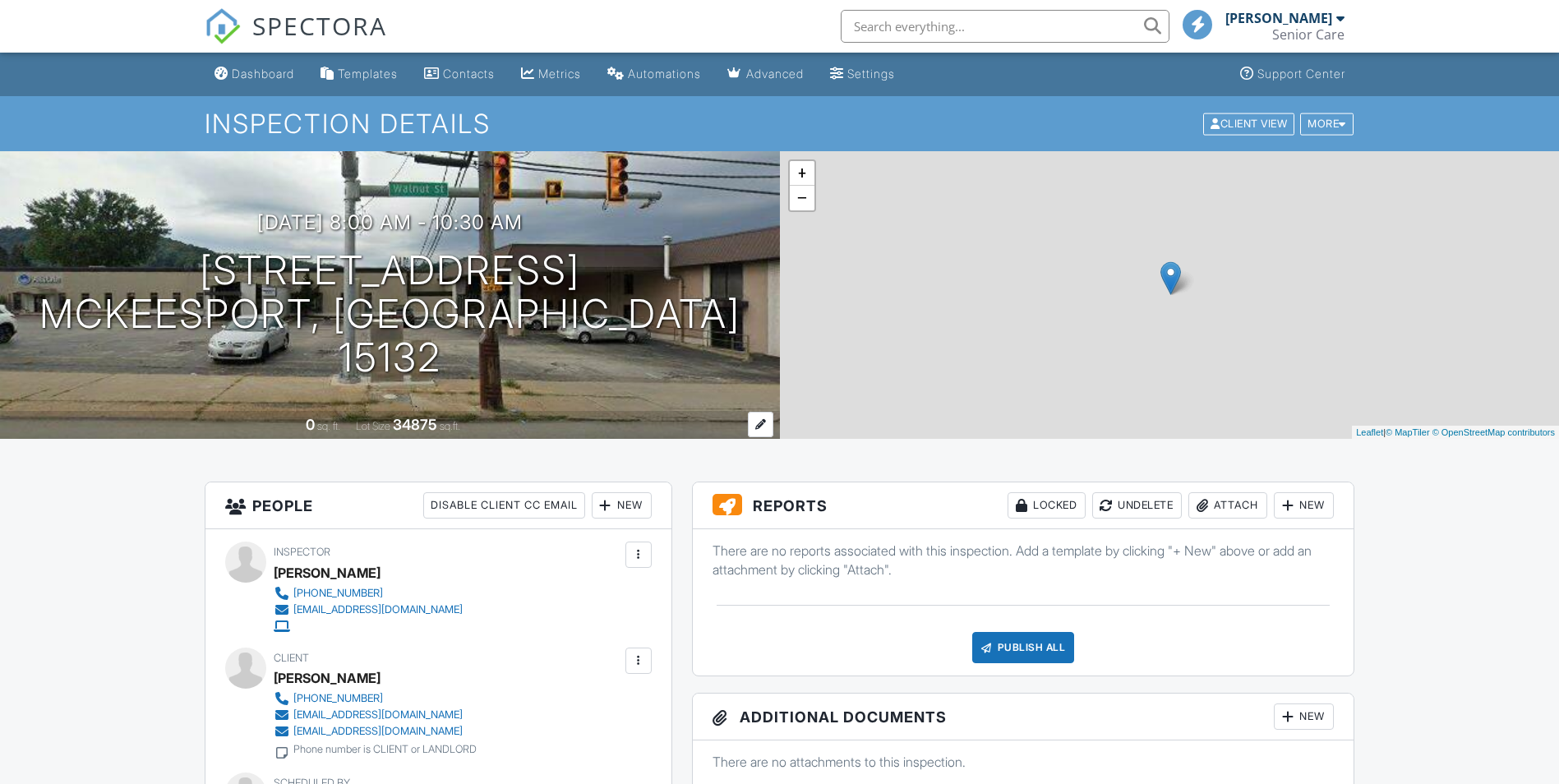scroll, scrollTop: 0, scrollLeft: 0, axis: both 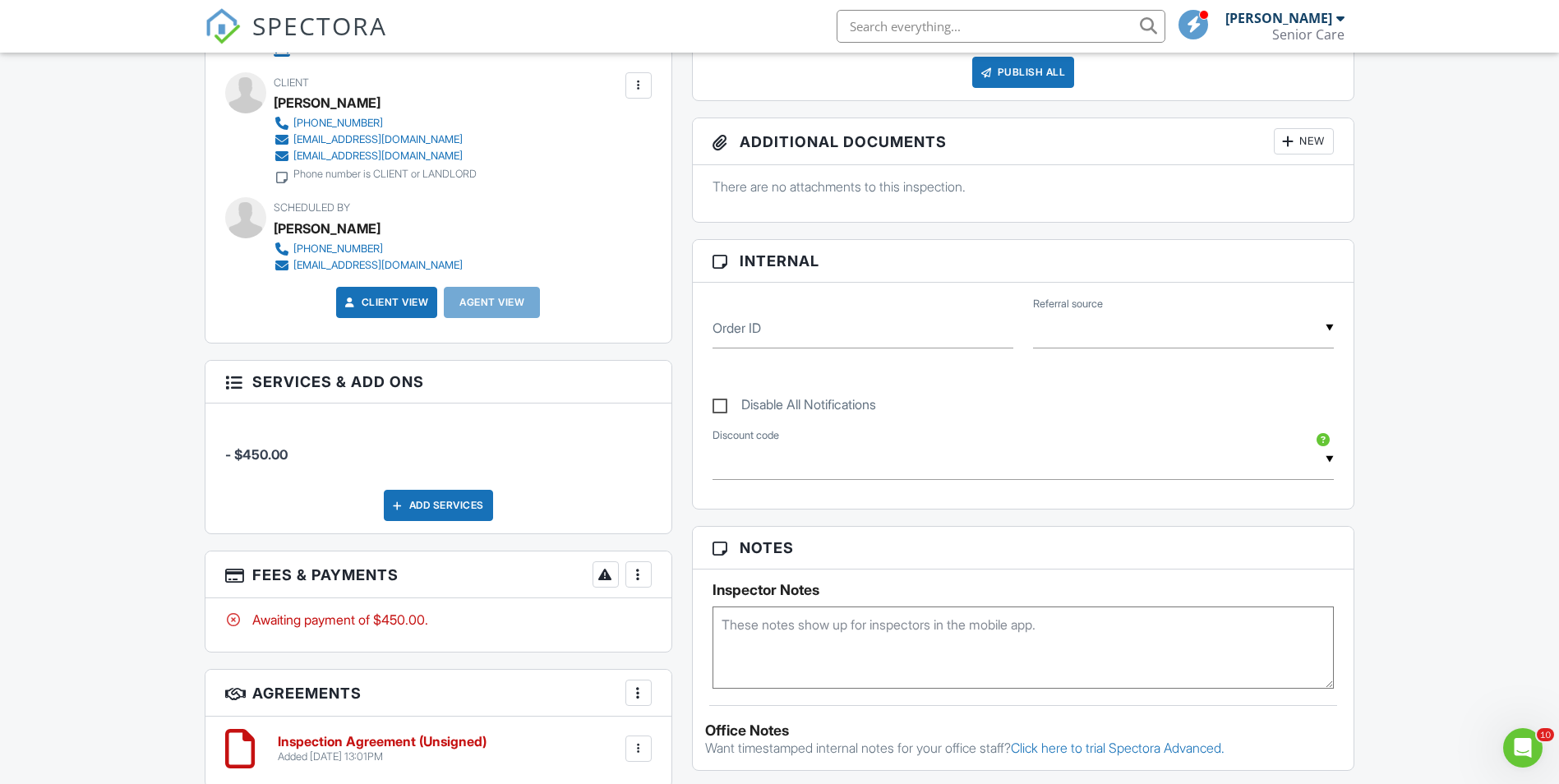 click on "More" 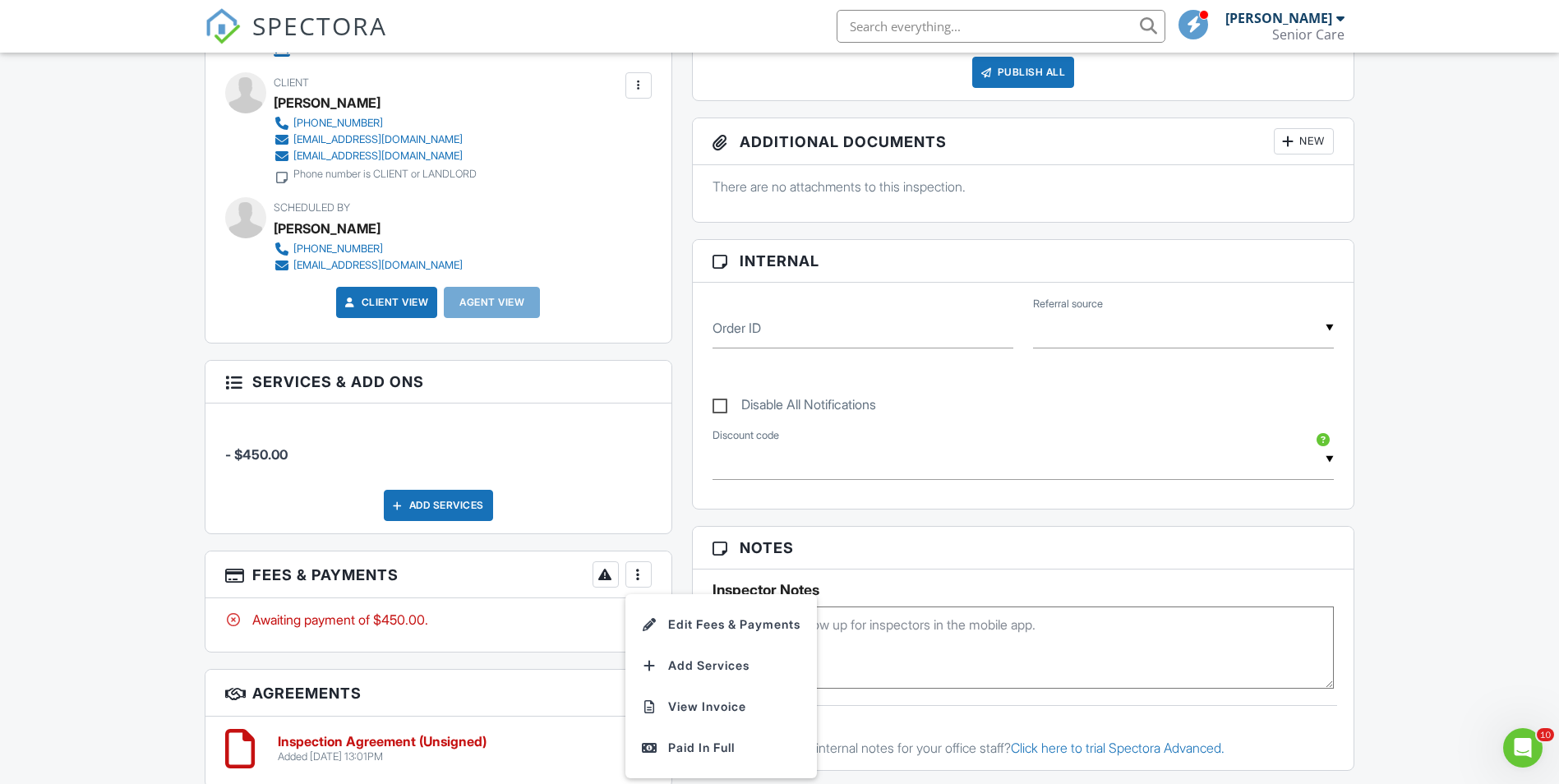 click on "Dashboard
Templates
Contacts
Metrics
Automations
Advanced
Settings
Support Center
Inspection Details
Client View
More
Property Details
Reschedule
Reorder / Copy
Share
Cancel
Delete
Print Order
Convert to V9
View Change Log
07/12/2025  8:00 am
- 10:30 am
4304 Walnut St
McKeesport, PA 15132
0
sq. ft.
Lot Size
34875
sq.ft.
+ − Leaflet  |  © MapTiler   © OpenStreetMap contributors
All emails and texts are disabled for this inspection!
All emails and texts have been disabled for this inspection. This may have happened due to someone manually disabling them or this inspection being unconfirmed when it was scheduled. To re-enable emails and texts for this inspection, click the button below." 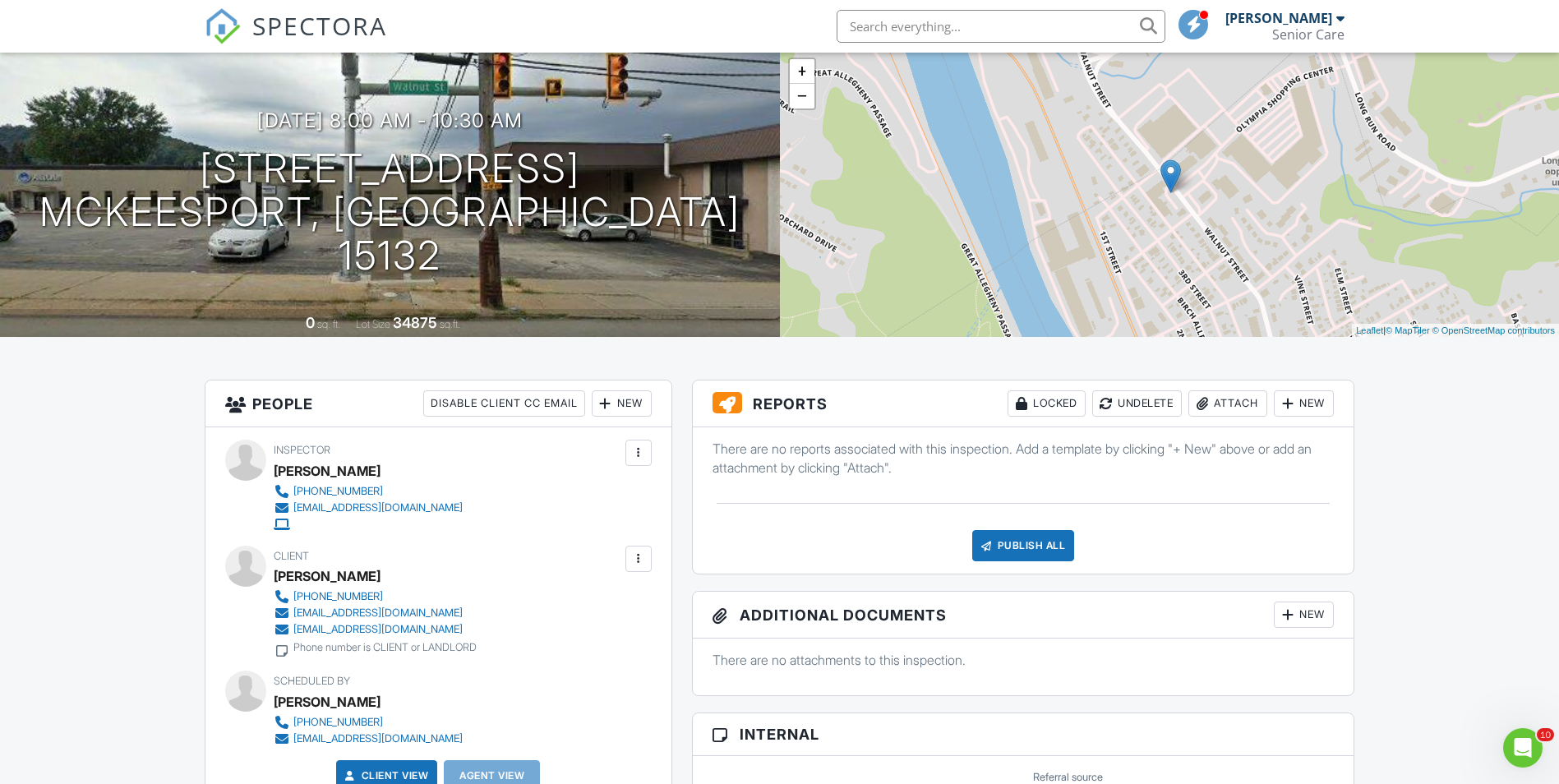 scroll, scrollTop: 0, scrollLeft: 0, axis: both 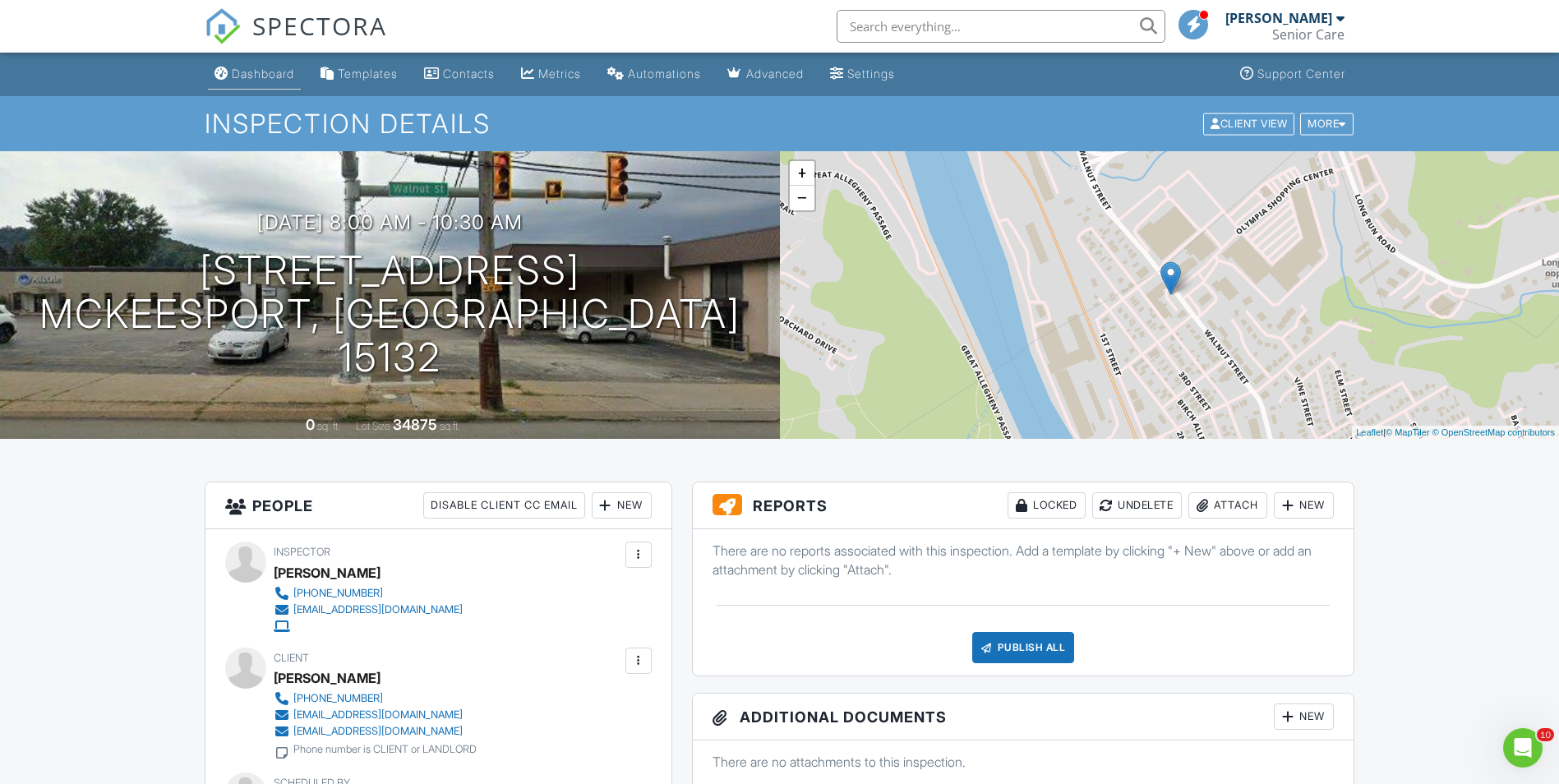 click on "Dashboard" 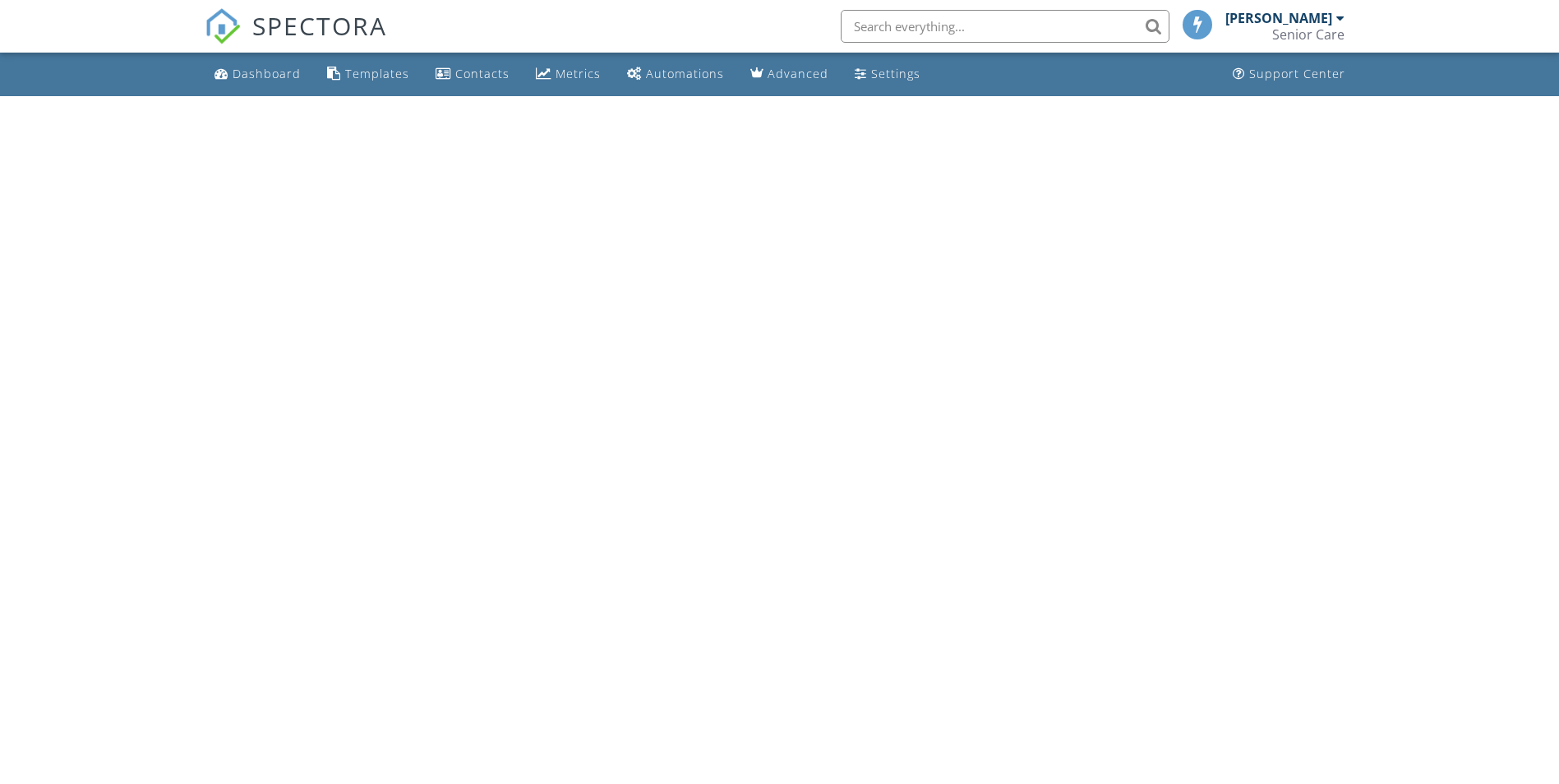 scroll, scrollTop: 0, scrollLeft: 0, axis: both 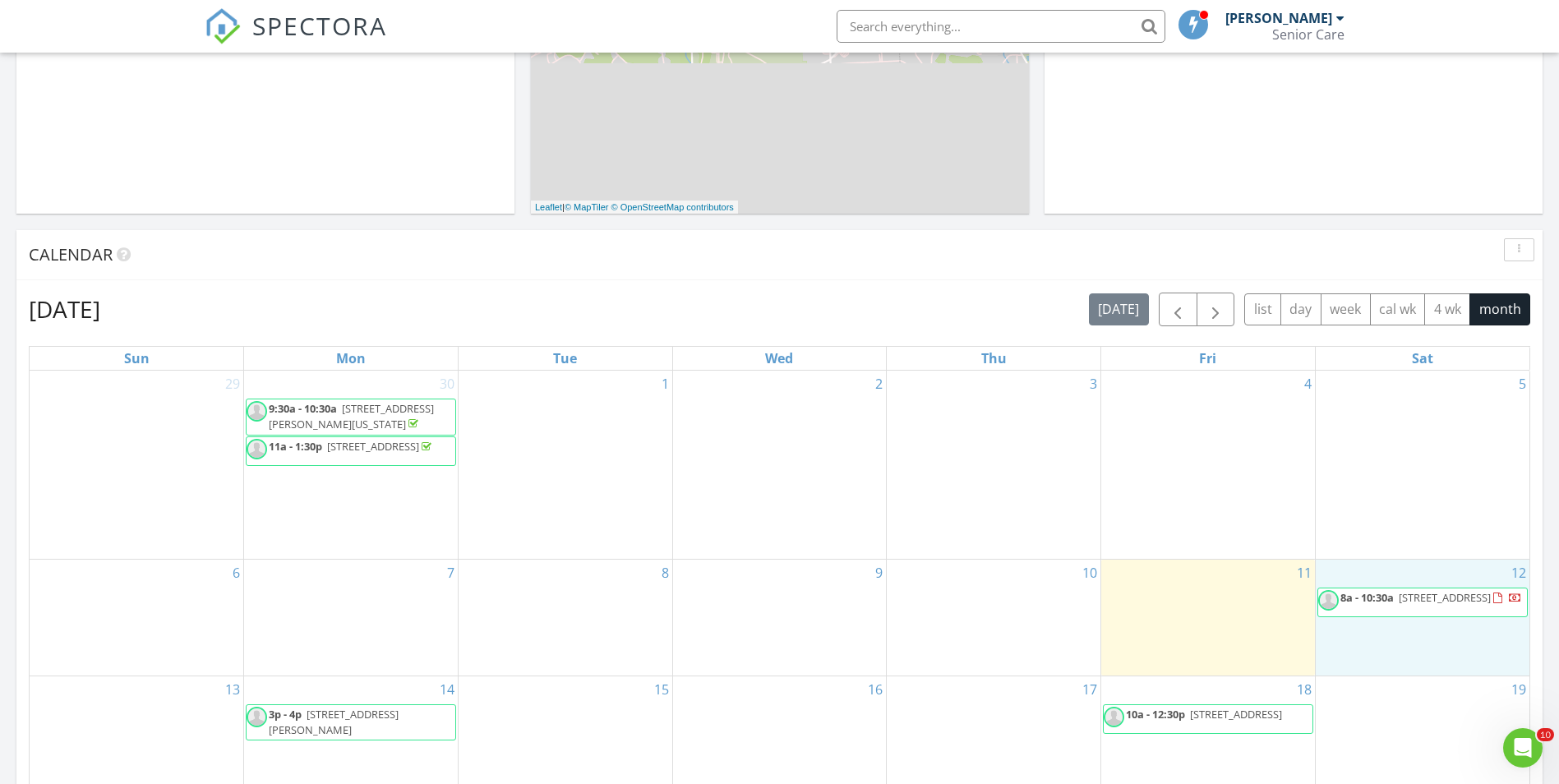 click on "12
8a - 10:30a
4304 Walnut St, McKeesport 15132" at bounding box center (1423, 617) 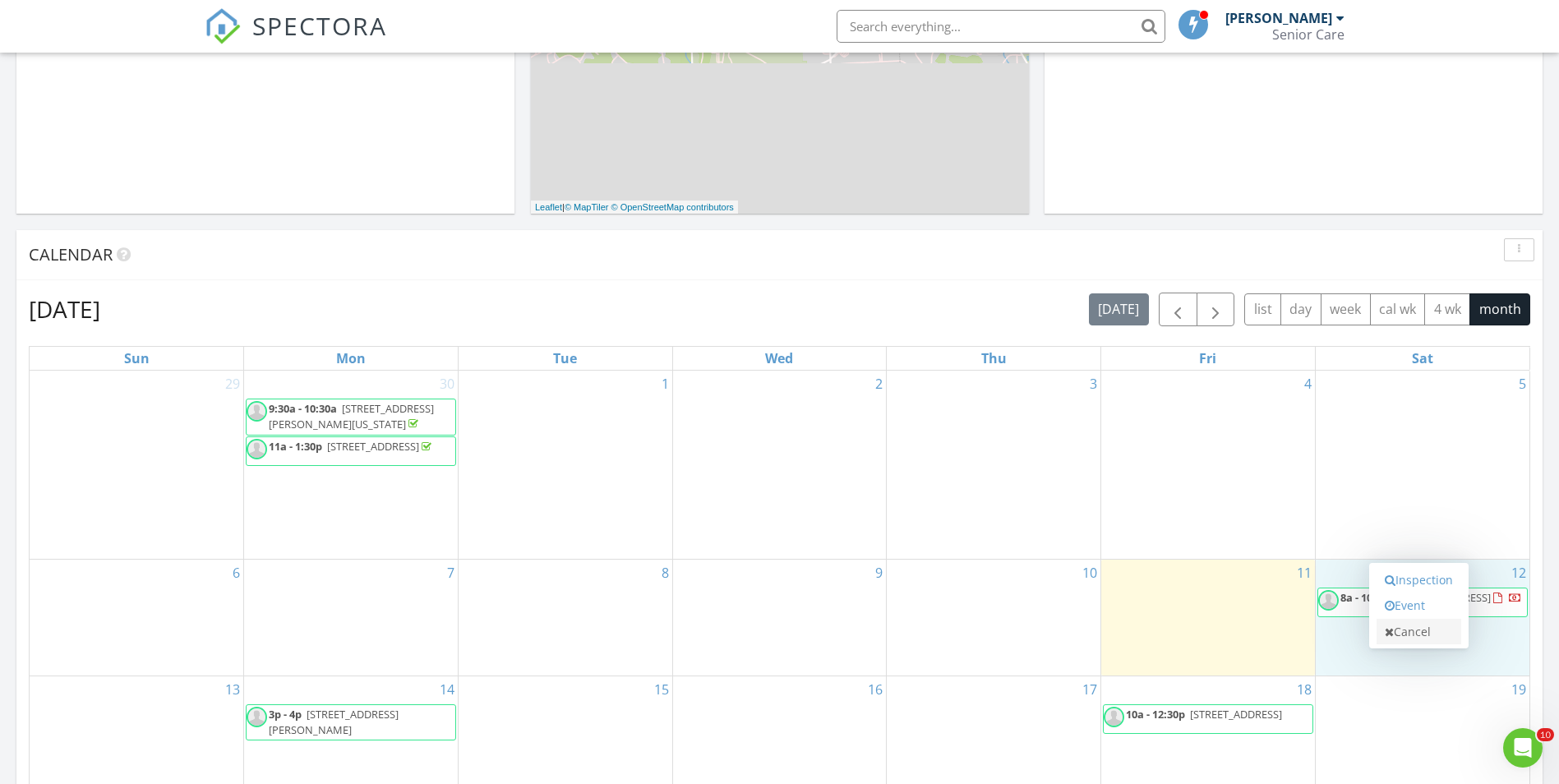 click on "Cancel" at bounding box center [1418, 632] 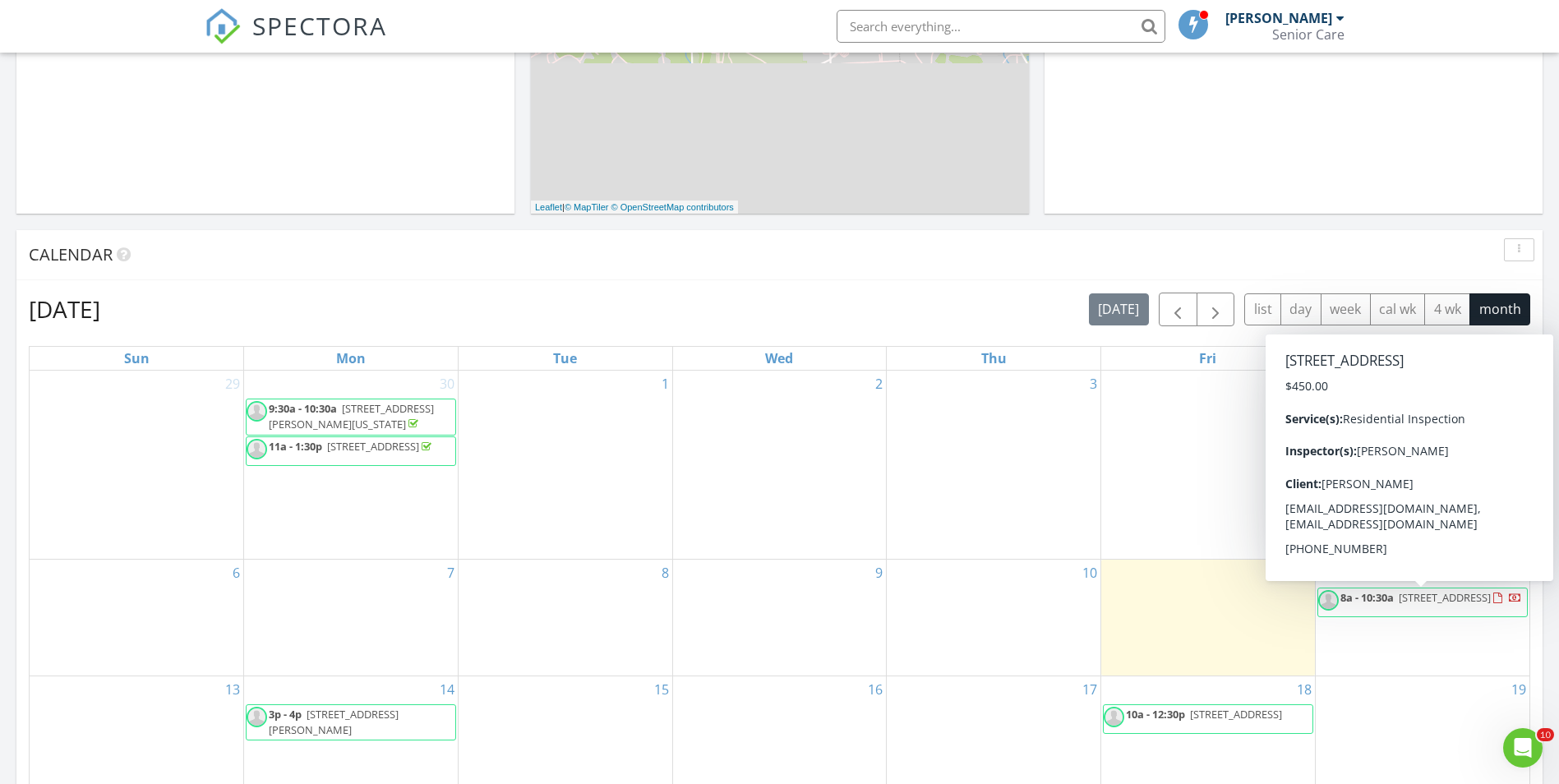 click on "8a - 10:30a" at bounding box center [1367, 597] 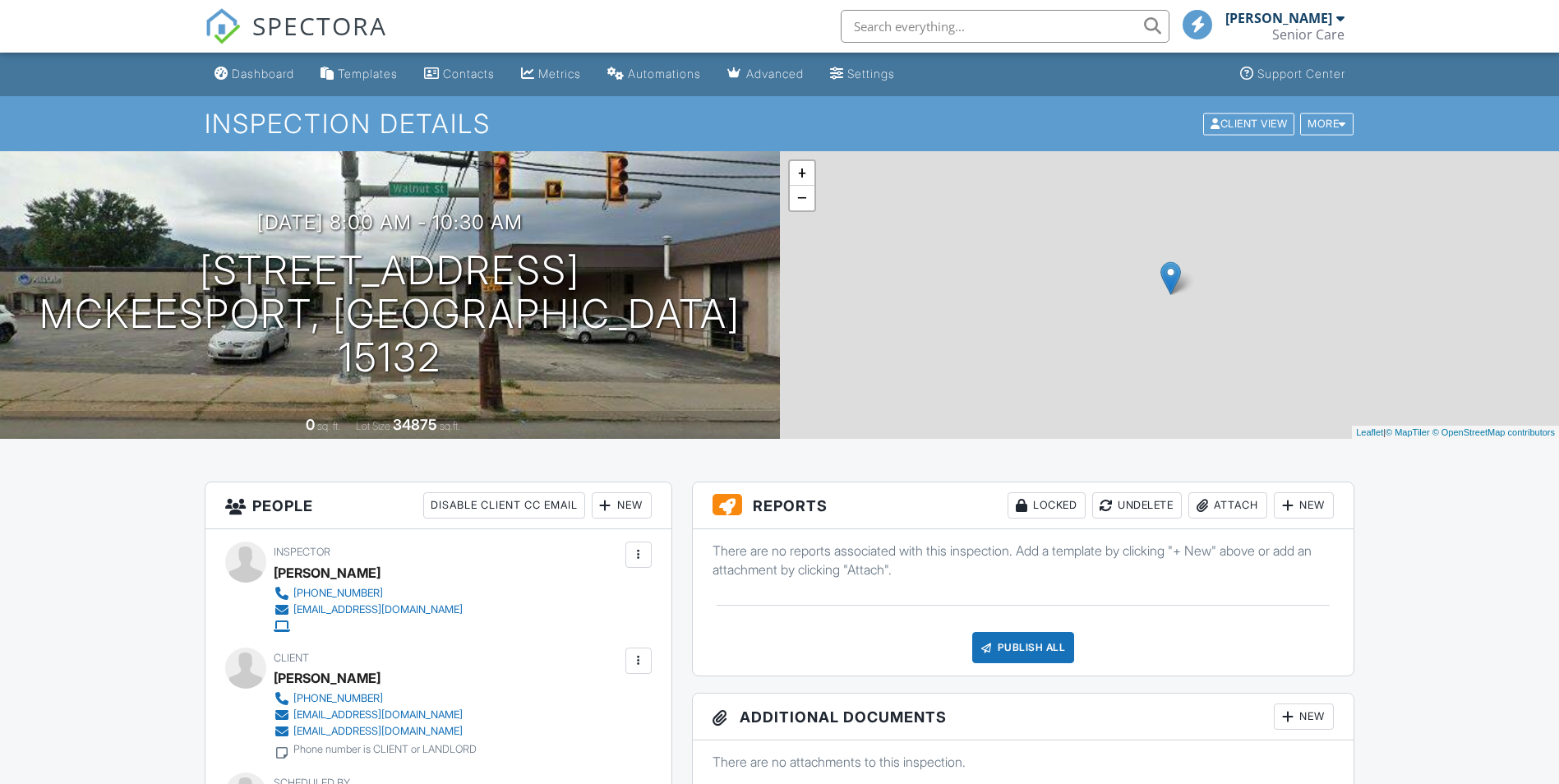 scroll, scrollTop: 0, scrollLeft: 0, axis: both 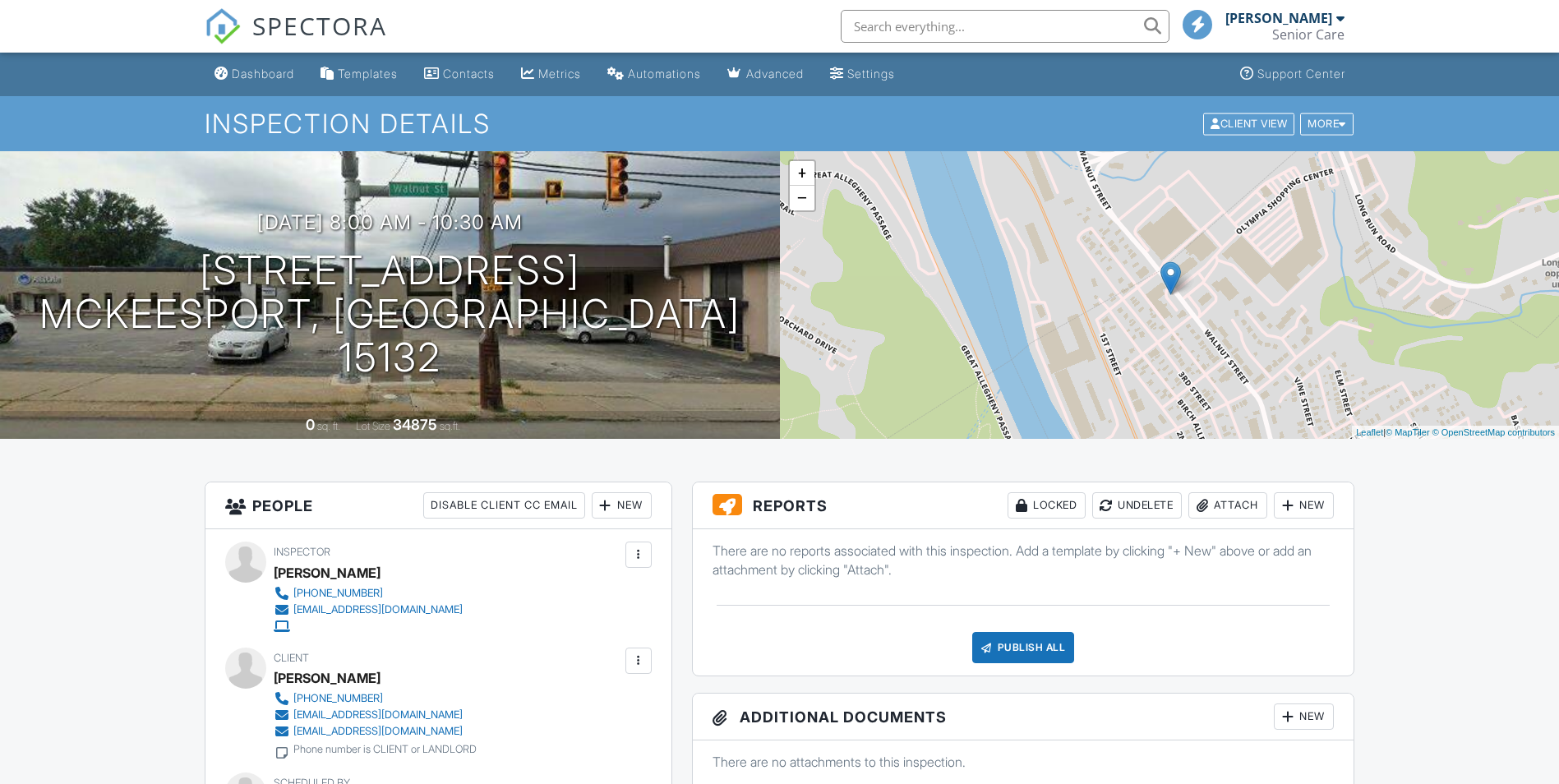 drag, startPoint x: 0, startPoint y: 0, endPoint x: 1404, endPoint y: 647, distance: 1545.9059 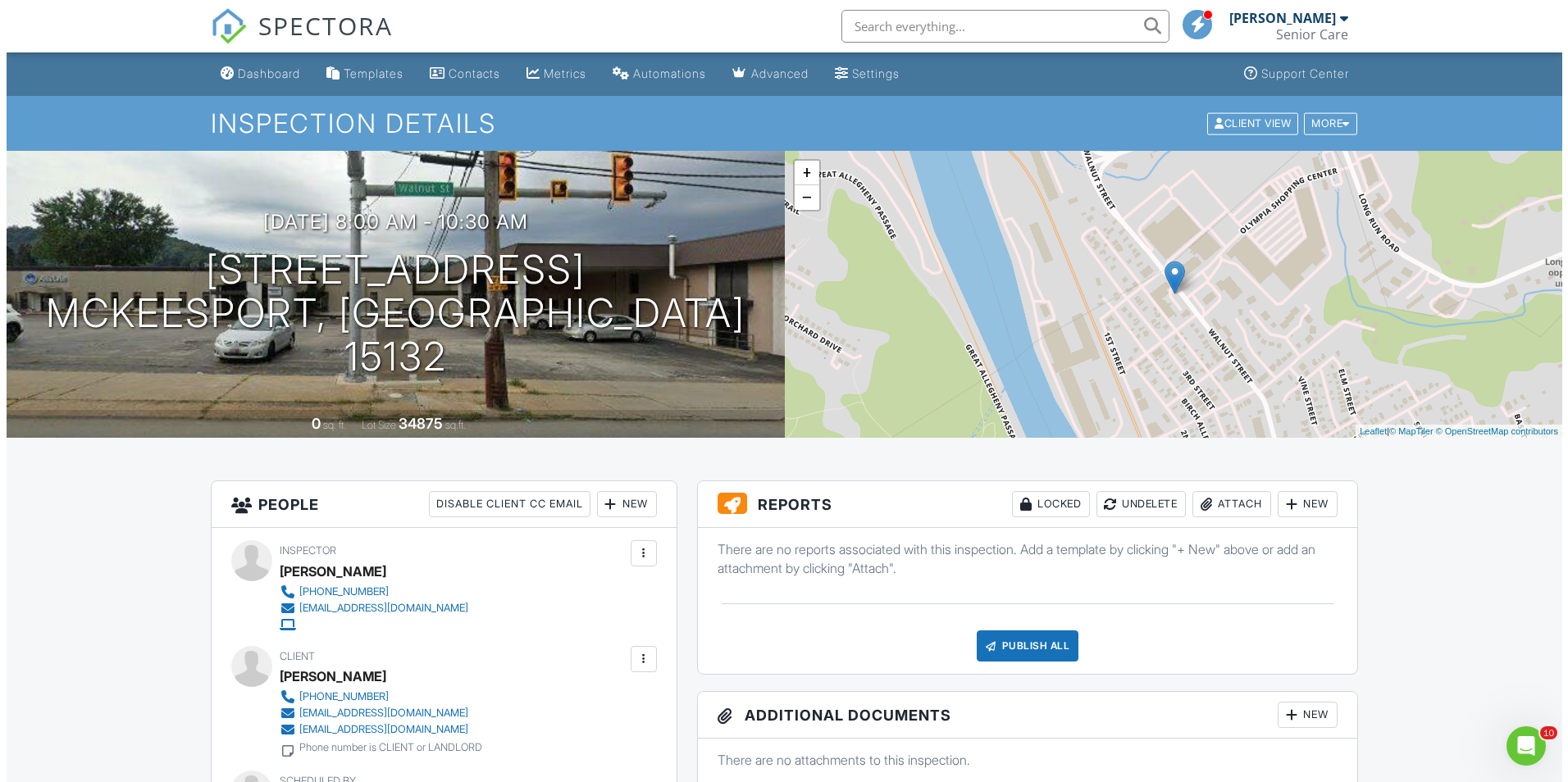 scroll, scrollTop: 0, scrollLeft: 0, axis: both 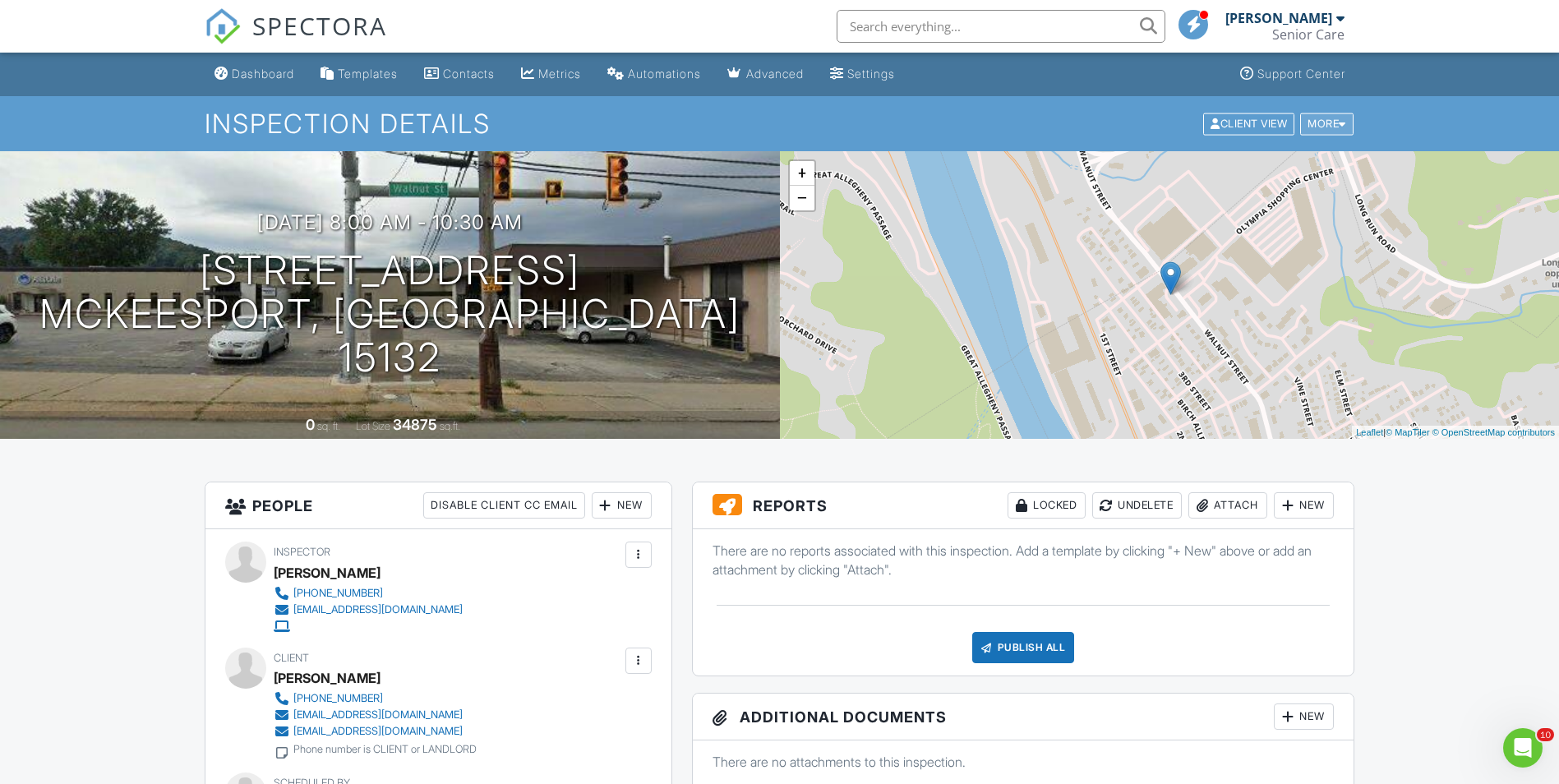 click on "More" at bounding box center (1326, 123) 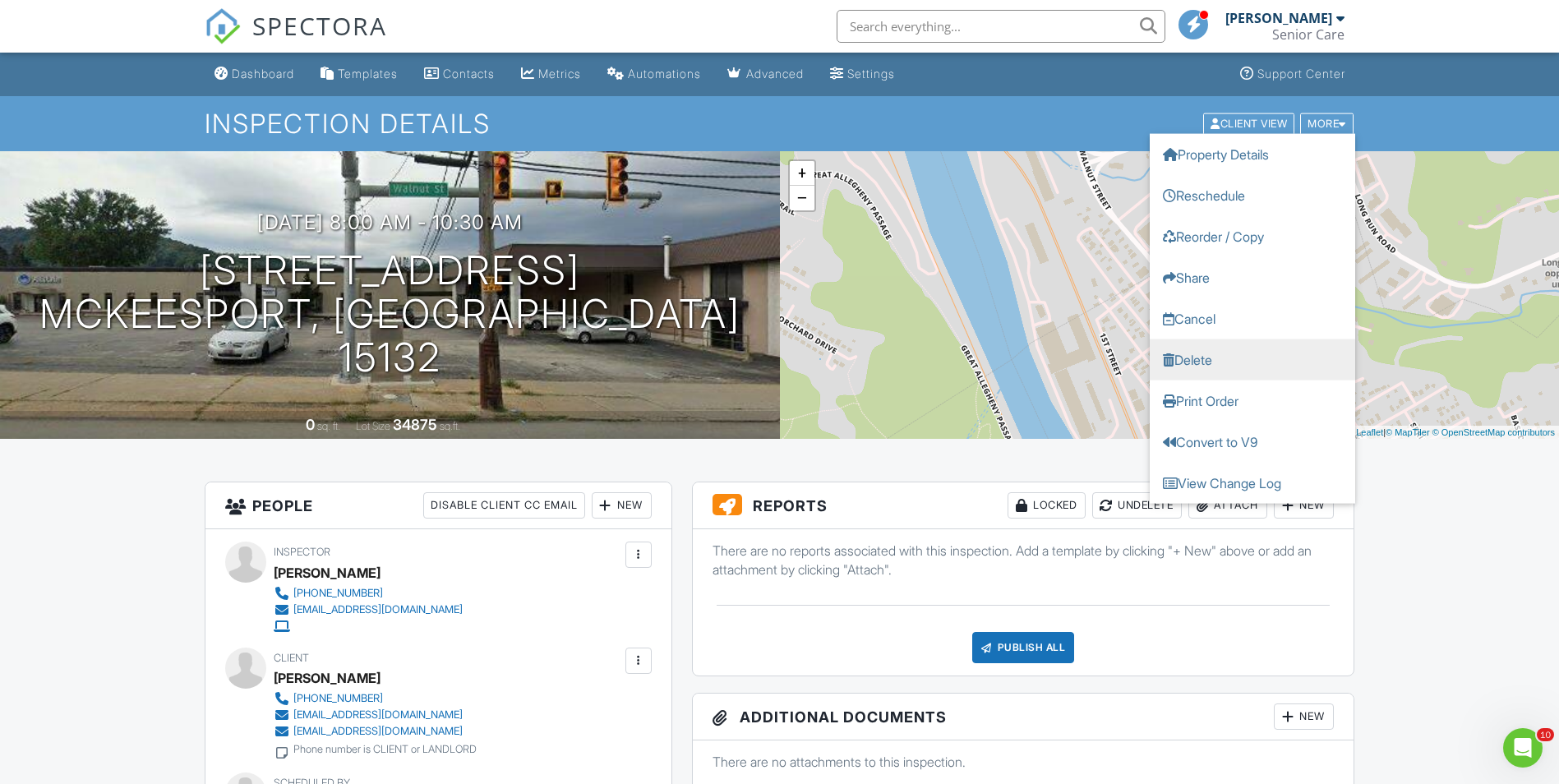 click on "Delete" at bounding box center (1252, 359) 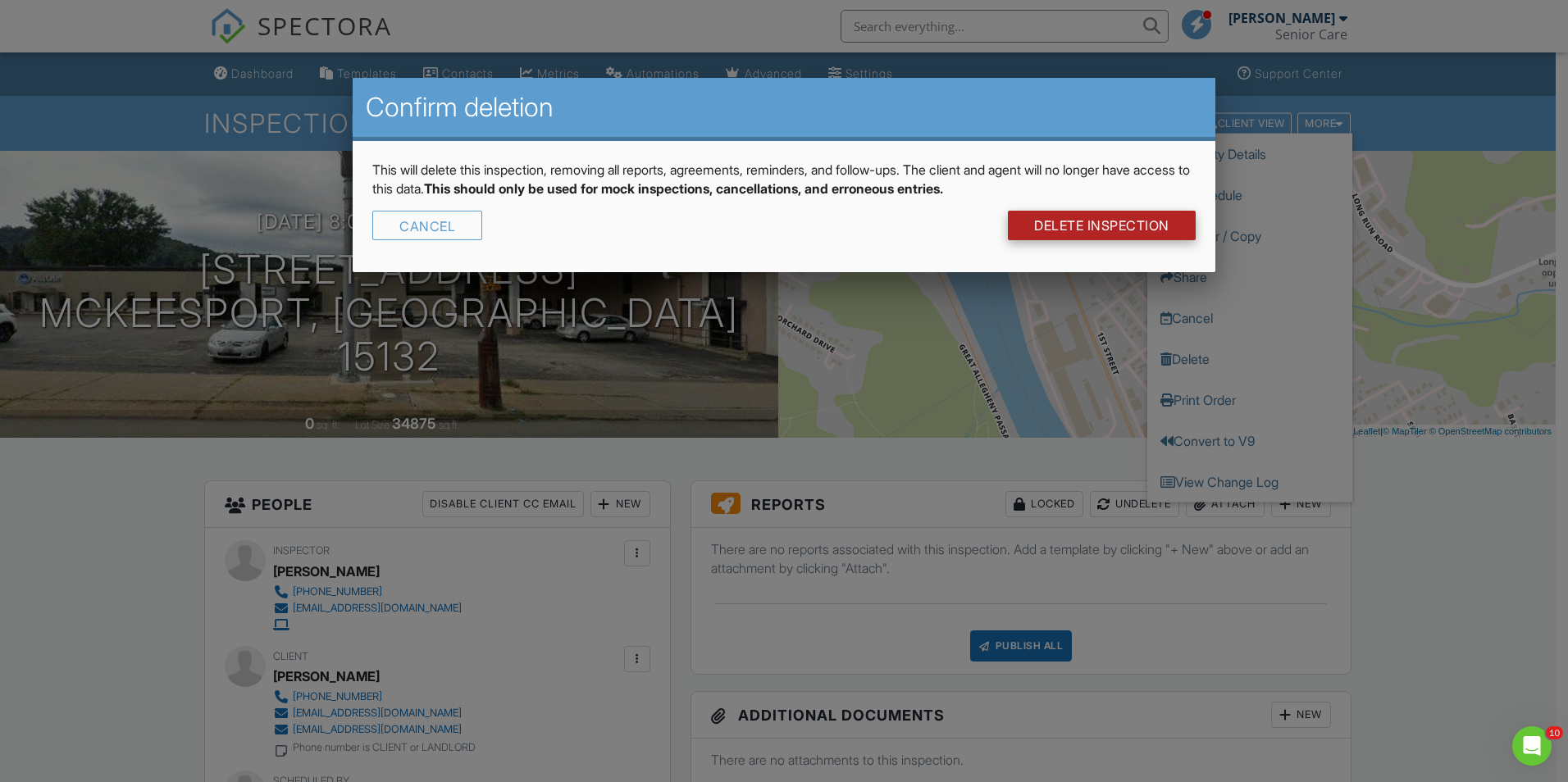 click on "DELETE Inspection" at bounding box center [1101, 225] 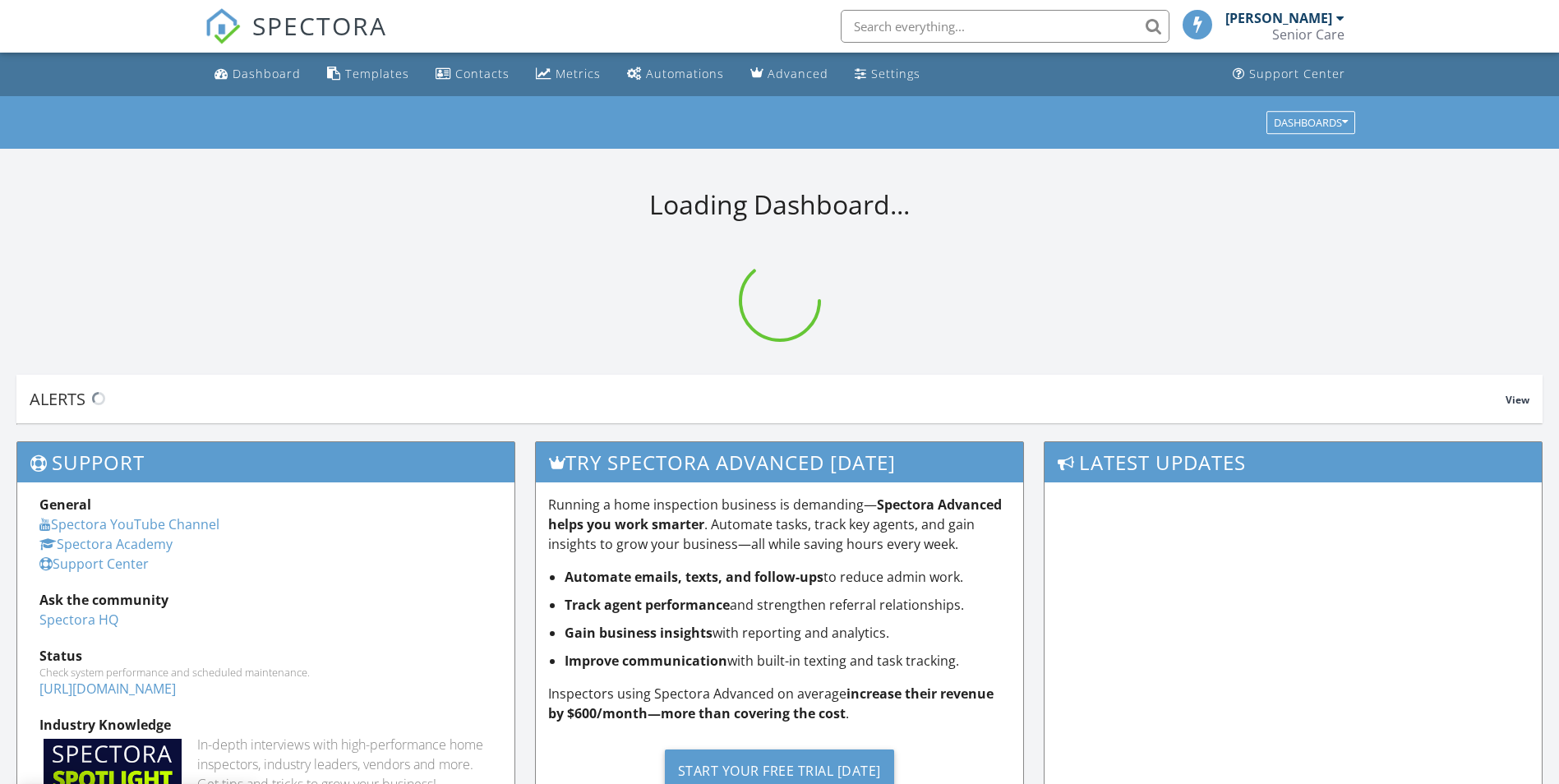 scroll, scrollTop: 0, scrollLeft: 0, axis: both 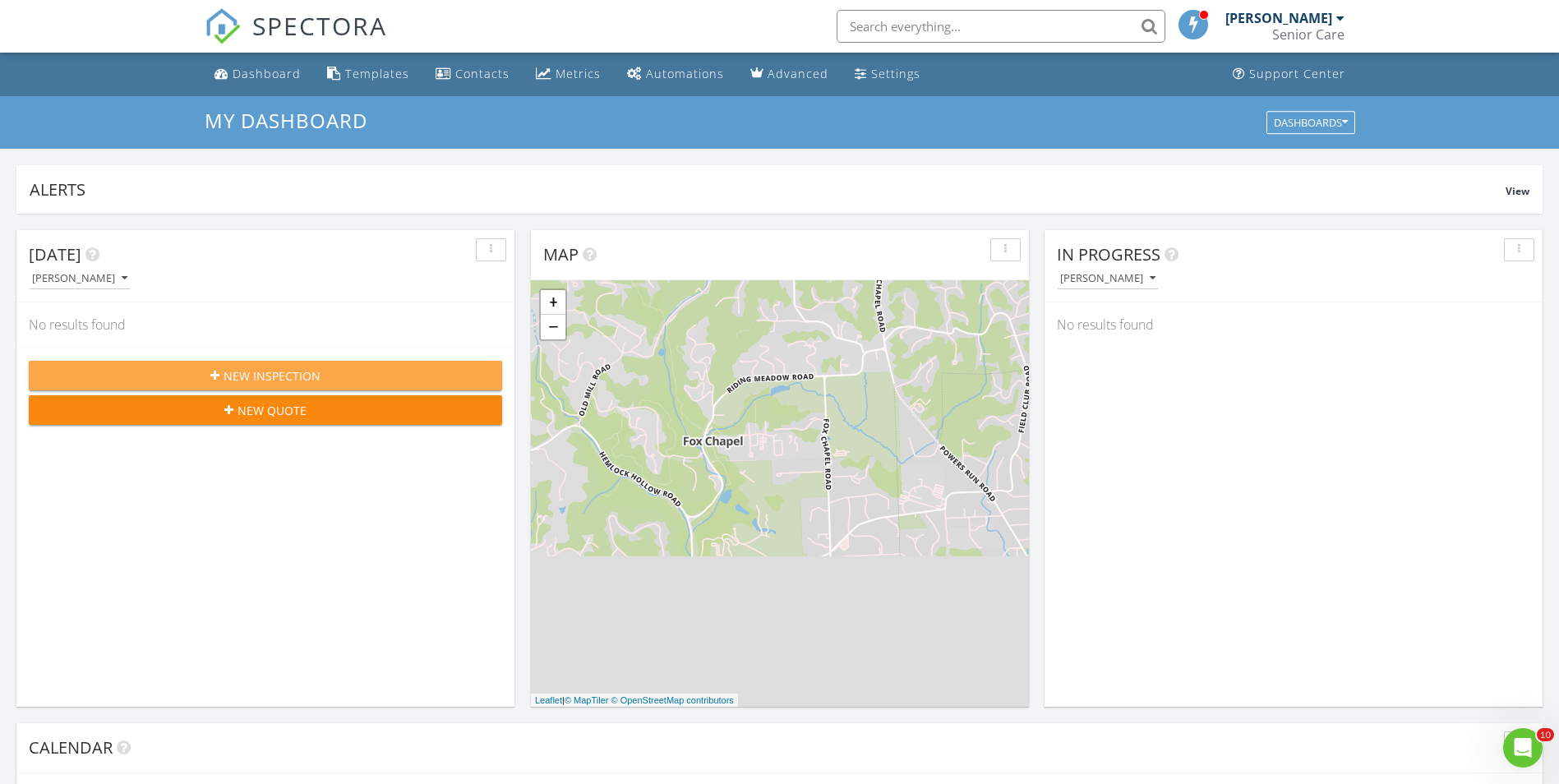 click on "New Inspection" at bounding box center (272, 376) 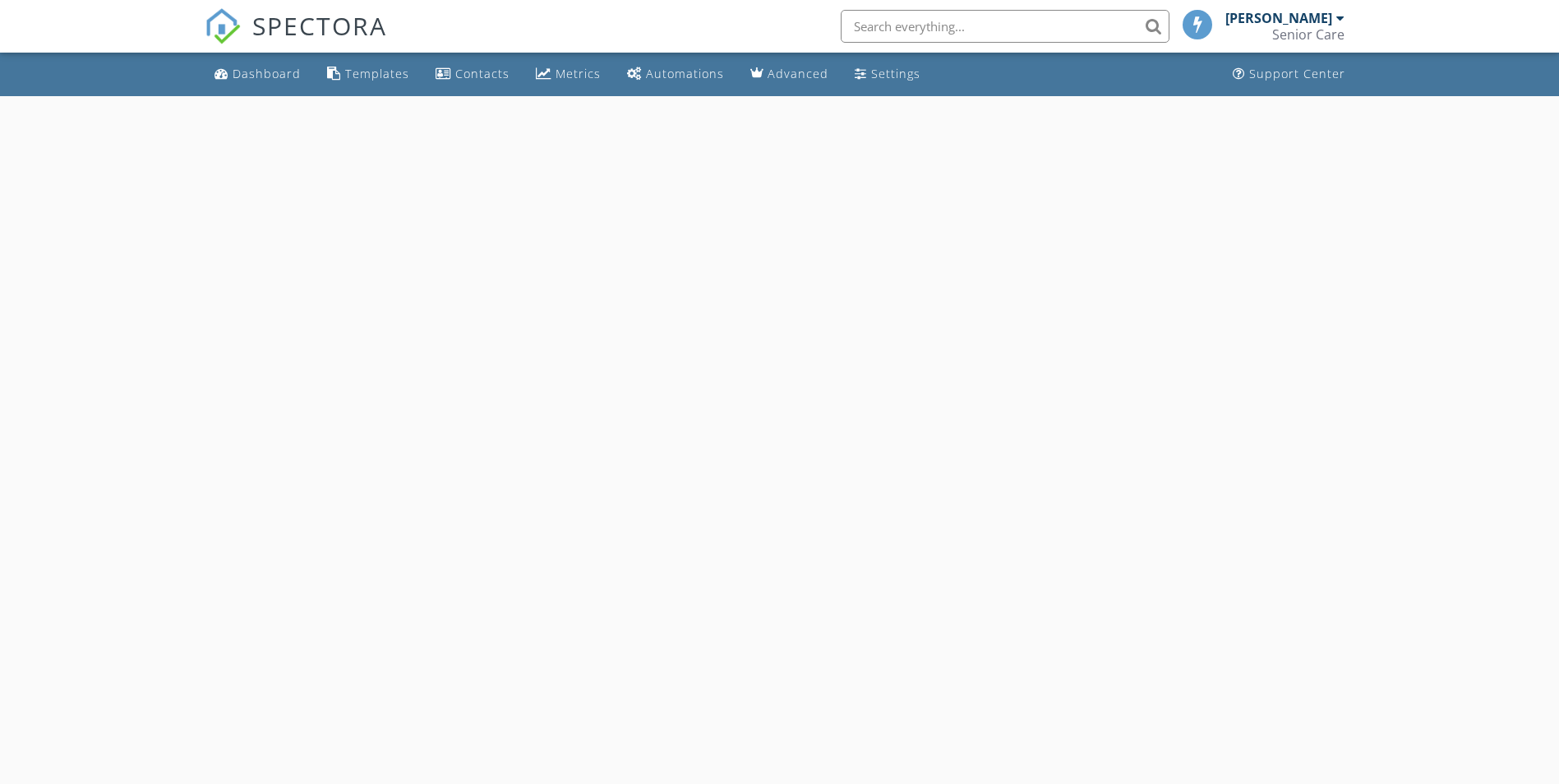 scroll, scrollTop: 0, scrollLeft: 0, axis: both 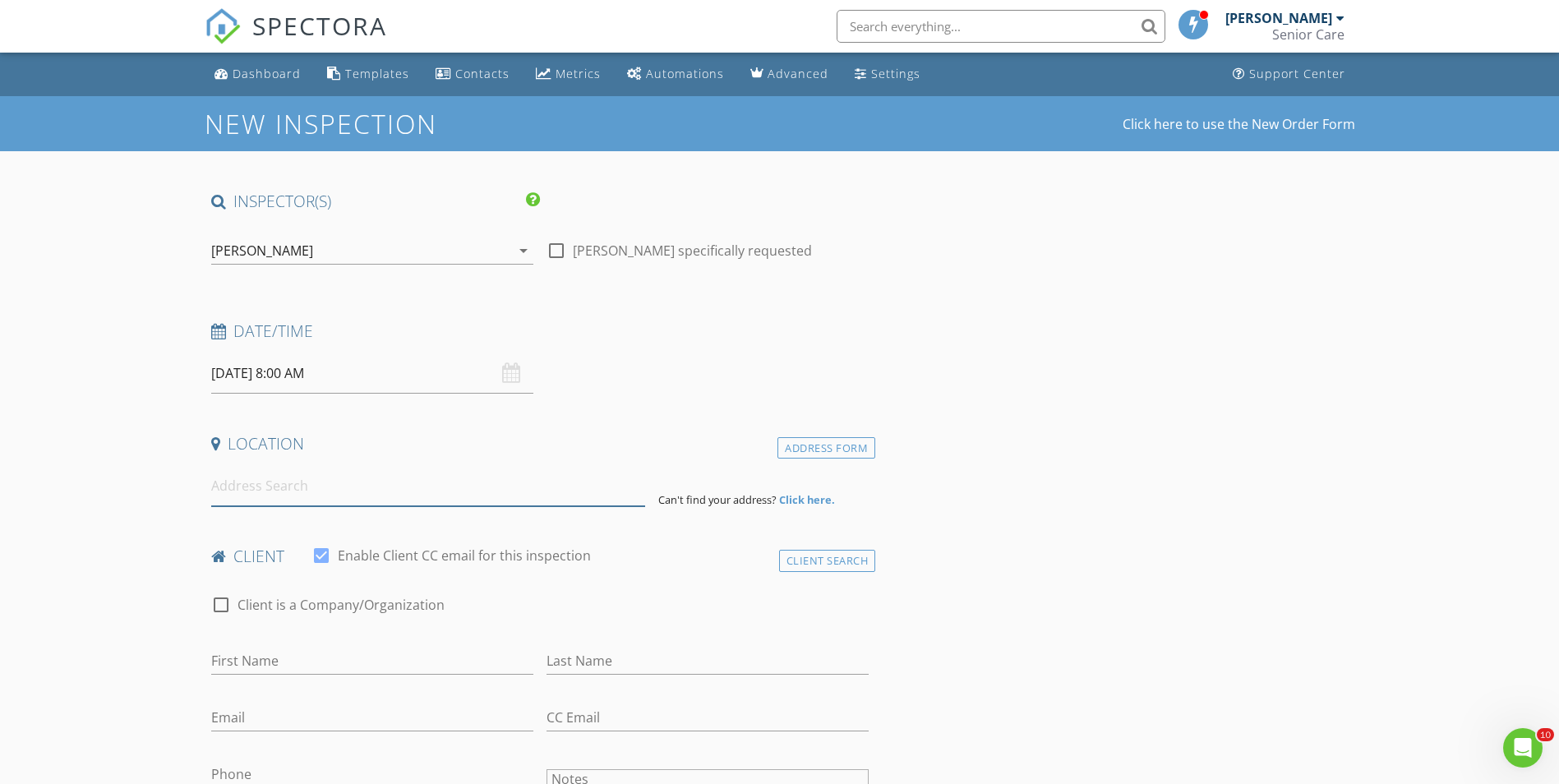 click at bounding box center [428, 486] 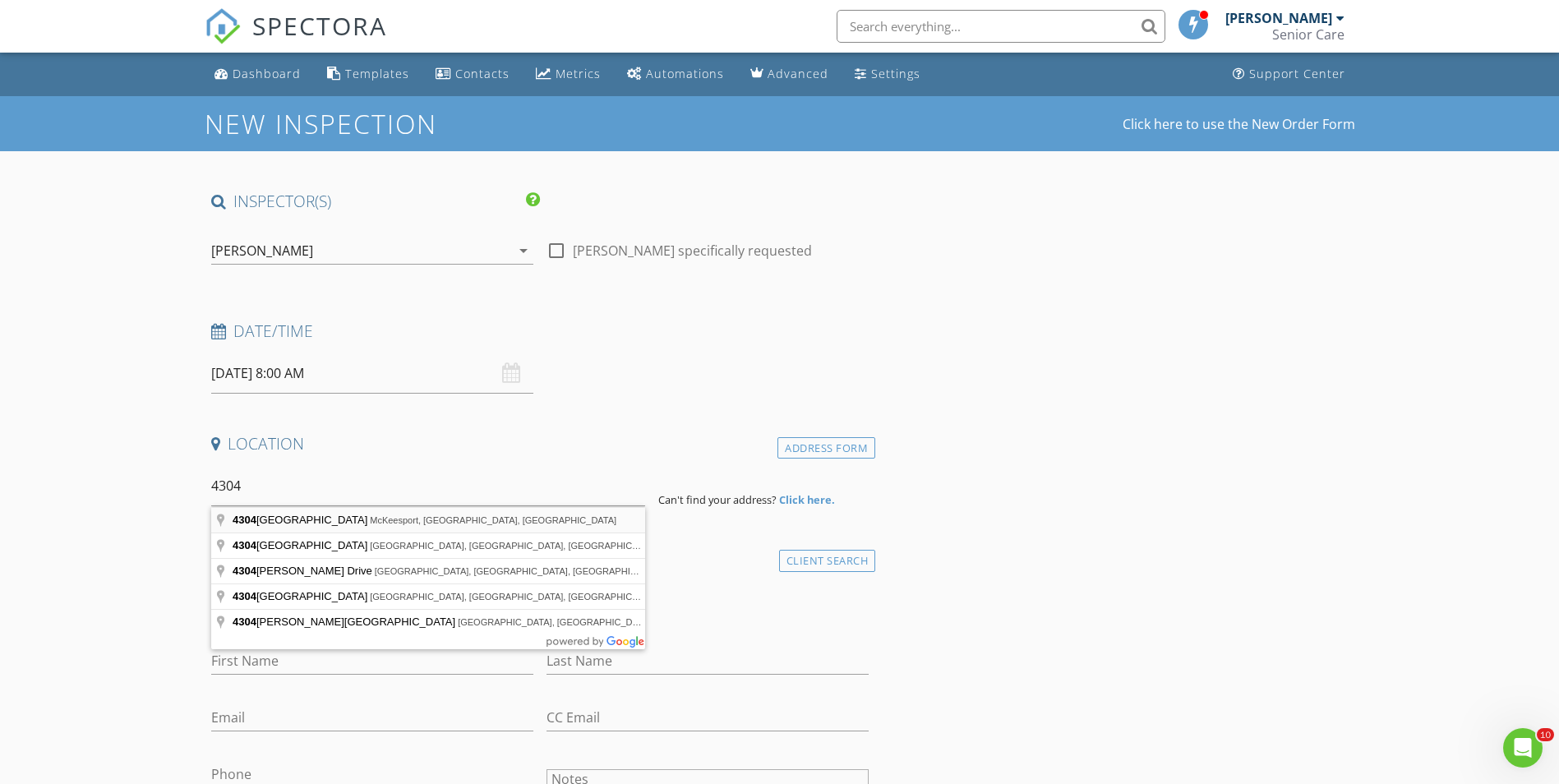 type on "[STREET_ADDRESS]" 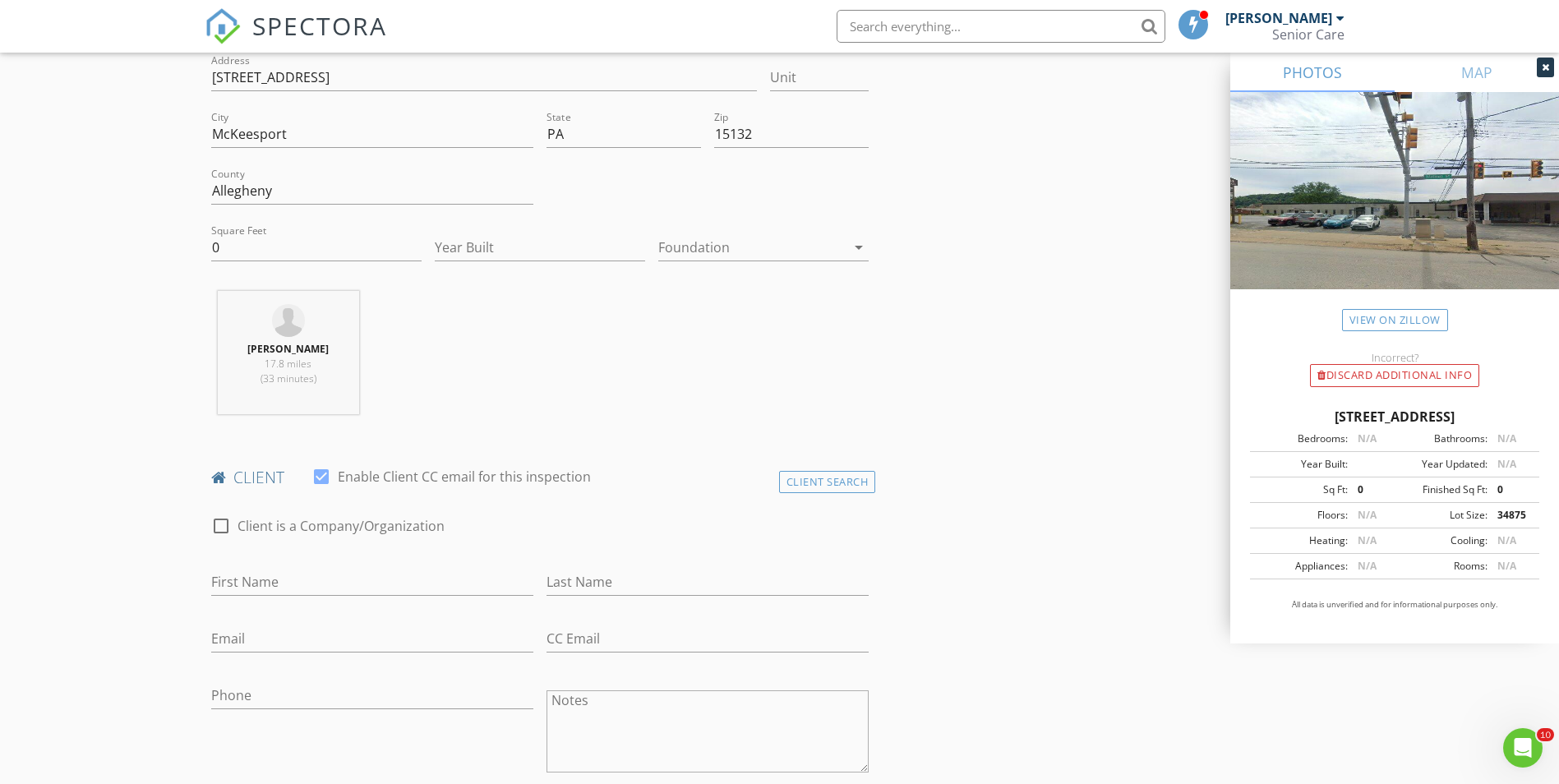 scroll, scrollTop: 411, scrollLeft: 0, axis: vertical 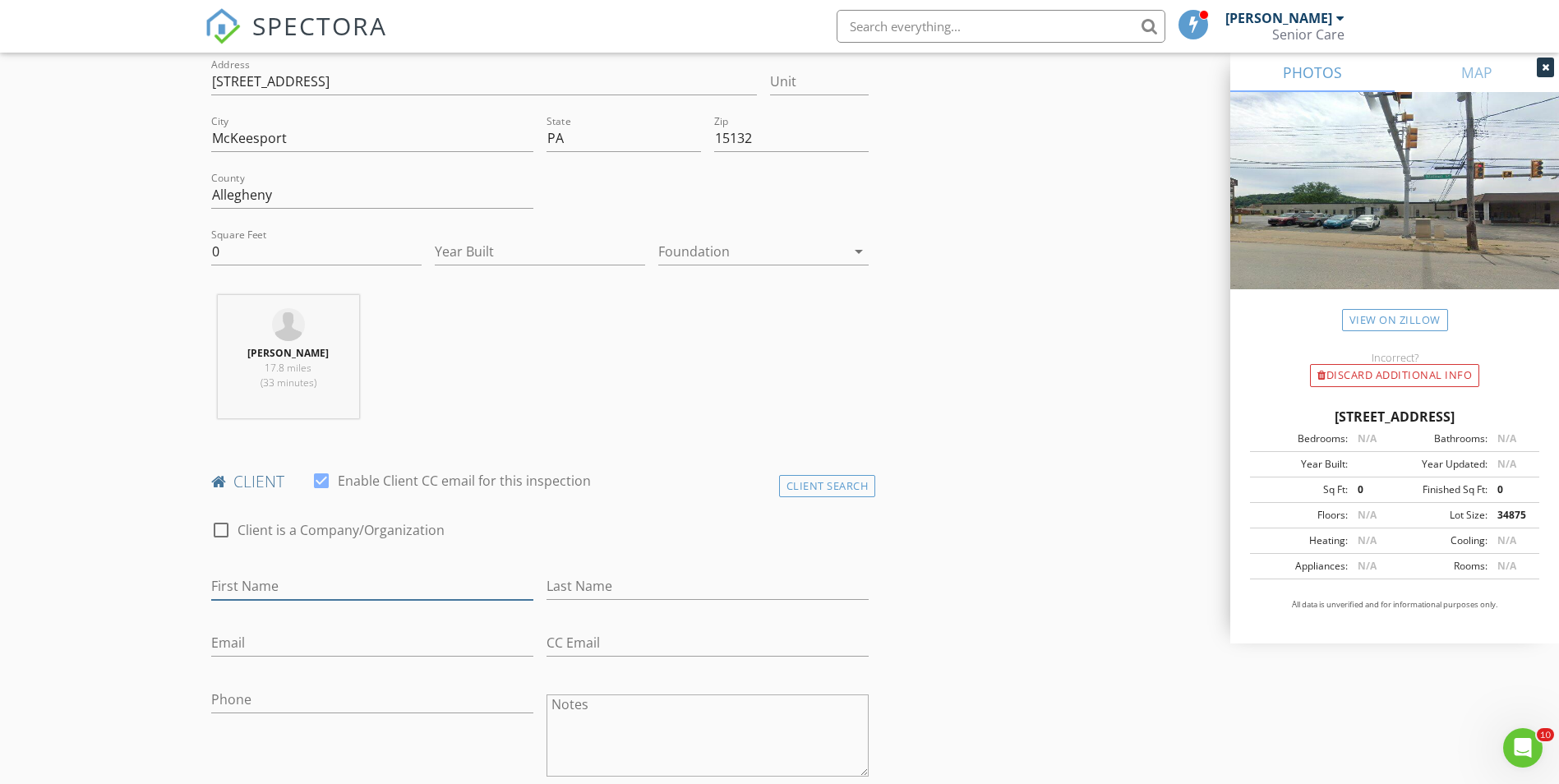 click on "First Name" at bounding box center (372, 586) 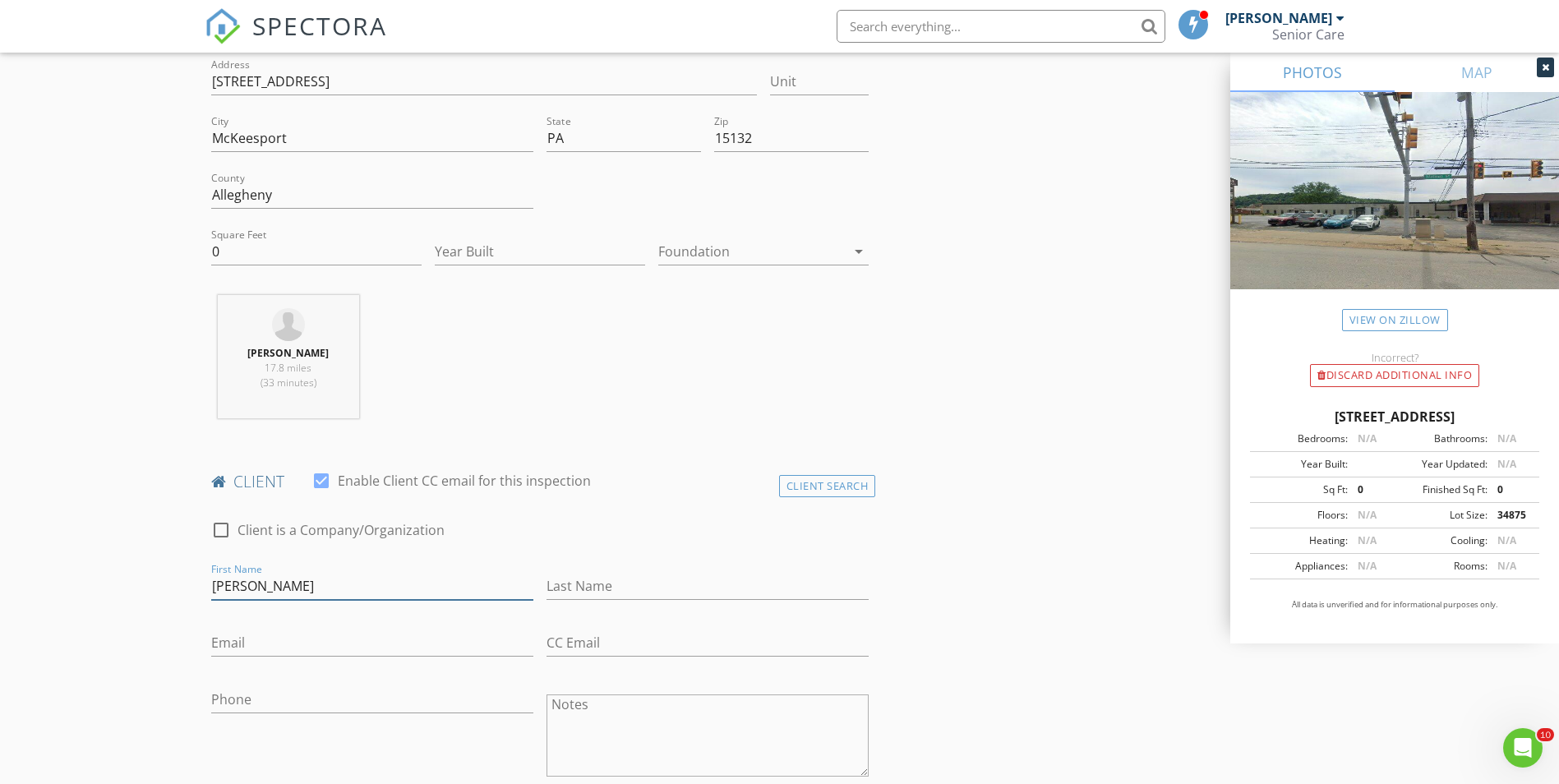 type on "[PERSON_NAME]" 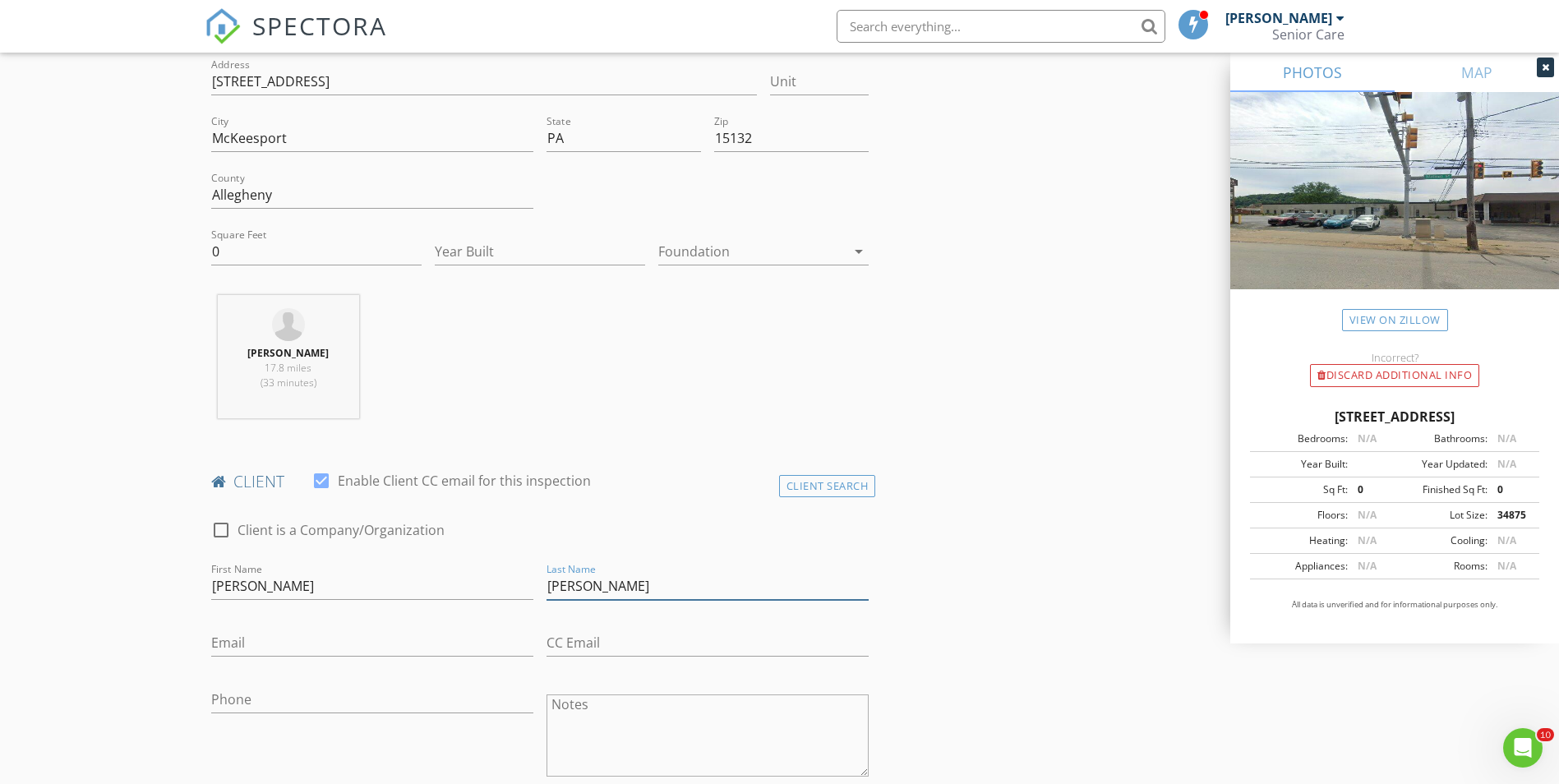 type on "[PERSON_NAME]" 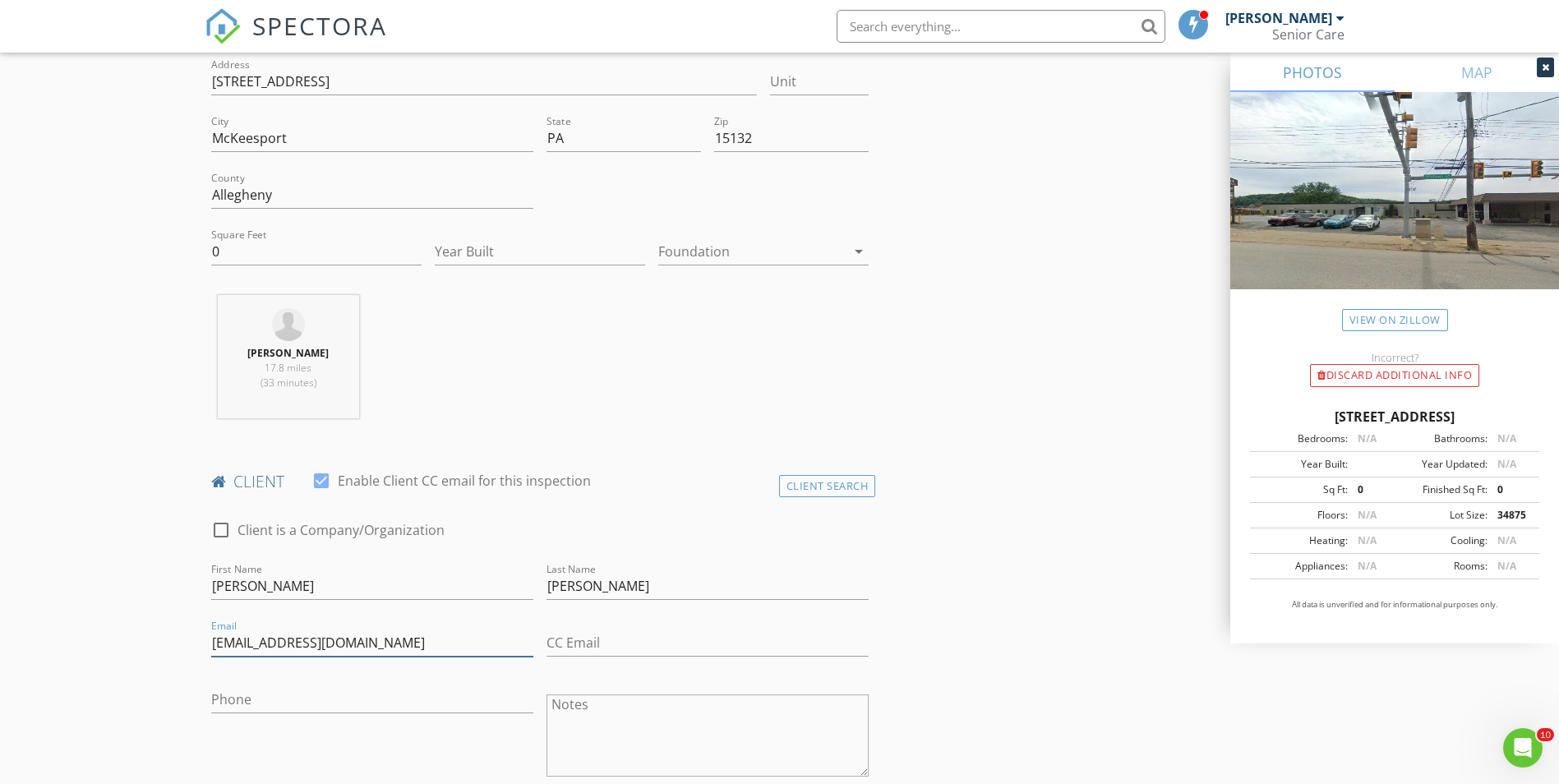type on "[EMAIL_ADDRESS][DOMAIN_NAME]" 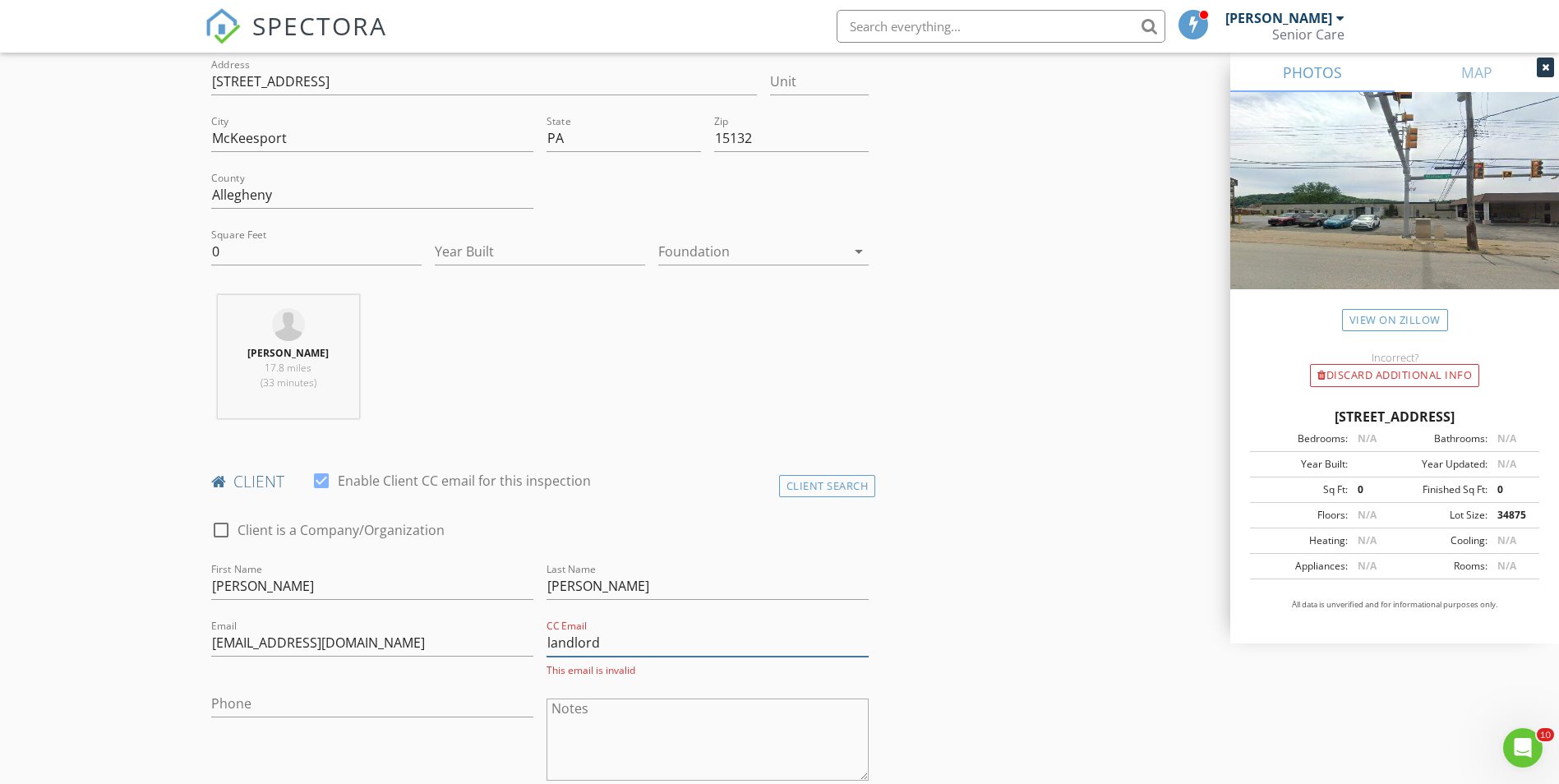 type on "[EMAIL_ADDRESS][DOMAIN_NAME]" 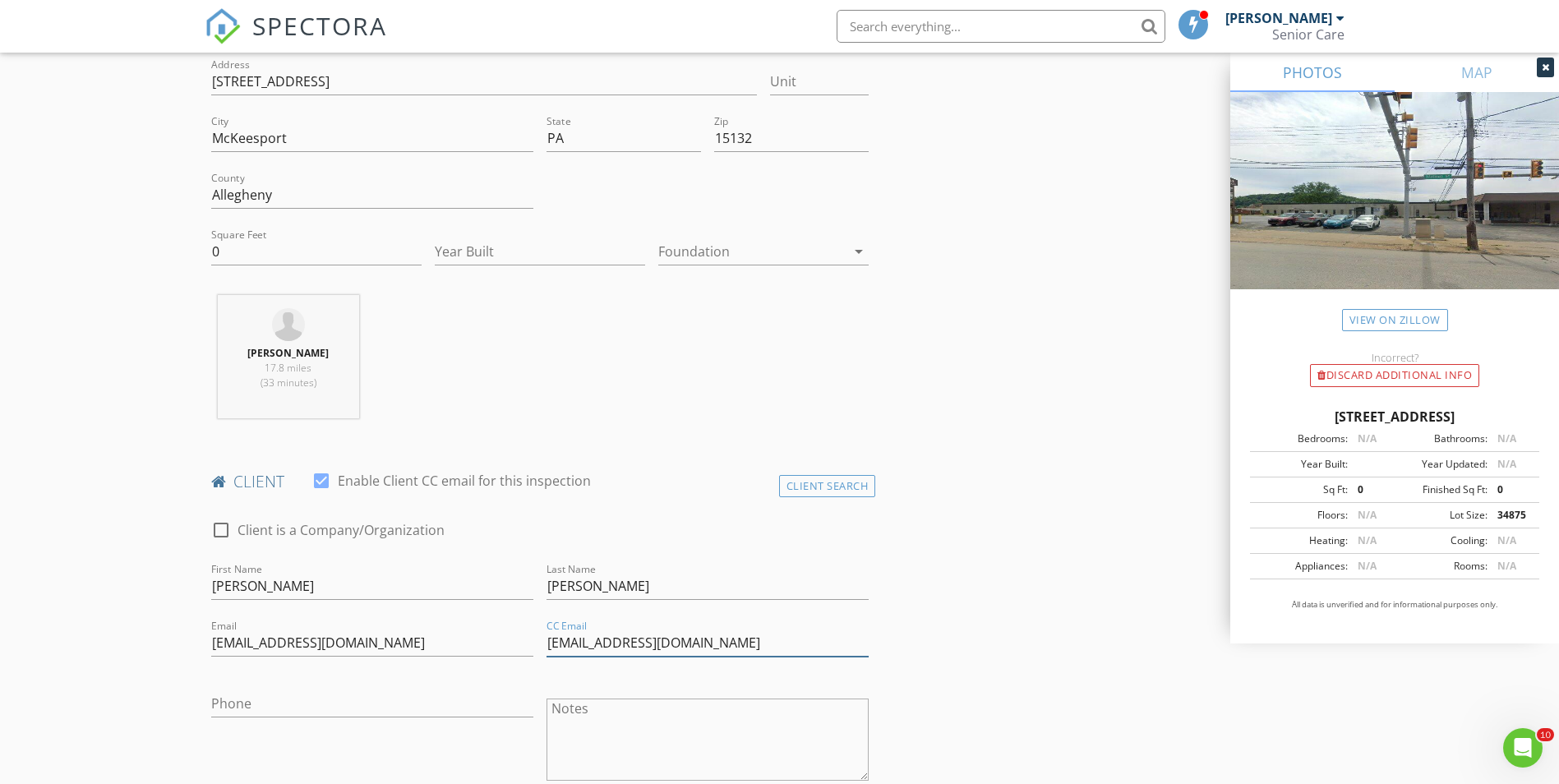scroll, scrollTop: 662, scrollLeft: 0, axis: vertical 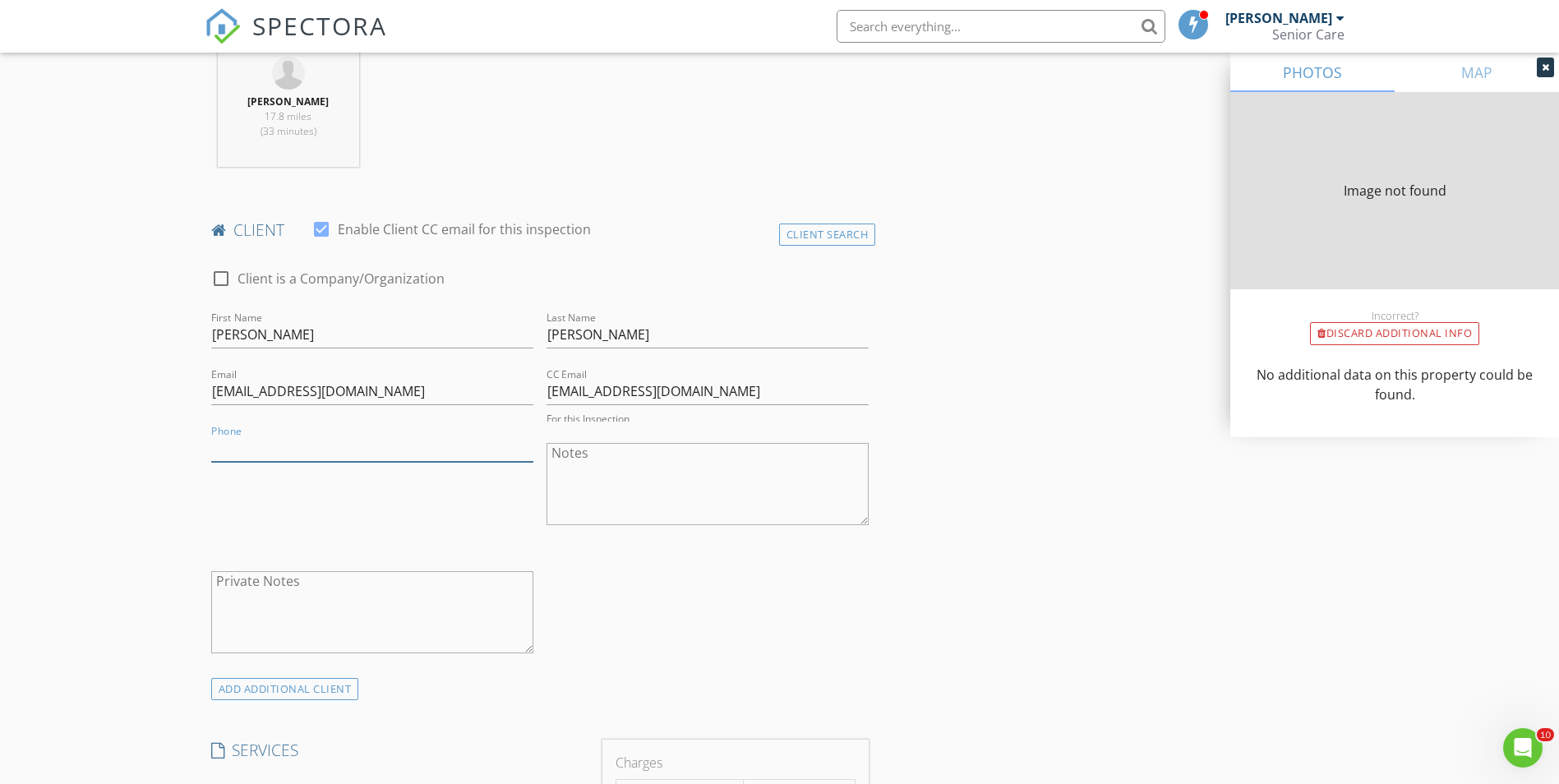 click on "Phone" at bounding box center [372, 448] 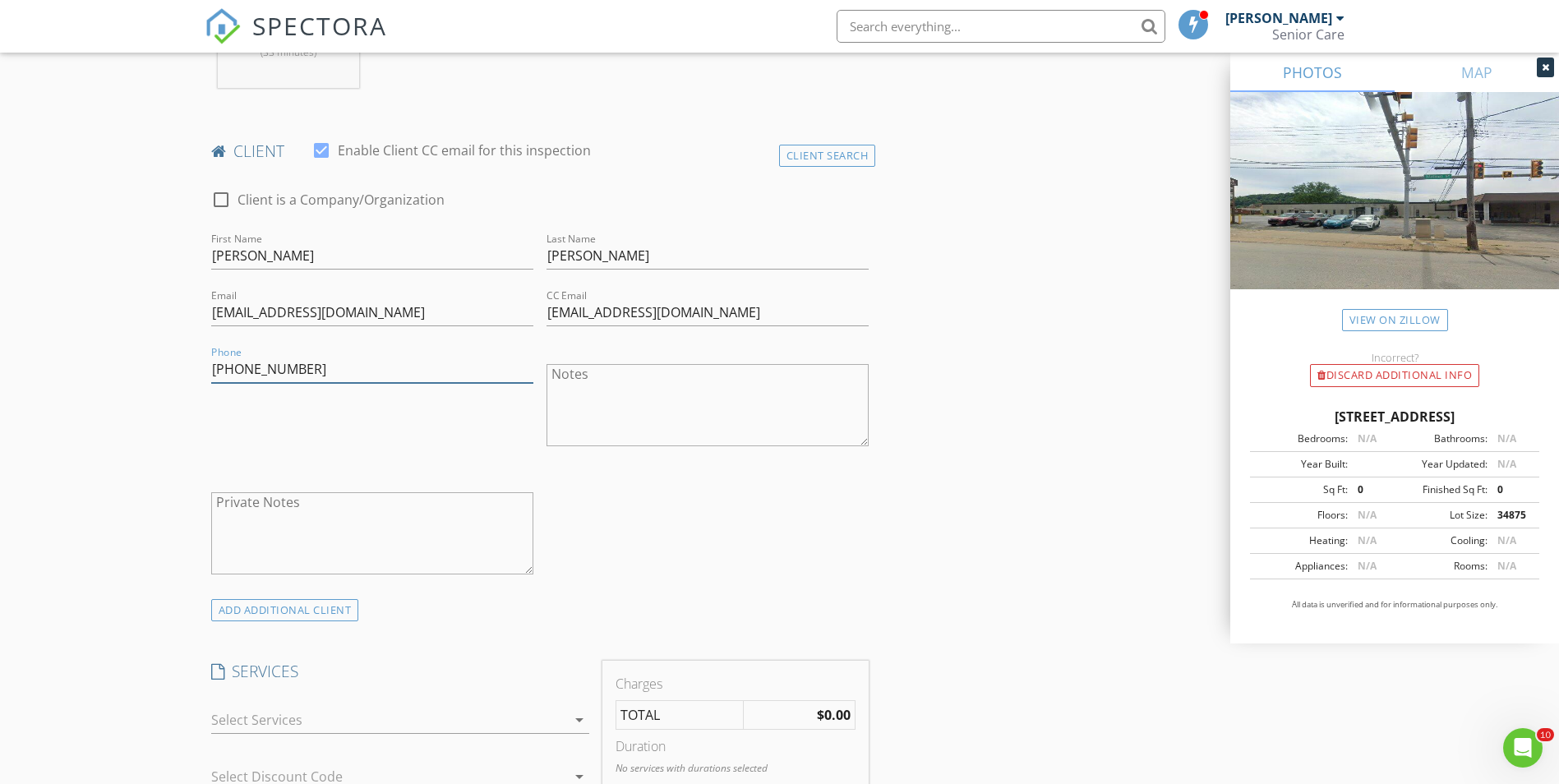 scroll, scrollTop: 745, scrollLeft: 0, axis: vertical 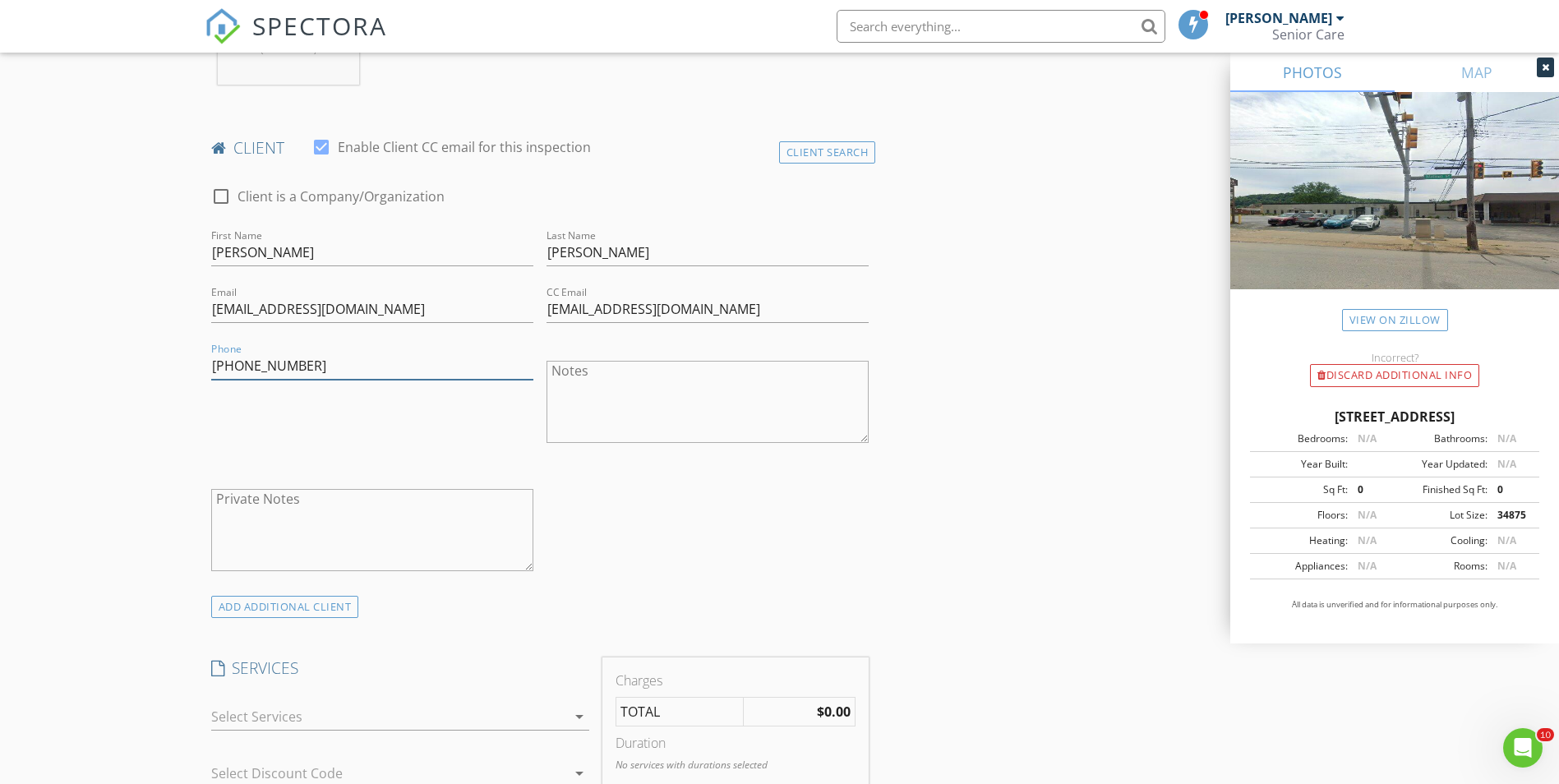 type on "412-566-7027" 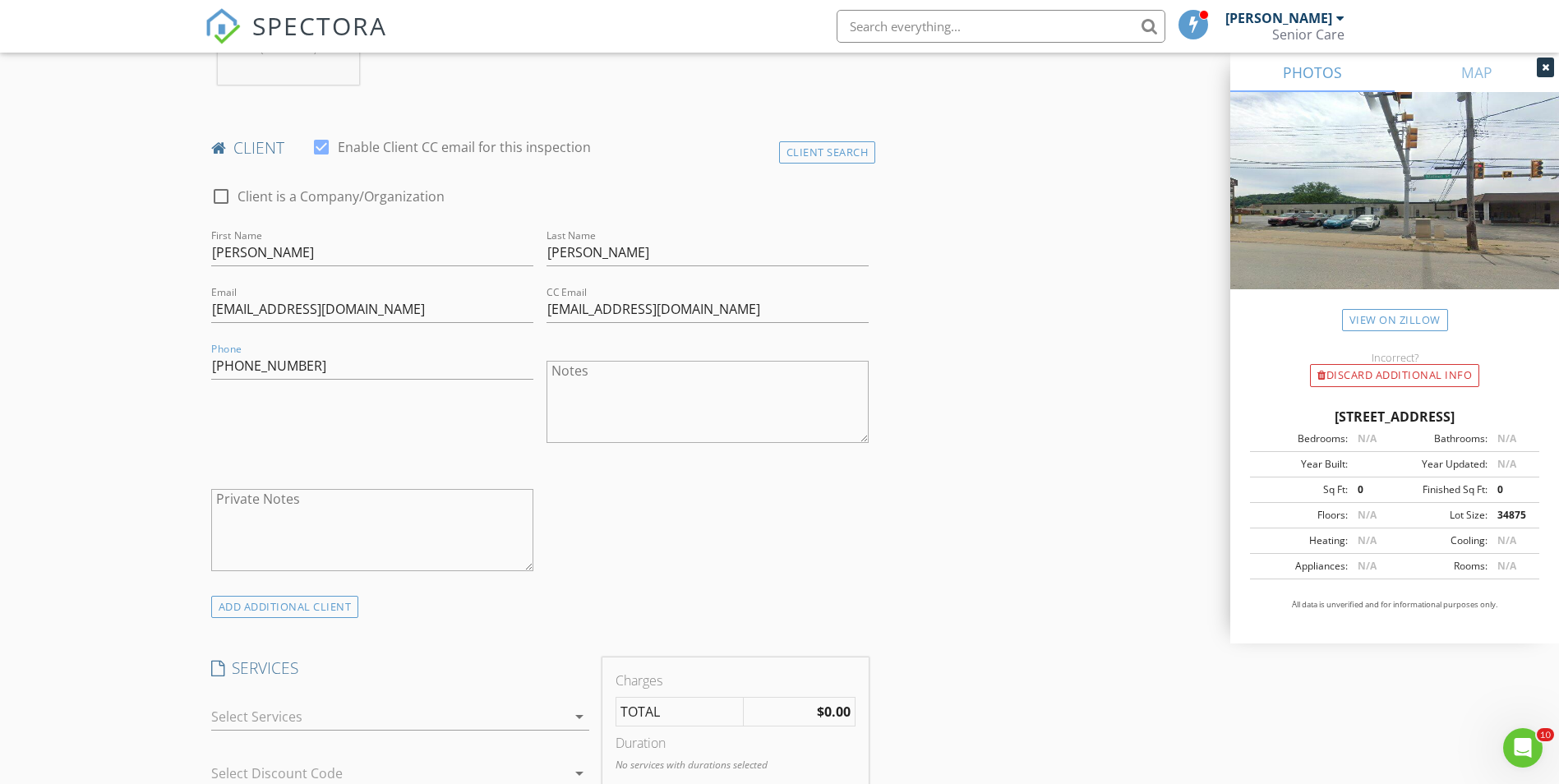 click on "Notes" at bounding box center (708, 402) 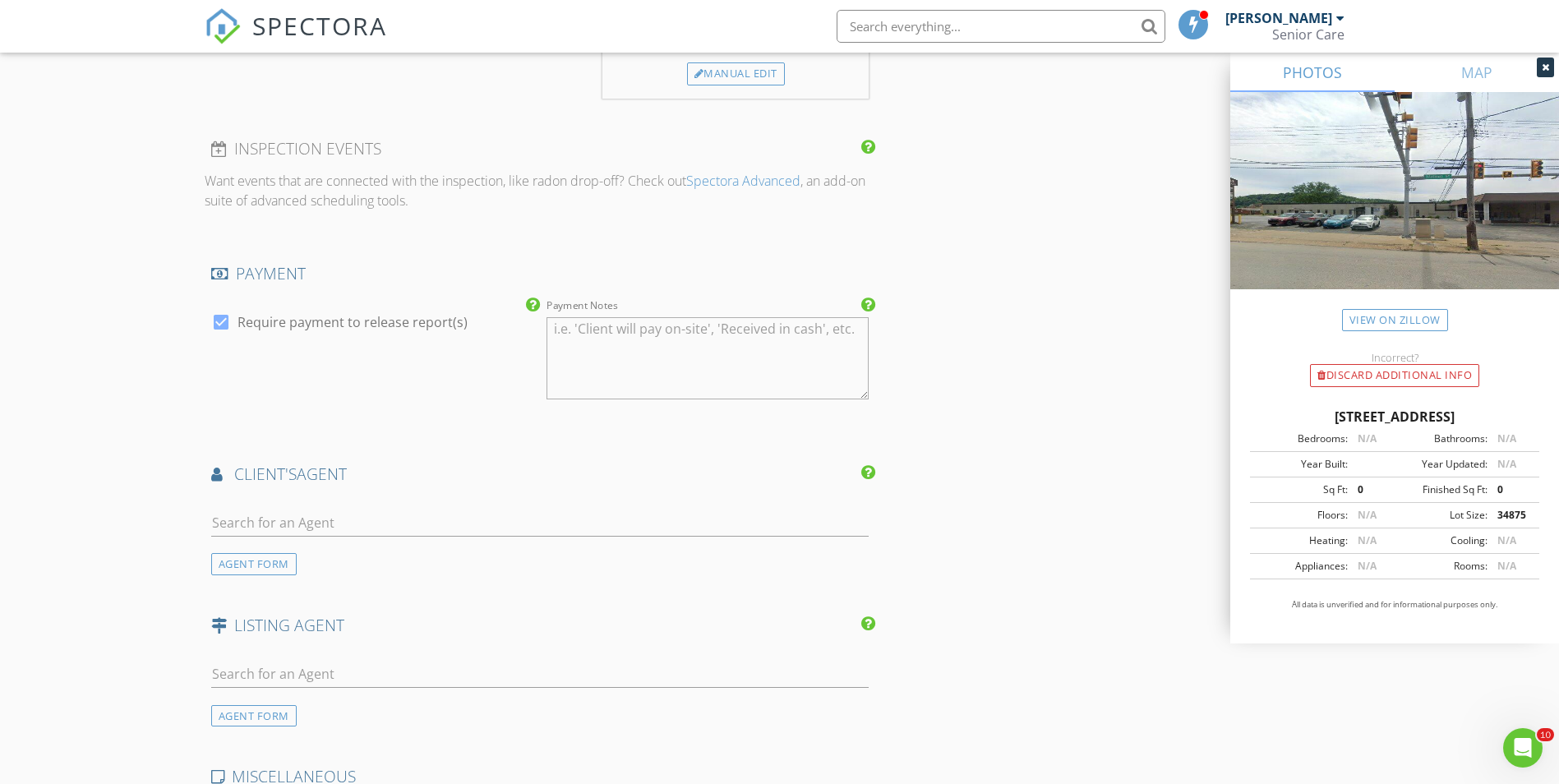 scroll, scrollTop: 1649, scrollLeft: 0, axis: vertical 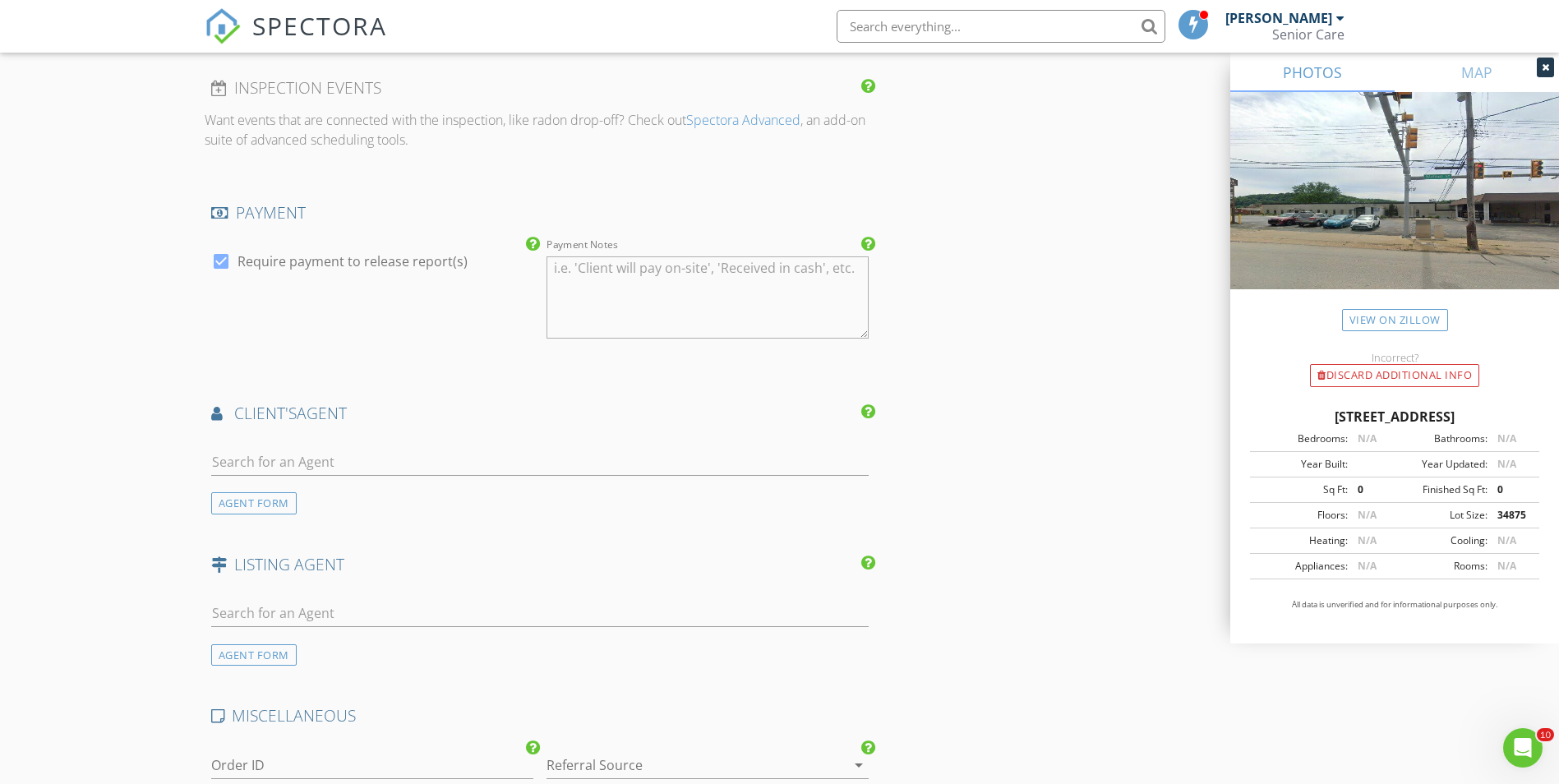 type on "Phone number is CLIENT or LANDLORD" 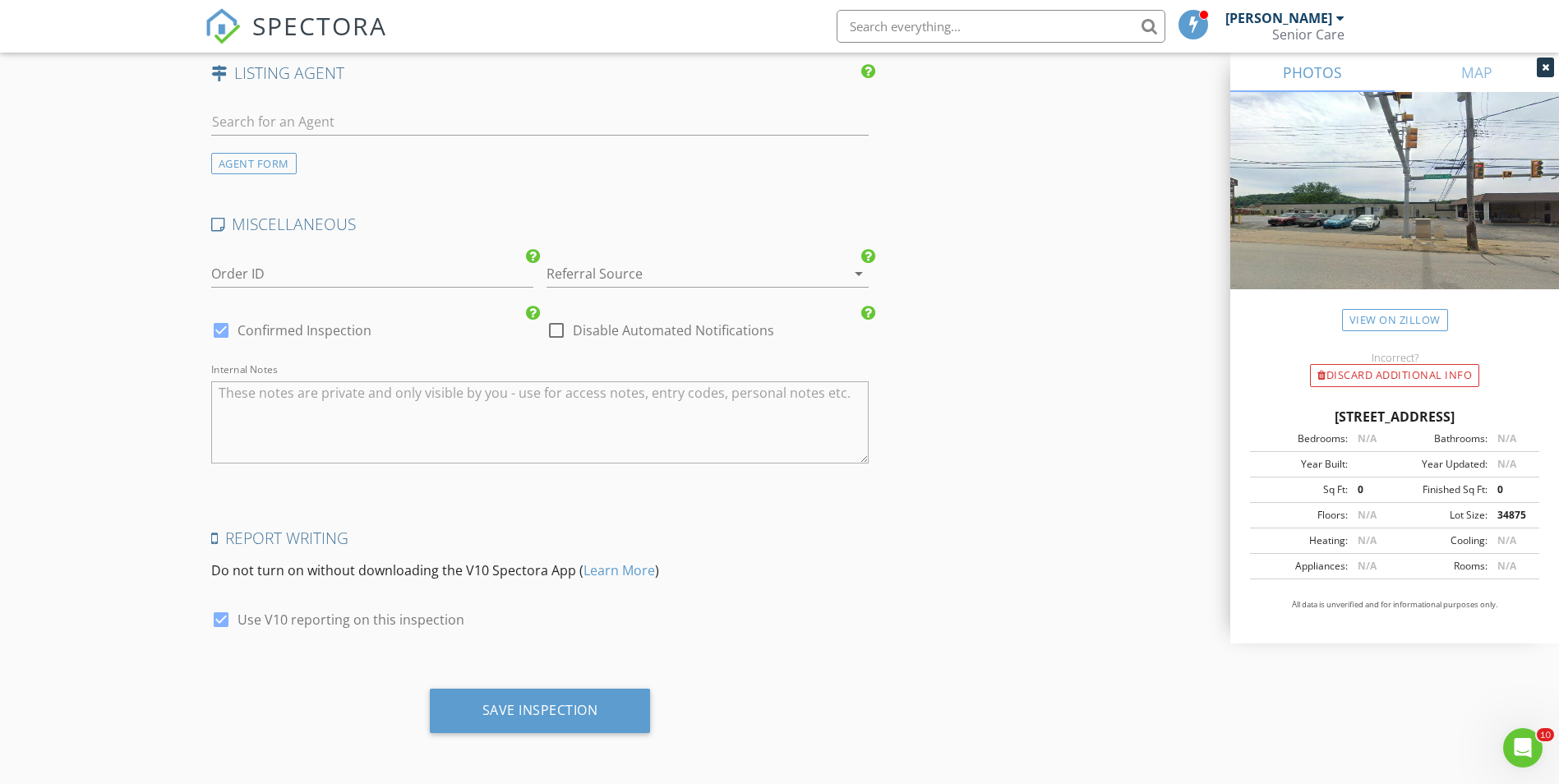 scroll, scrollTop: 2141, scrollLeft: 0, axis: vertical 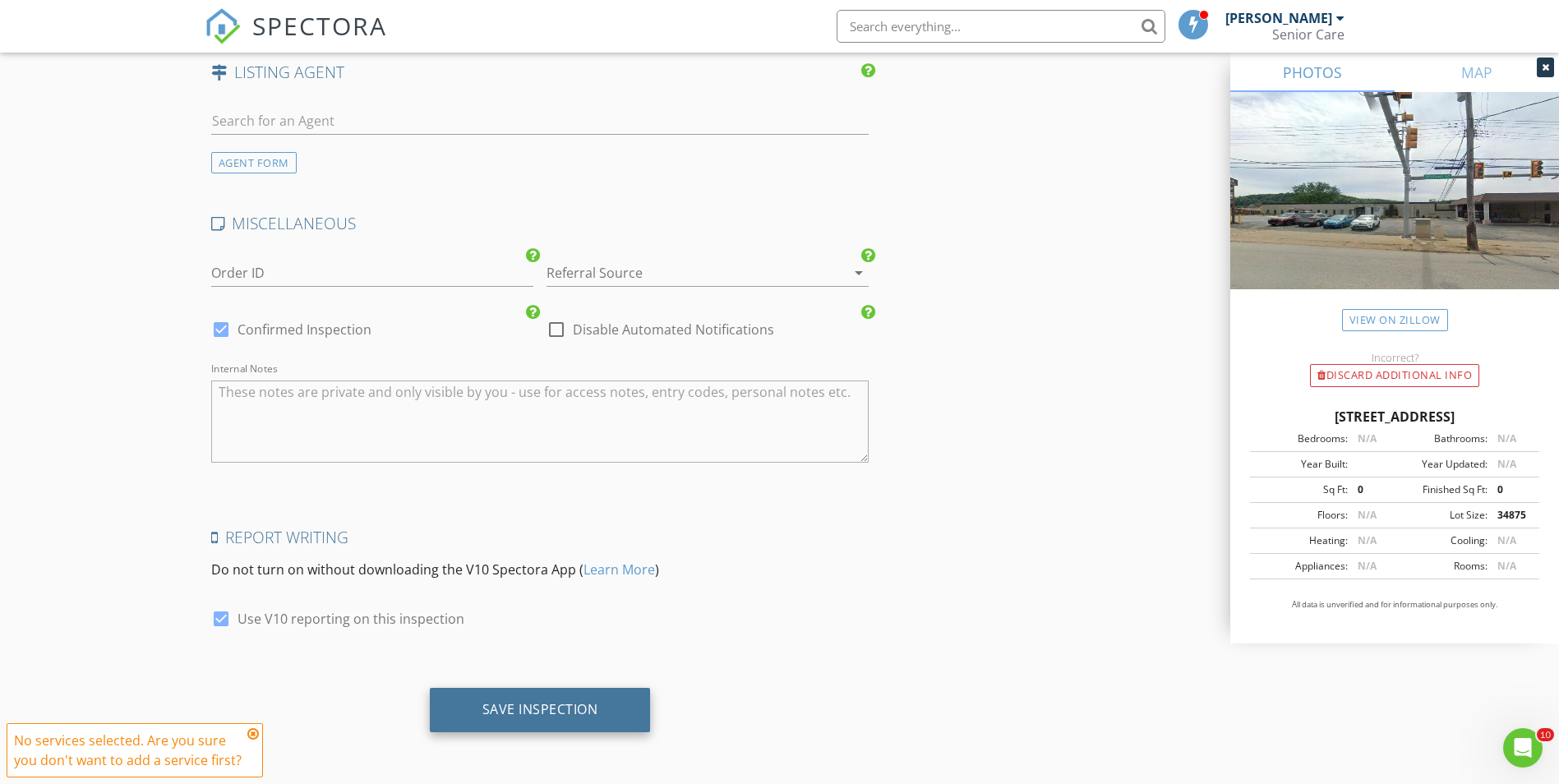click on "Save Inspection" at bounding box center (540, 710) 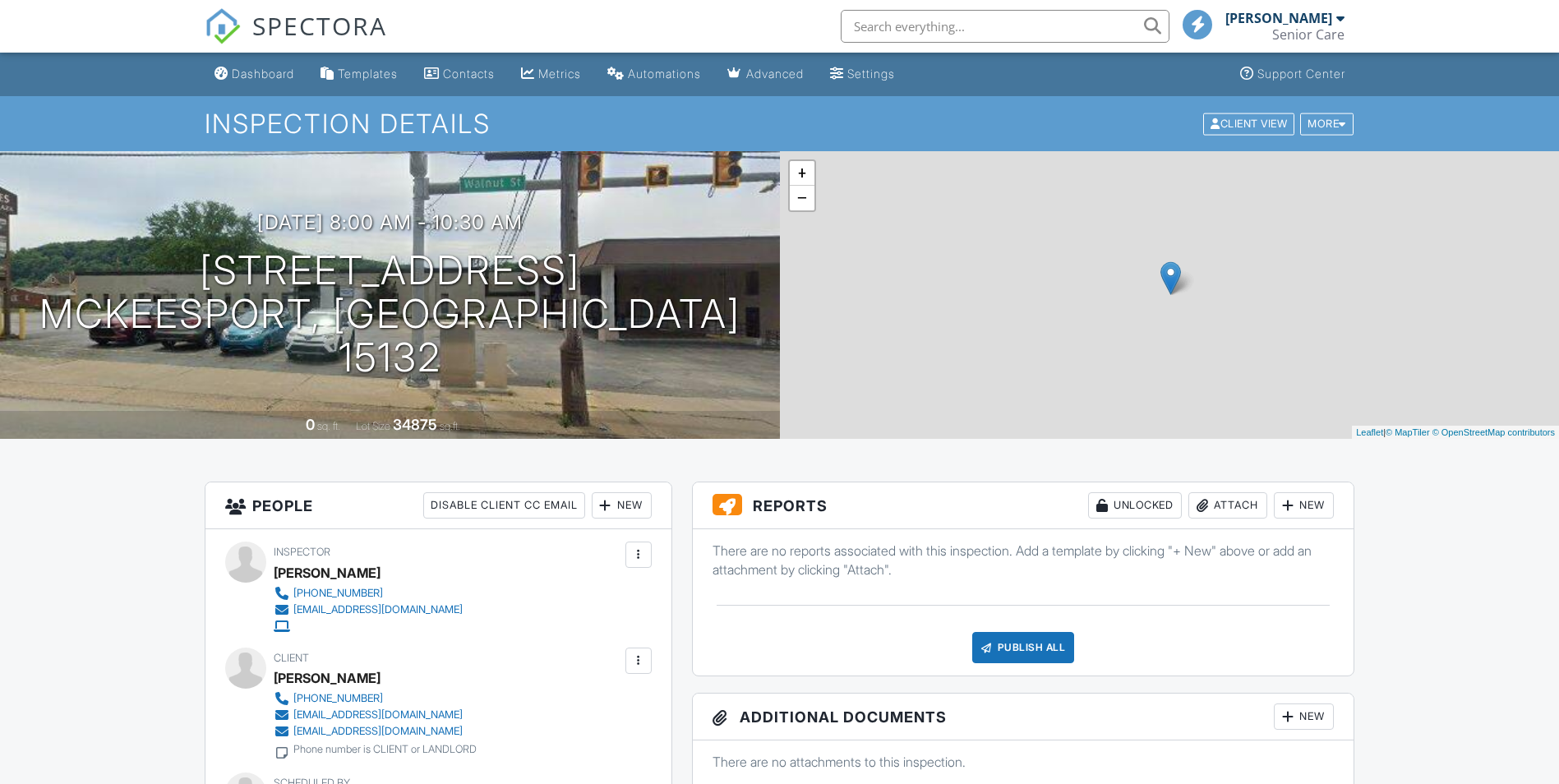 scroll, scrollTop: 0, scrollLeft: 0, axis: both 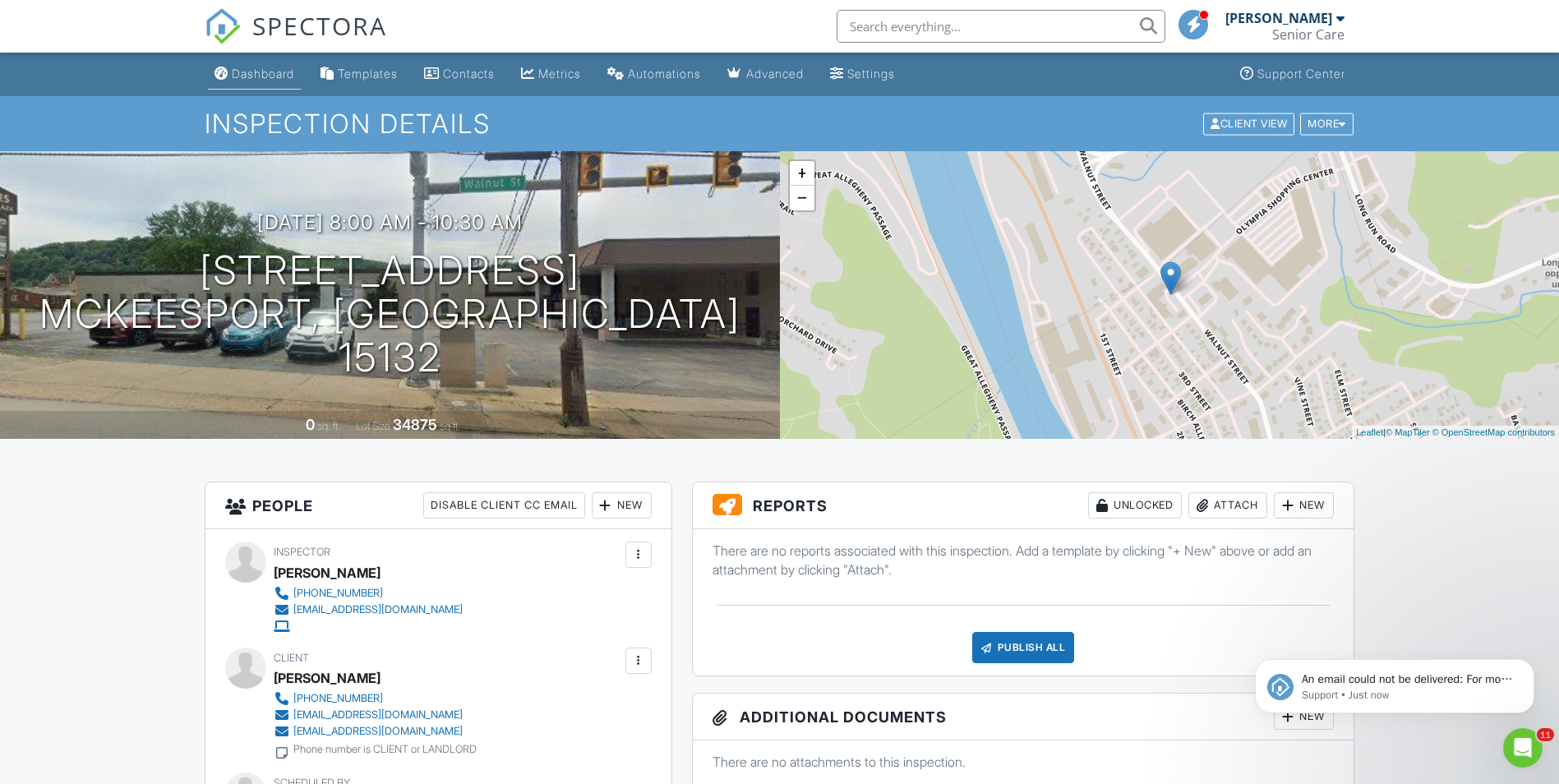 click on "Dashboard" at bounding box center (263, 73) 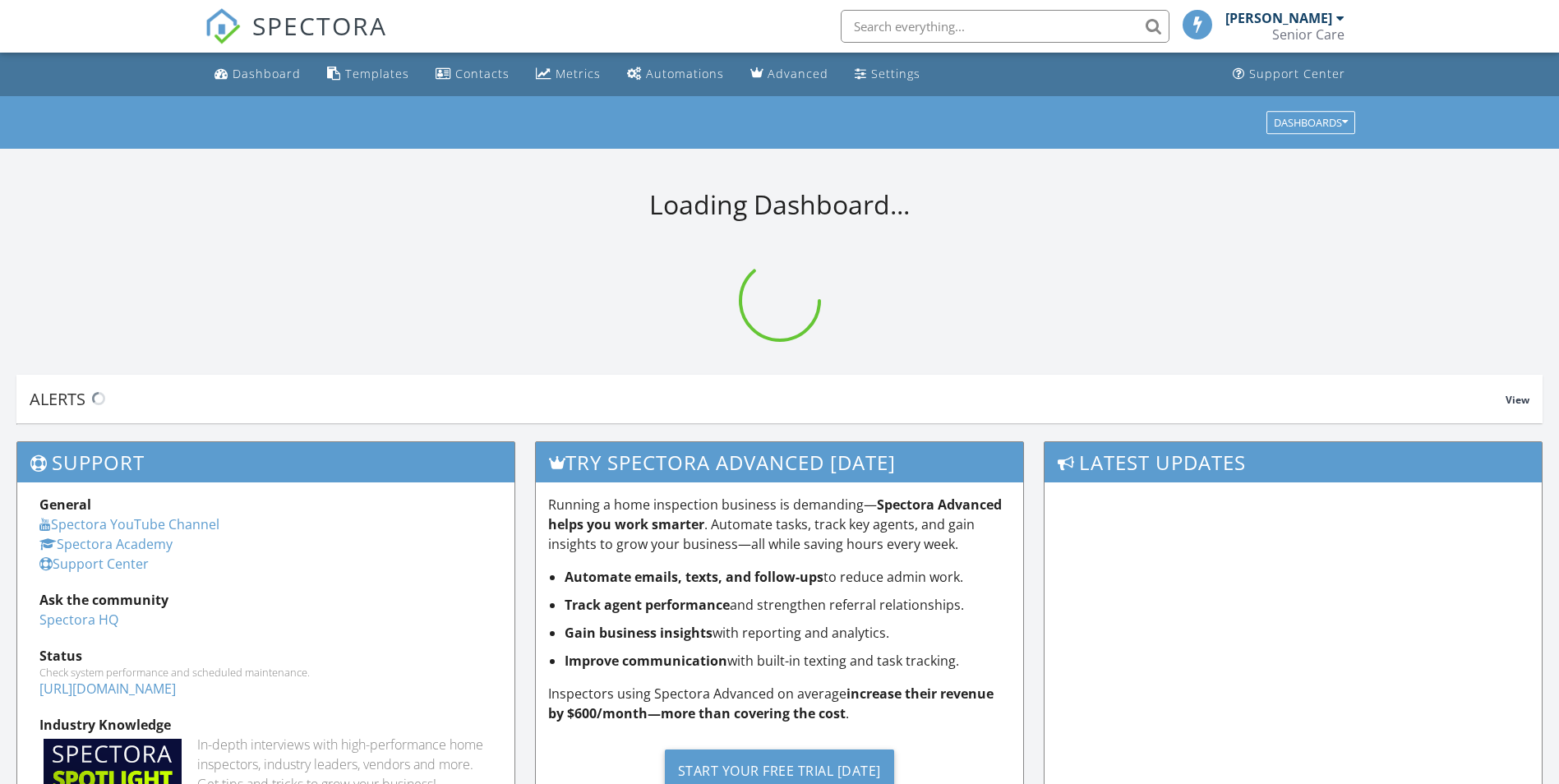 scroll, scrollTop: 0, scrollLeft: 0, axis: both 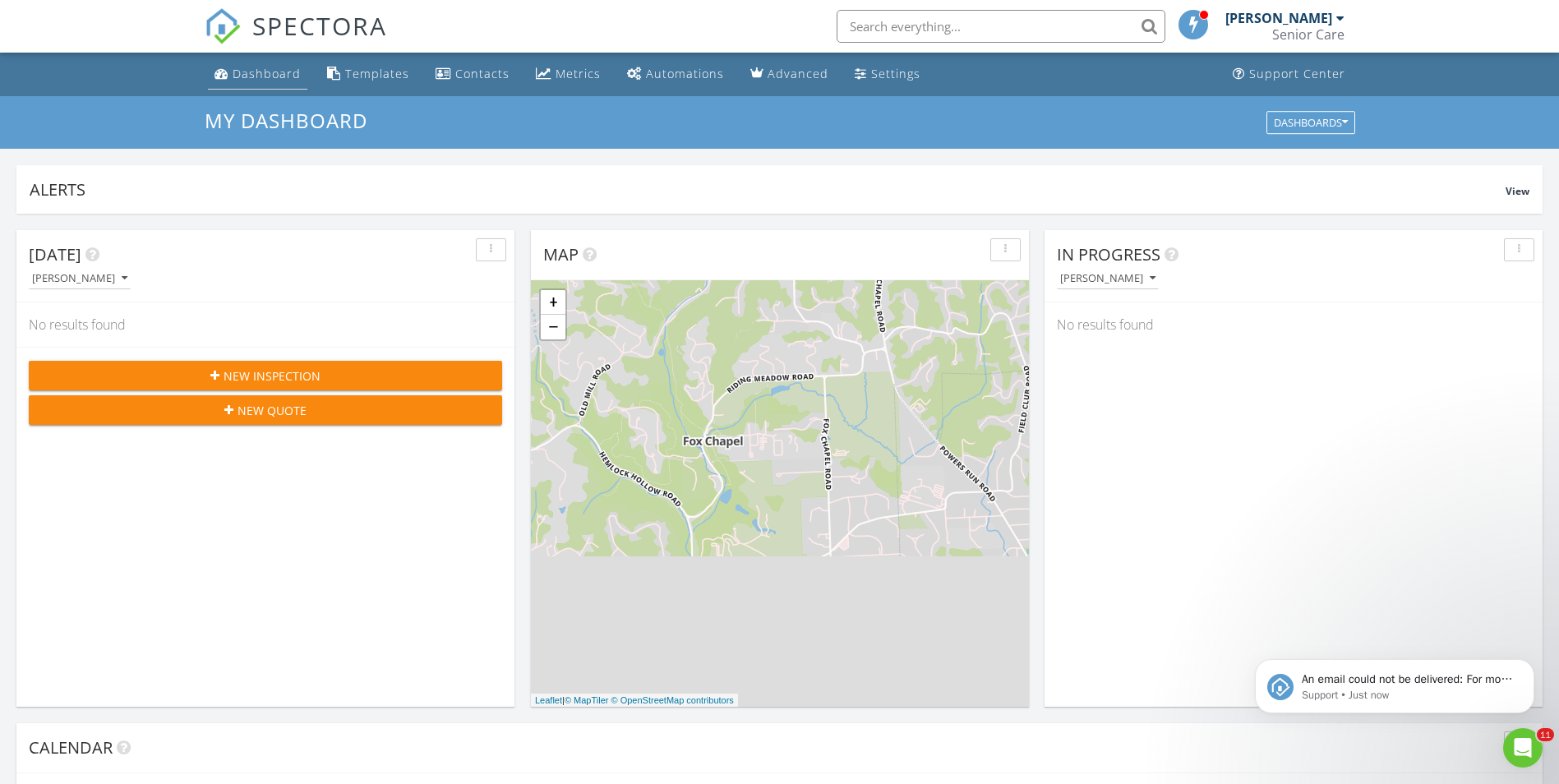 click on "Dashboard" at bounding box center (266, 73) 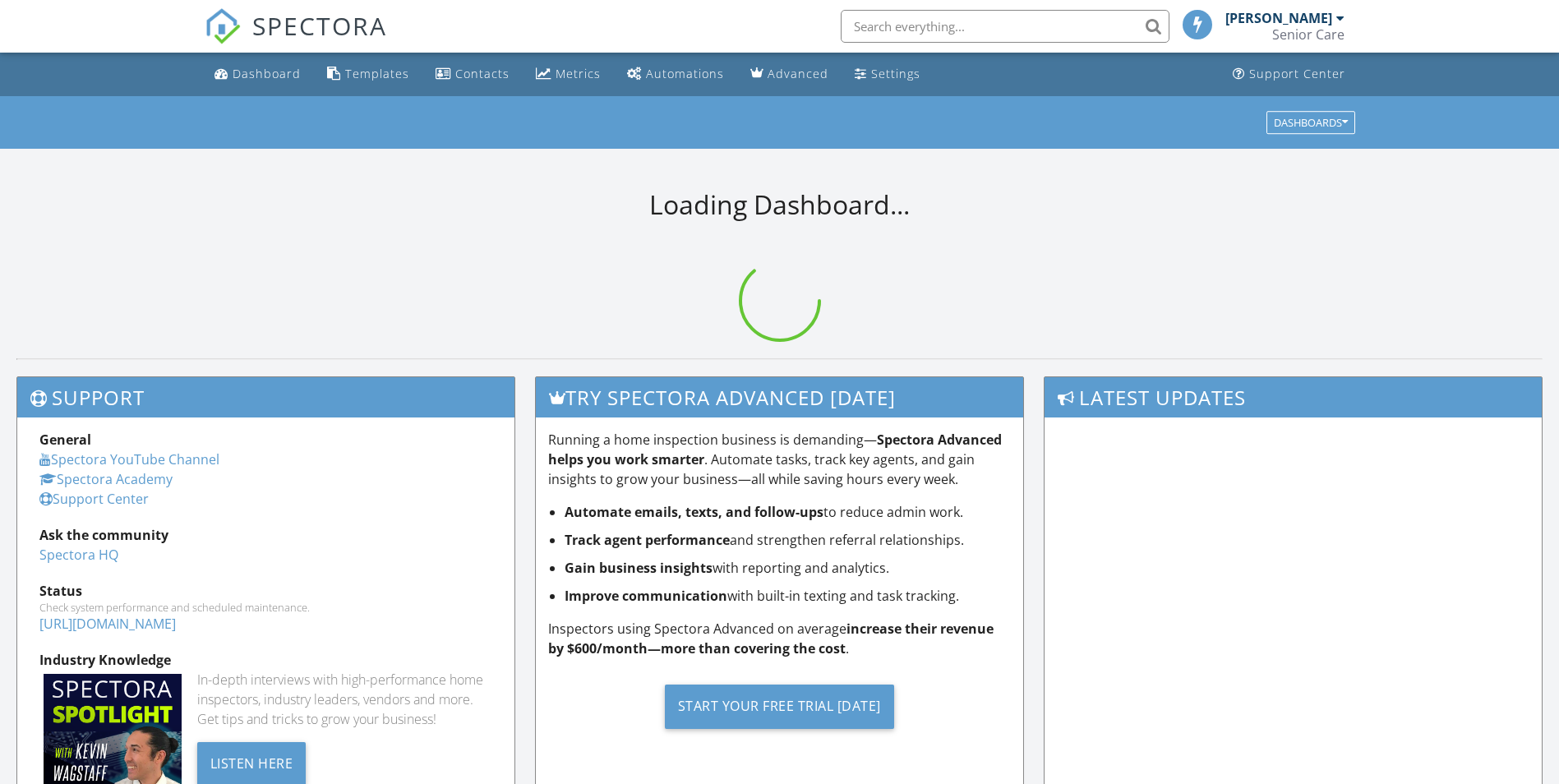 scroll, scrollTop: 0, scrollLeft: 0, axis: both 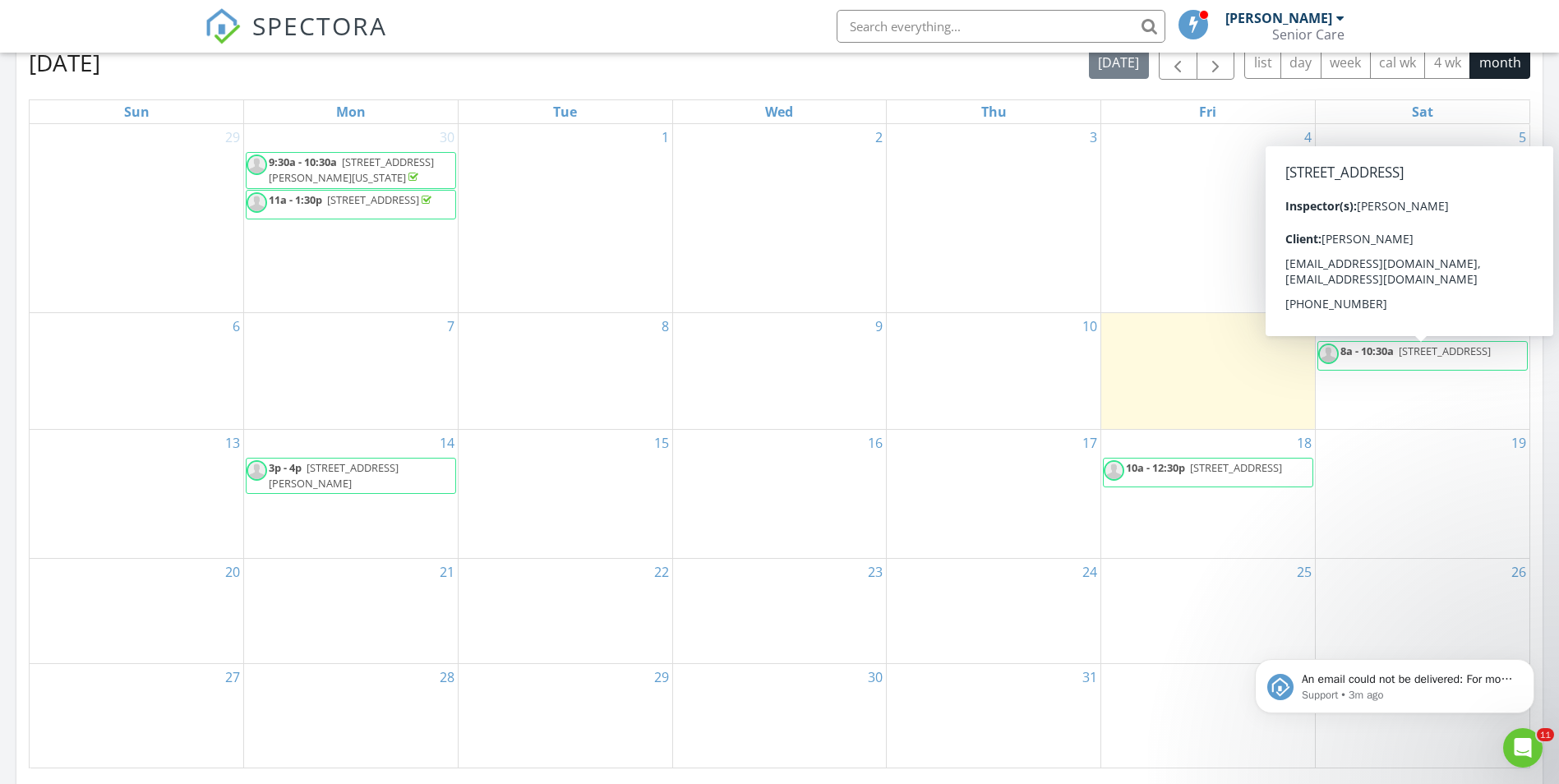 click on "4304 Walnut St , McKeesport 15132" at bounding box center [1445, 351] 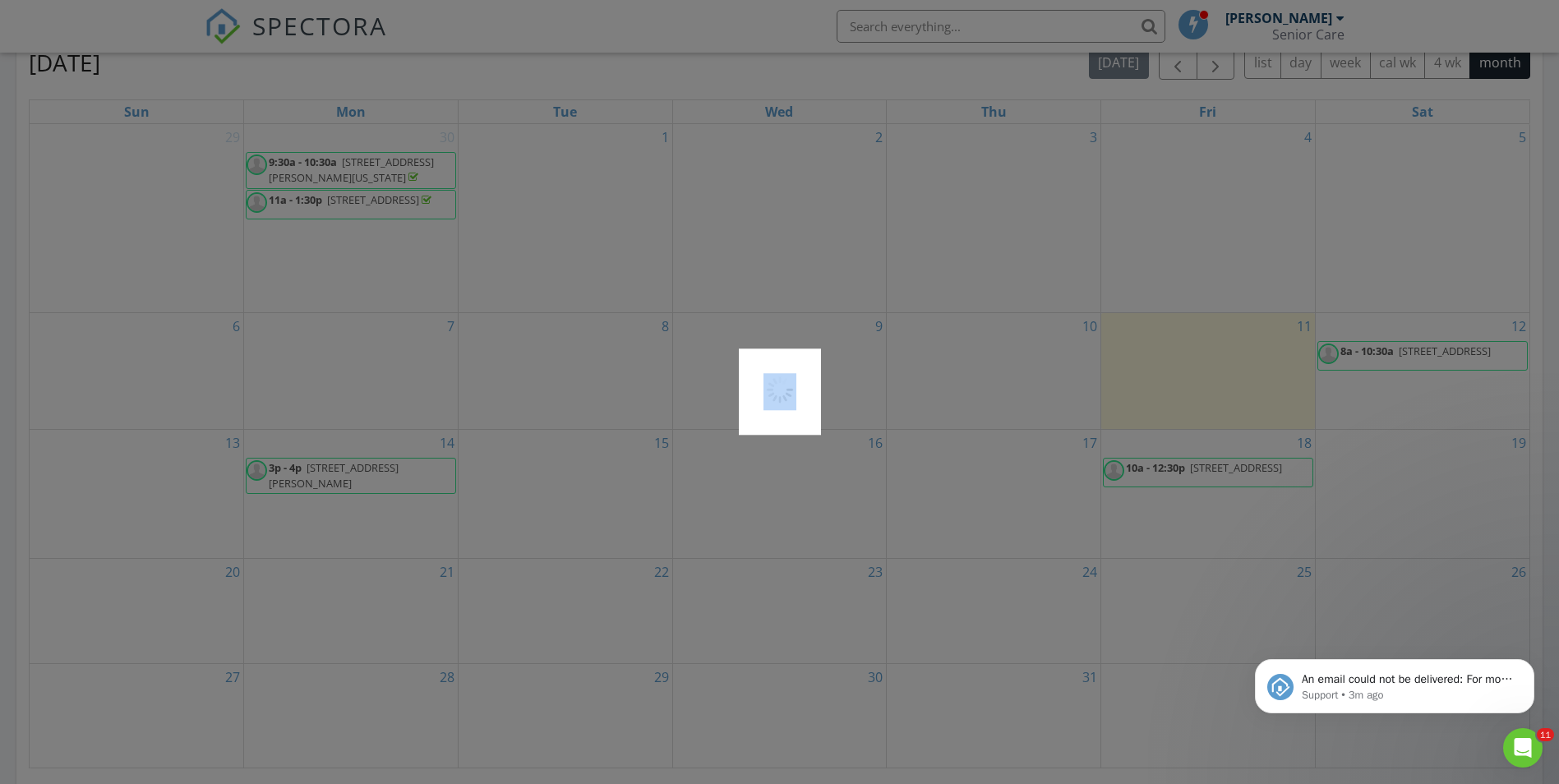 click at bounding box center (779, 392) 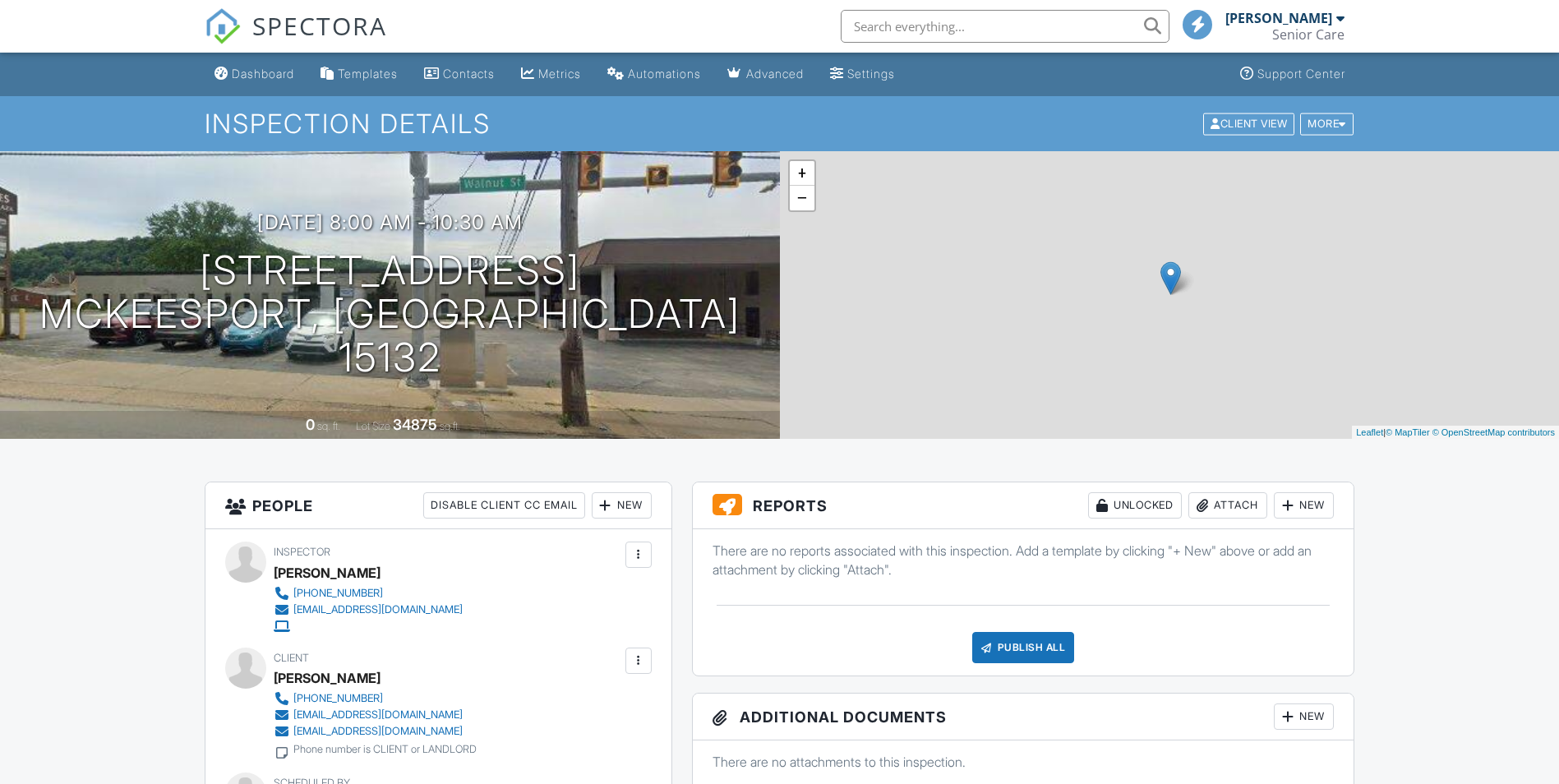 scroll, scrollTop: 0, scrollLeft: 0, axis: both 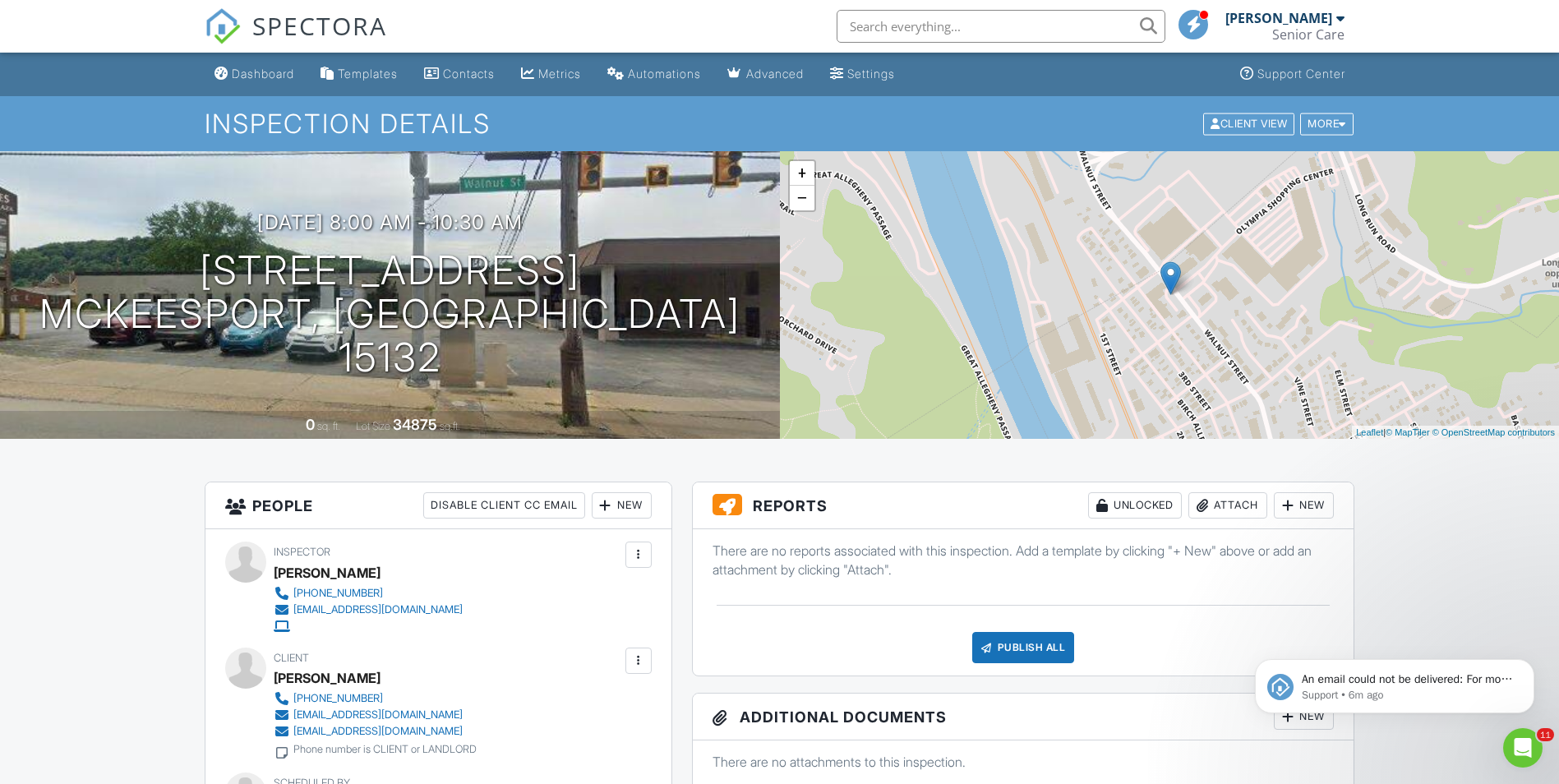 click on "New" at bounding box center [1303, 505] 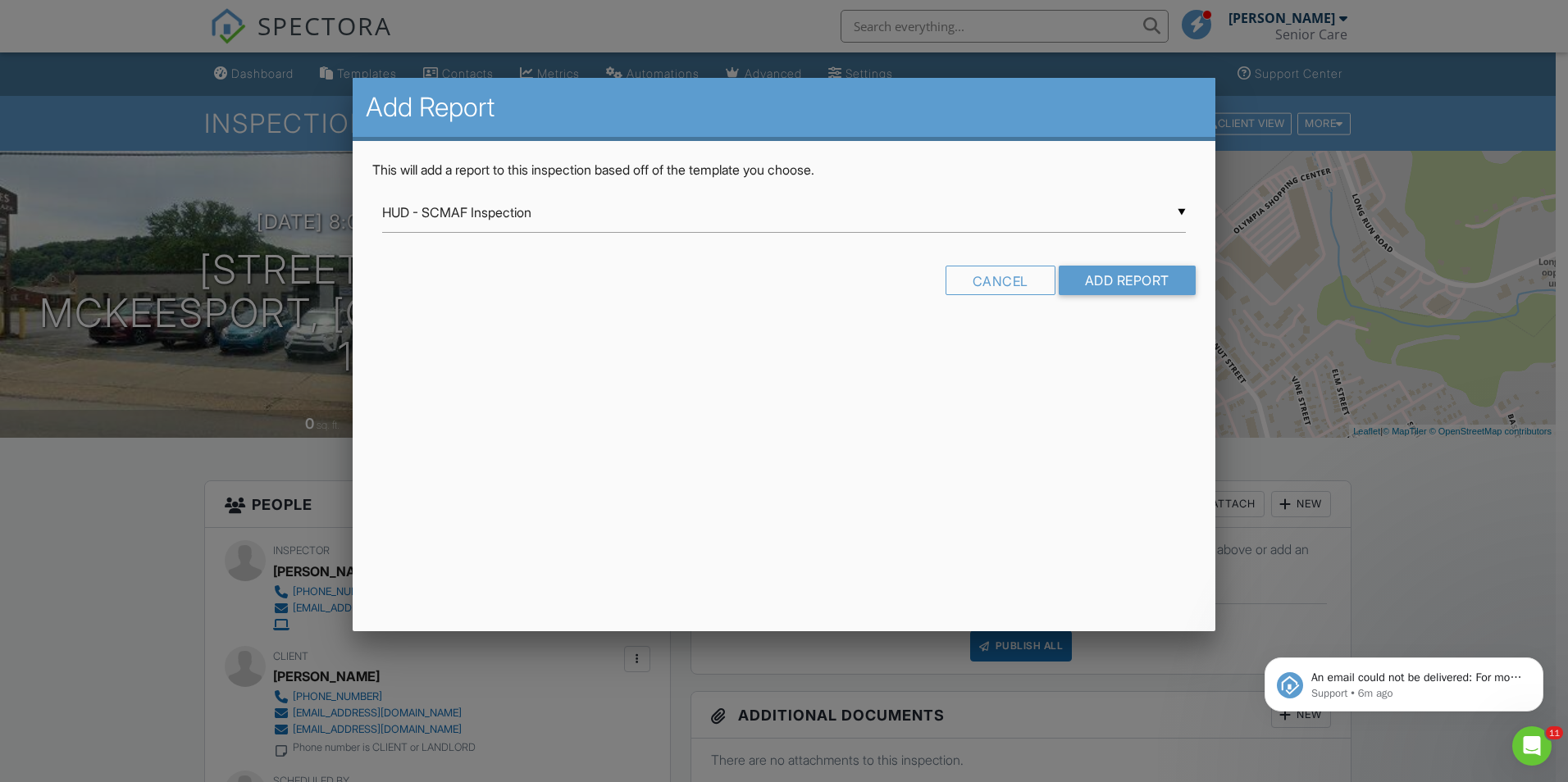 click on "▼ HUD - SCMAF Inspection HUD - SCMAF Inspection HUD - SCMAF Inspection - Revision 1 Residential Template SCN - NSPIRE SCN - NSPIRE - Rev 1 HUD - SCMAF Inspection
HUD - SCMAF Inspection - Revision 1
Residential Template
SCN - NSPIRE
SCN - NSPIRE - Rev 1" at bounding box center (784, 212) 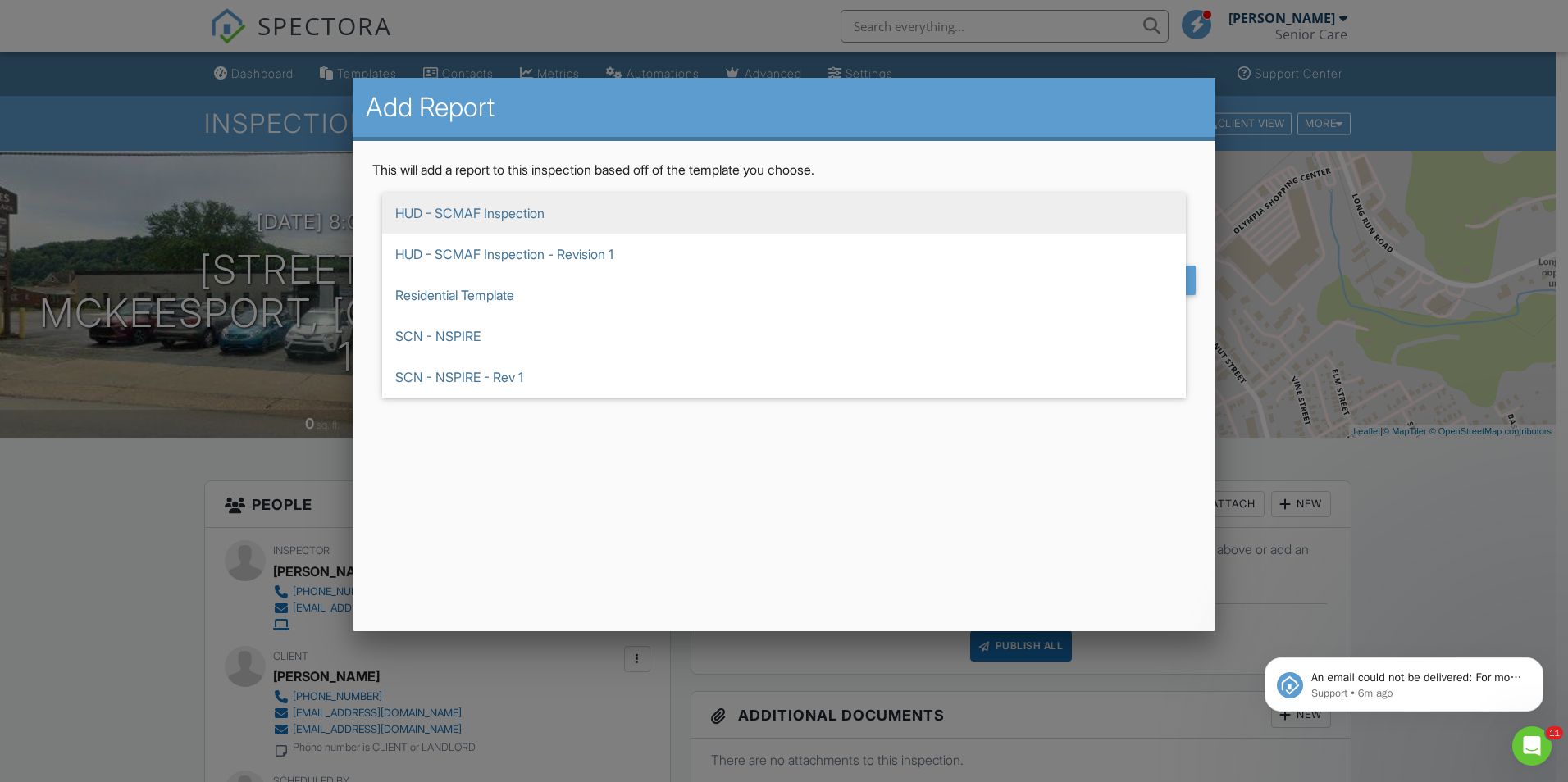 drag, startPoint x: 566, startPoint y: 214, endPoint x: 469, endPoint y: 486, distance: 288.77846 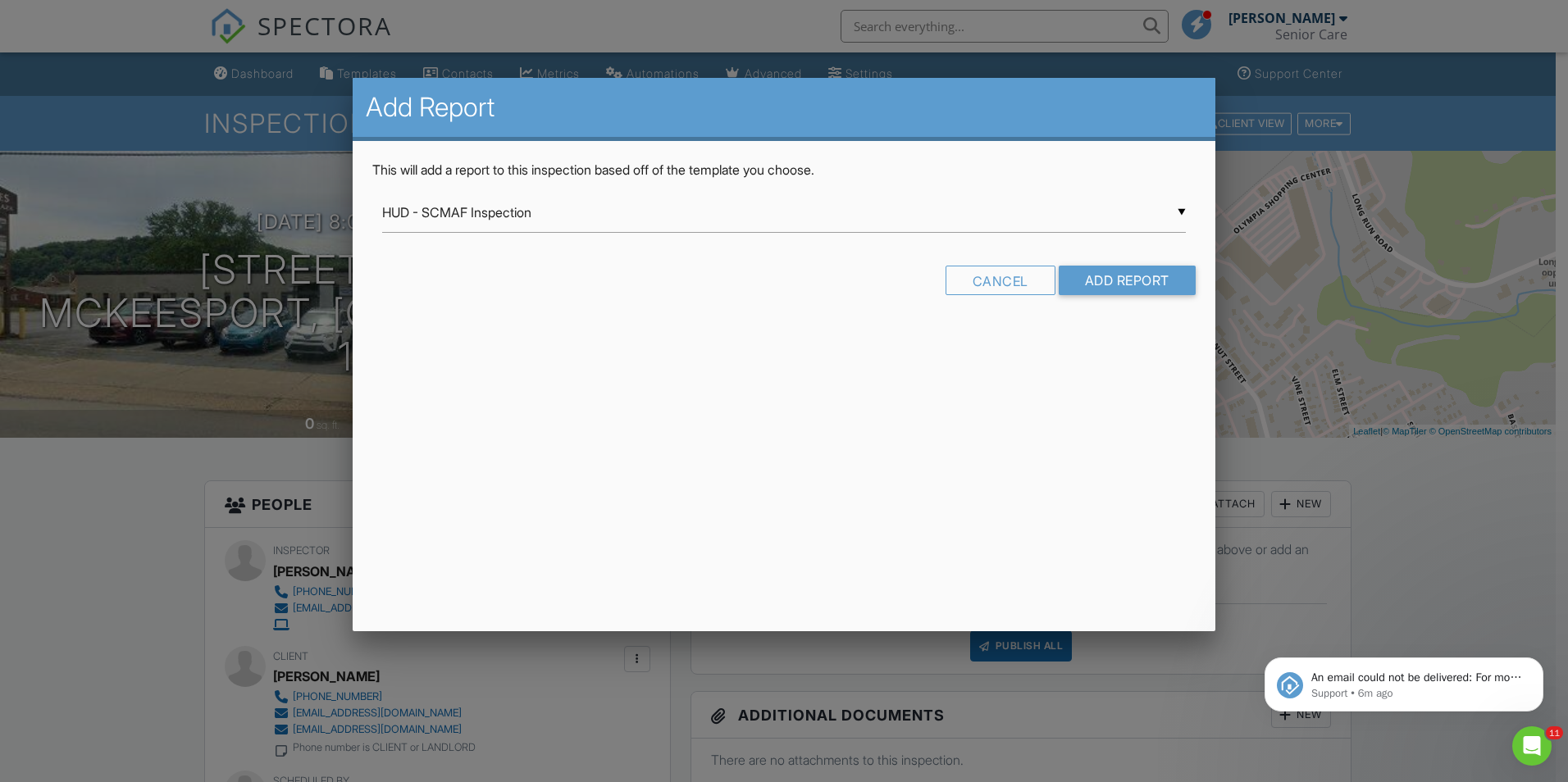 click on "▼ HUD - SCMAF Inspection HUD - SCMAF Inspection HUD - SCMAF Inspection - Revision 1 Residential Template SCN - NSPIRE SCN - NSPIRE - Rev 1 HUD - SCMAF Inspection
HUD - SCMAF Inspection - Revision 1
Residential Template
SCN - NSPIRE
SCN - NSPIRE - Rev 1" at bounding box center [784, 212] 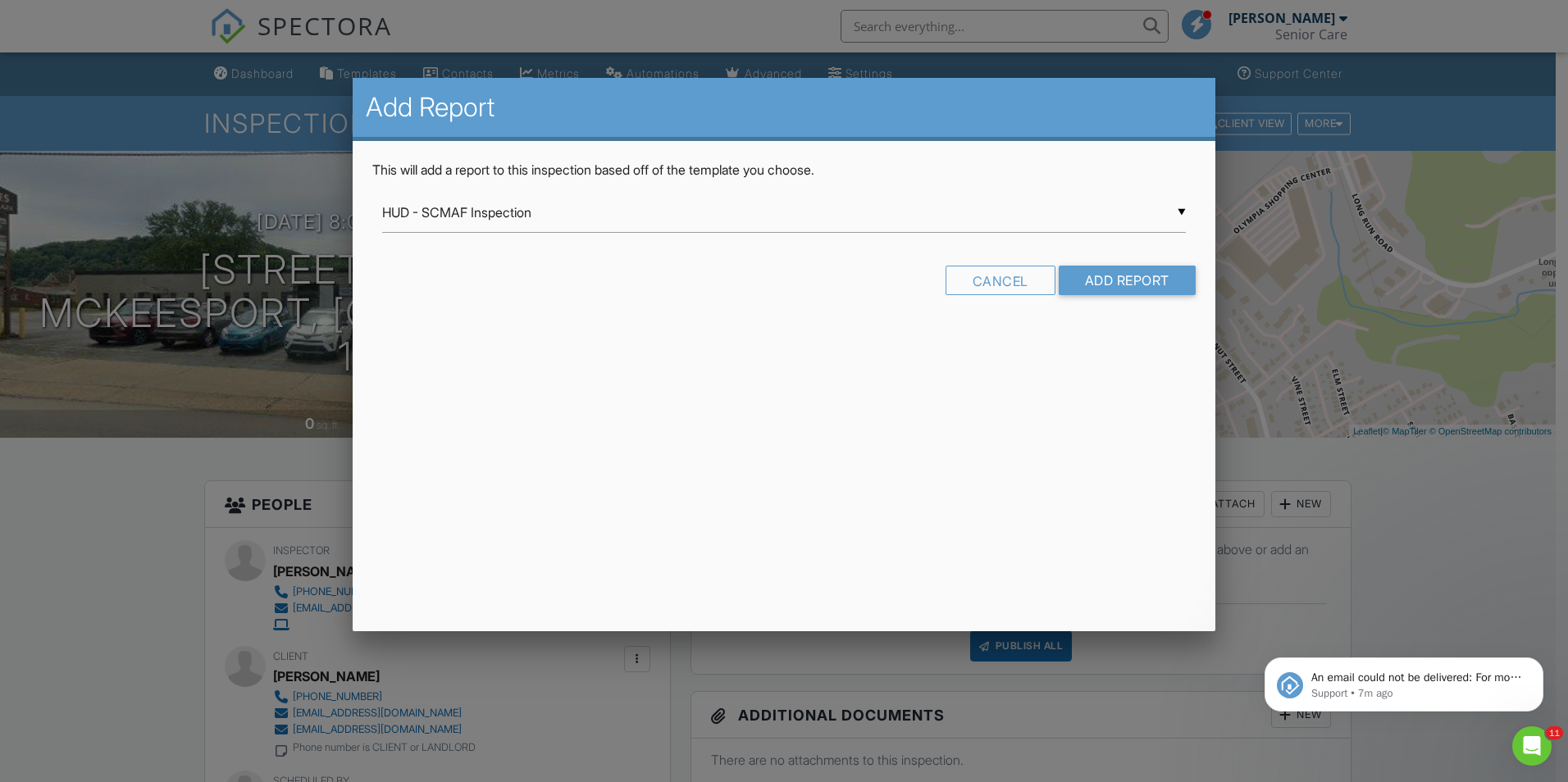 click on "▼ HUD - SCMAF Inspection HUD - SCMAF Inspection HUD - SCMAF Inspection - Revision 1 Residential Template SCN - NSPIRE SCN - NSPIRE - Rev 1 HUD - SCMAF Inspection
HUD - SCMAF Inspection - Revision 1
Residential Template
SCN - NSPIRE
SCN - NSPIRE - Rev 1" at bounding box center (784, 212) 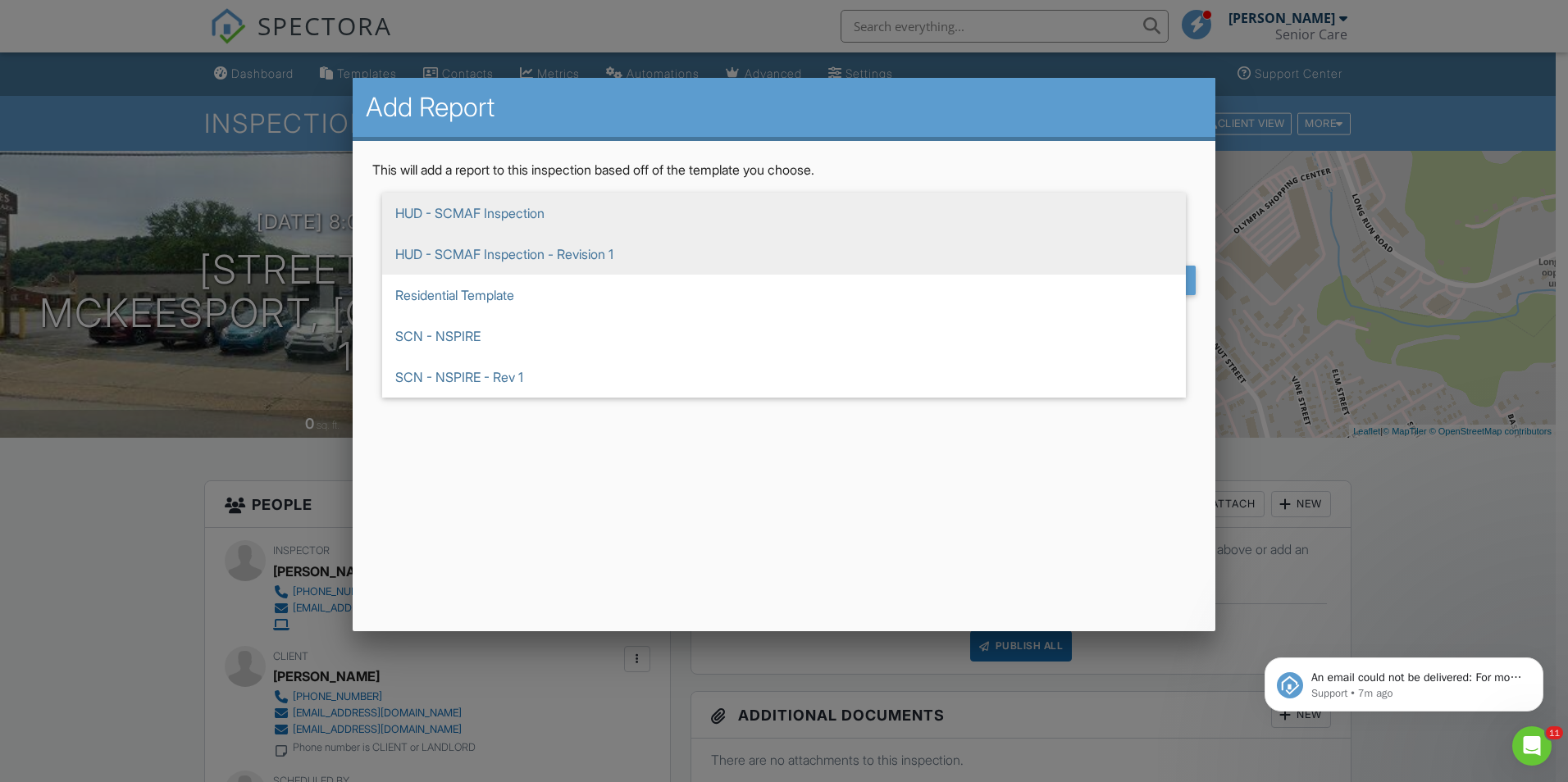 click on "HUD - SCMAF Inspection - Revision 1" at bounding box center [784, 254] 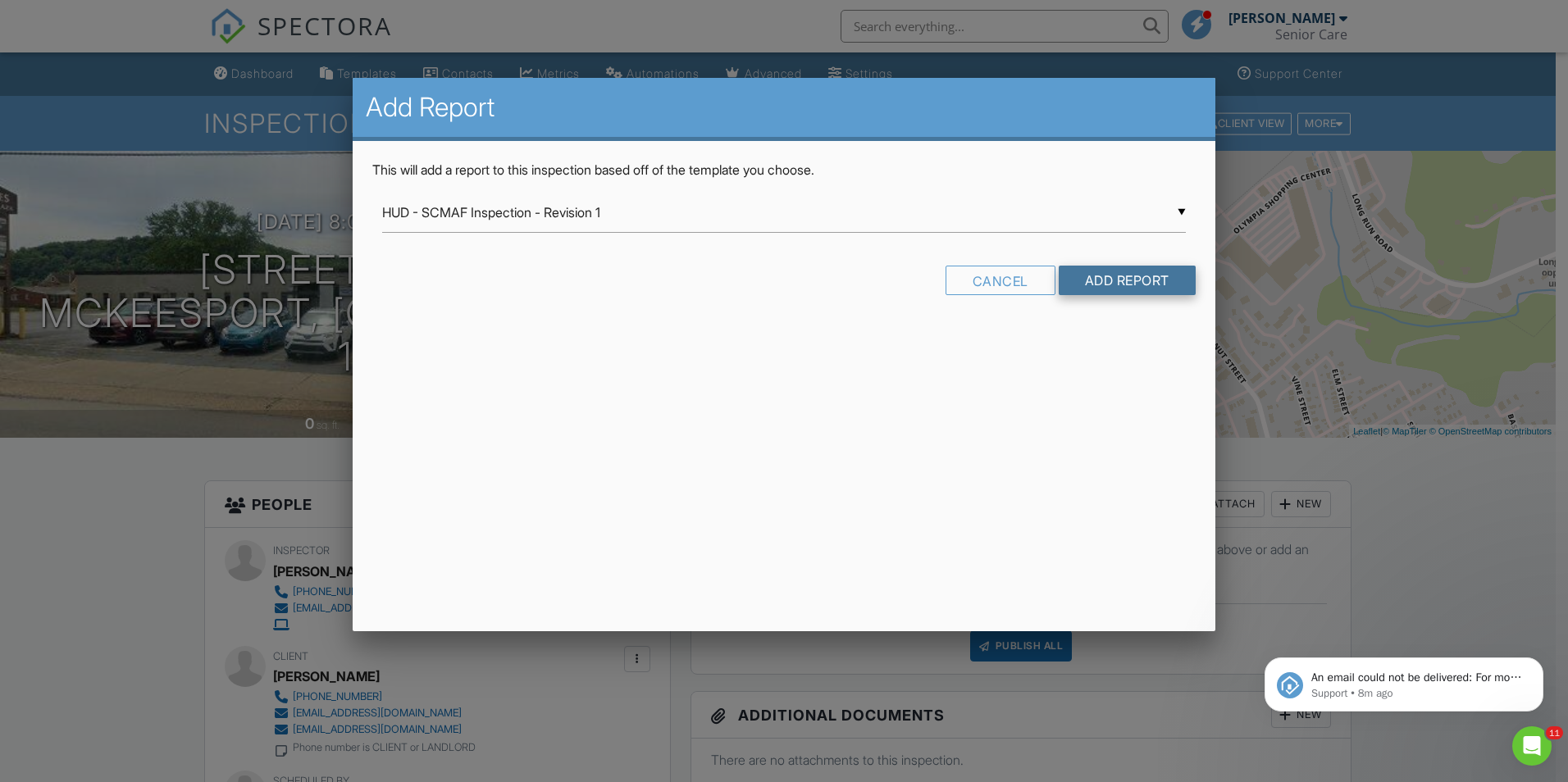 click on "Add Report" at bounding box center (1127, 280) 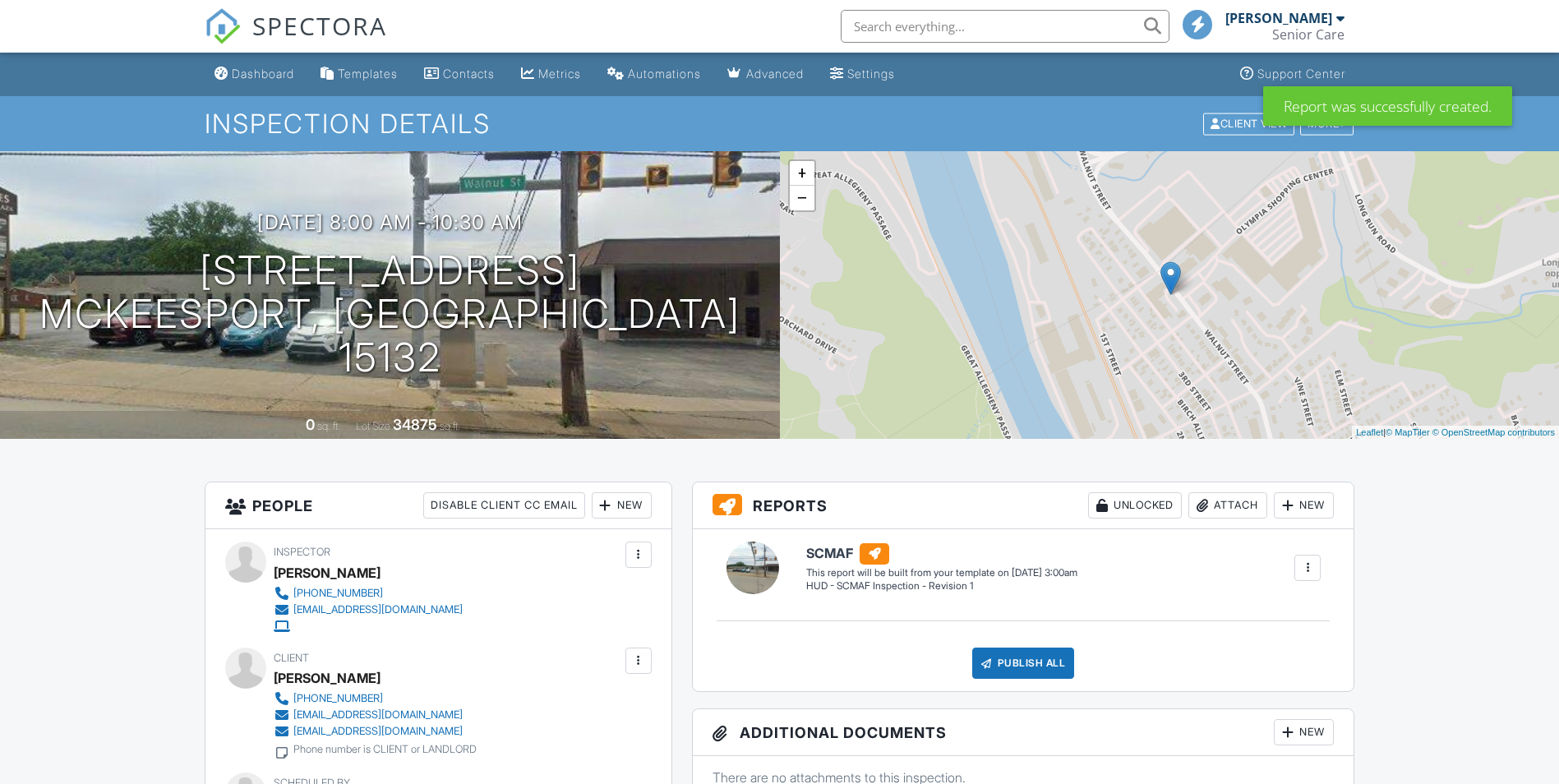 scroll, scrollTop: 0, scrollLeft: 0, axis: both 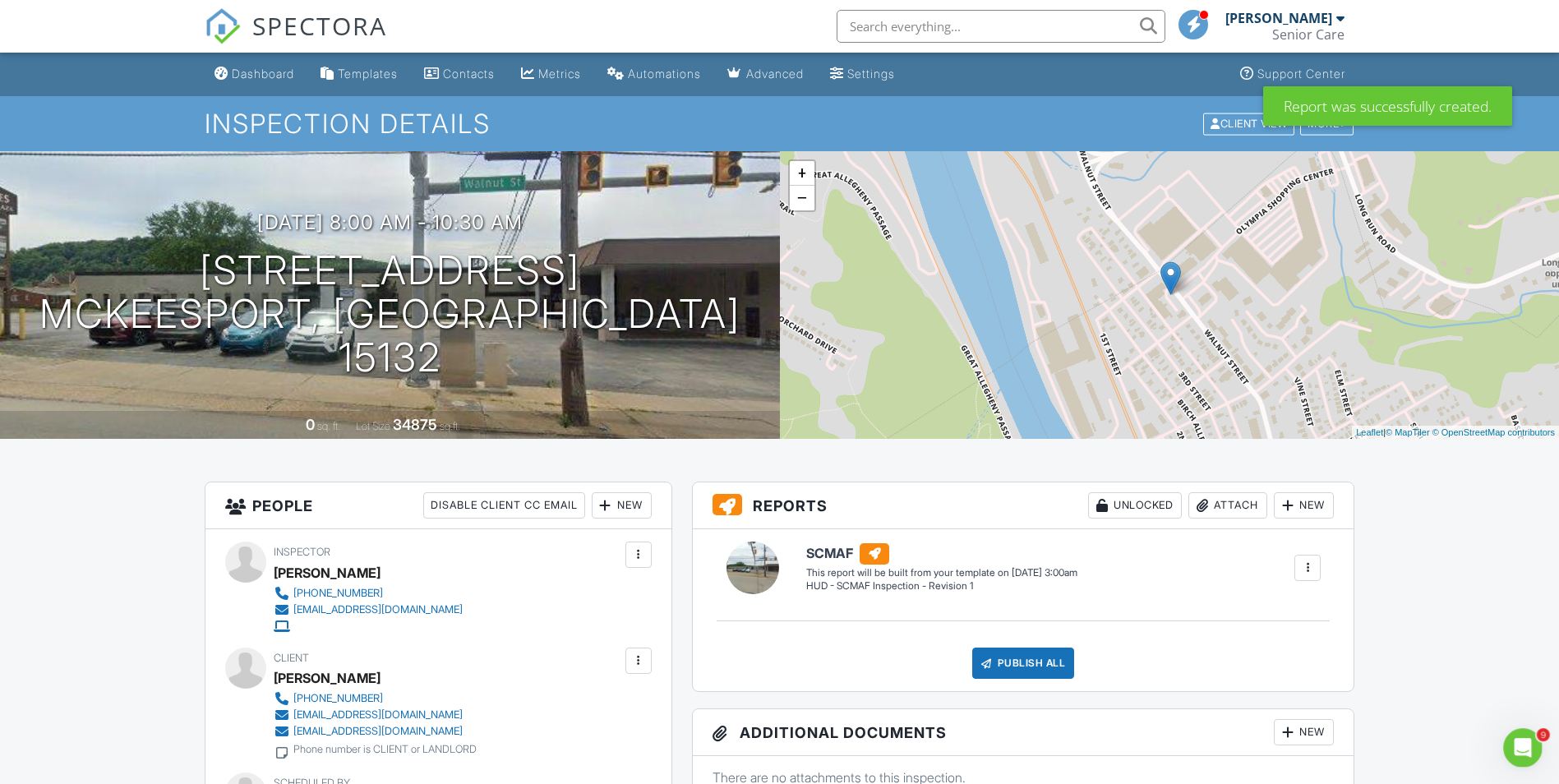 click at bounding box center [1308, 568] 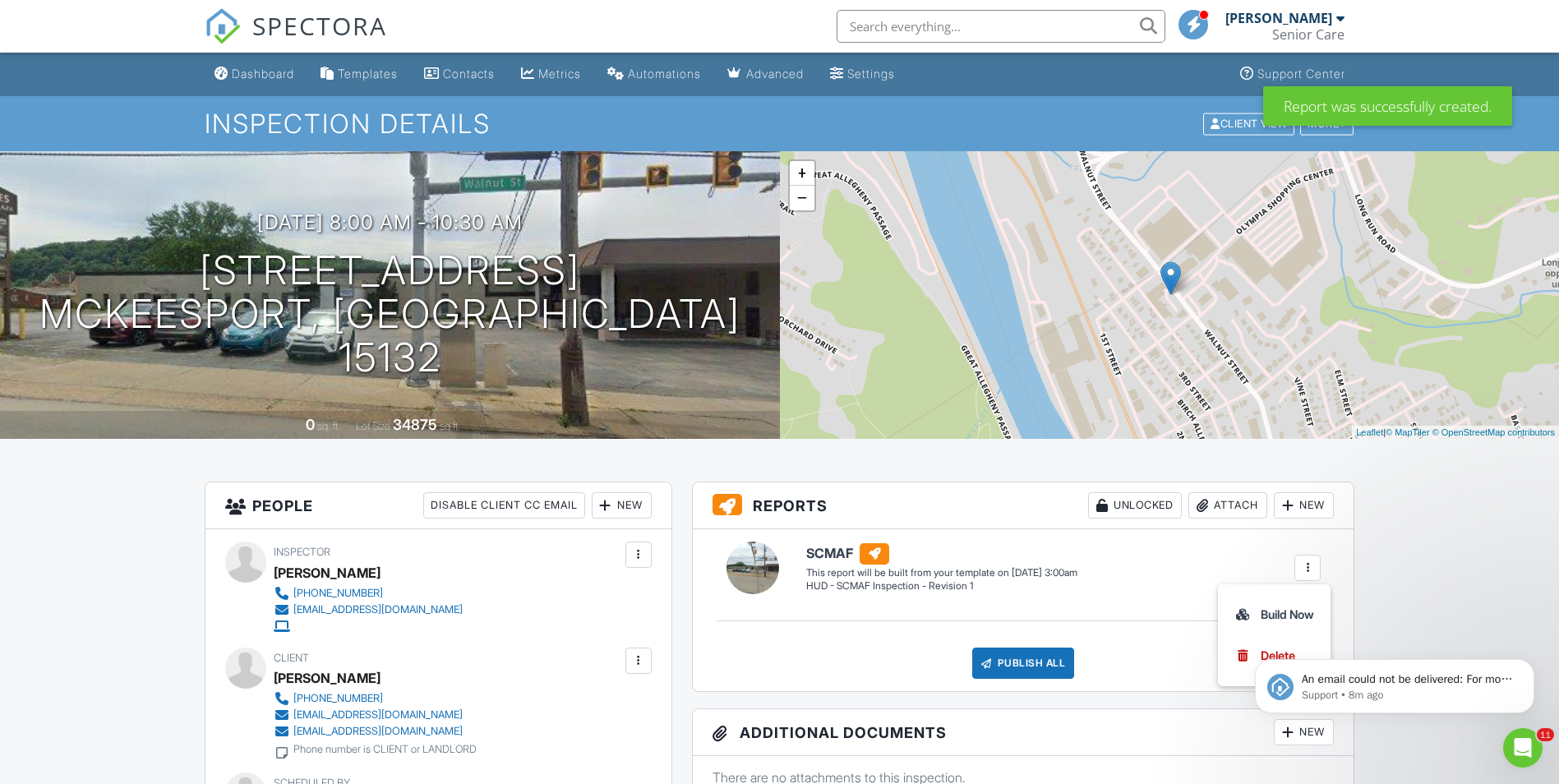 scroll, scrollTop: 0, scrollLeft: 0, axis: both 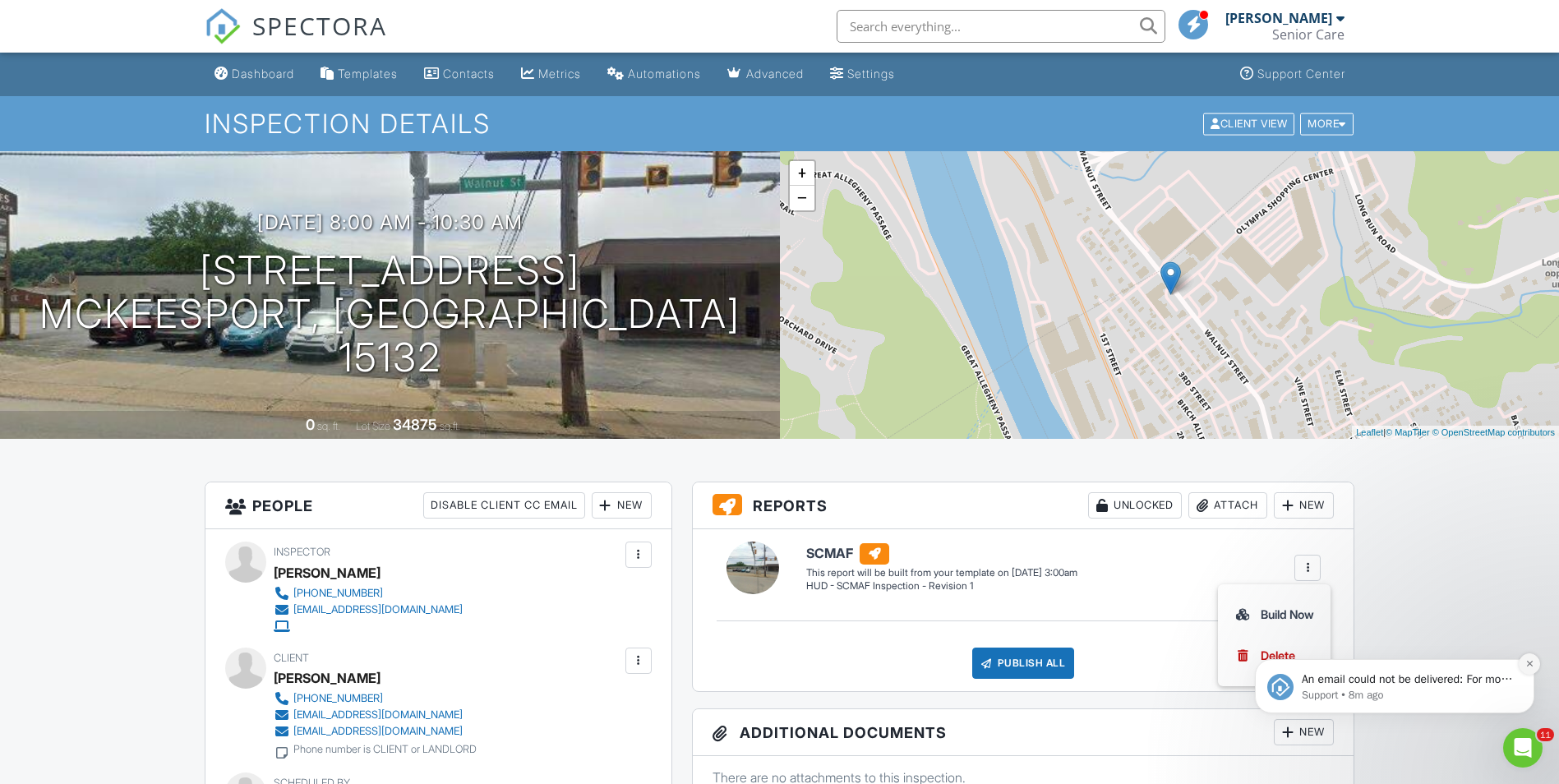 click 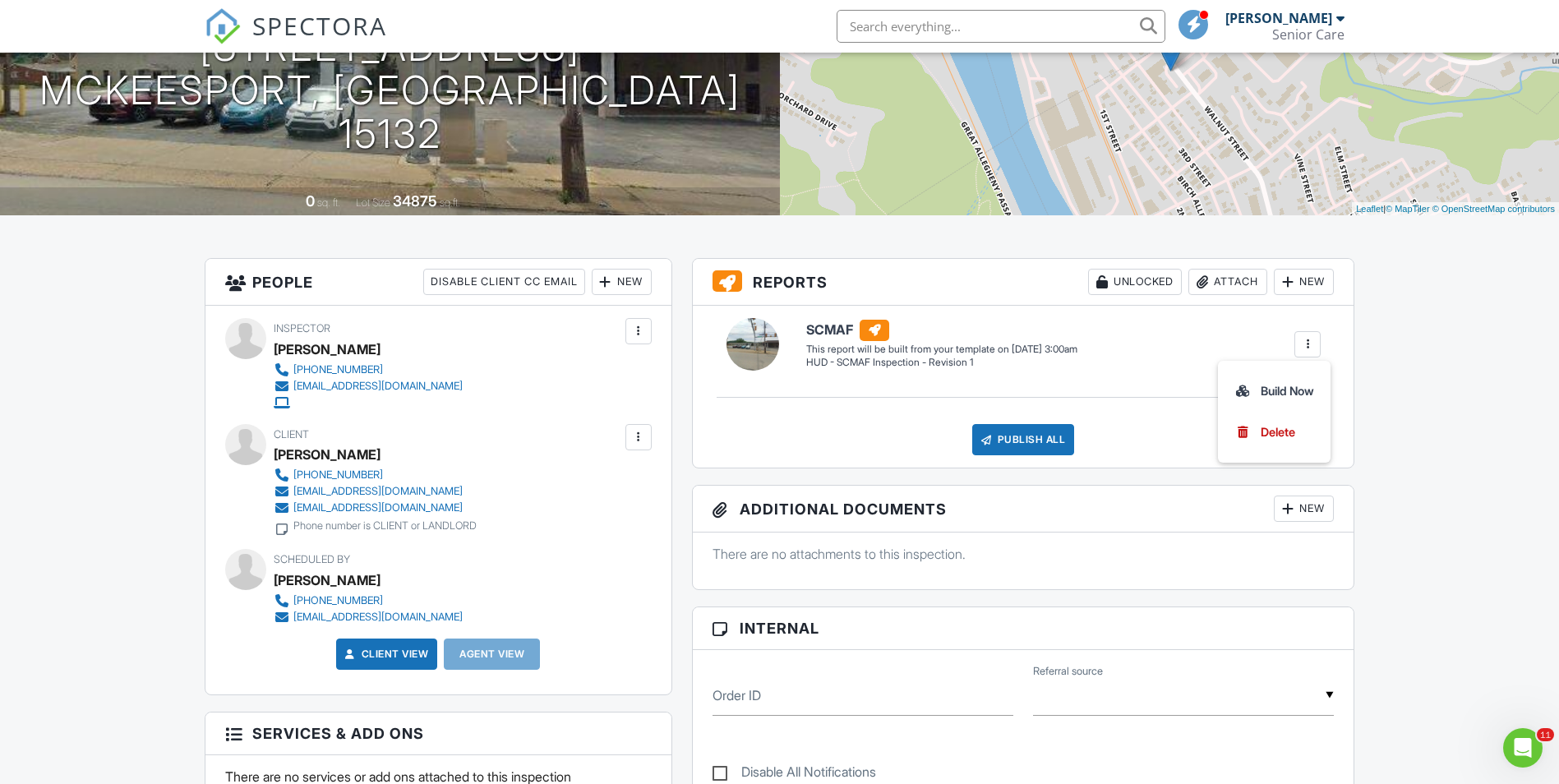 scroll, scrollTop: 247, scrollLeft: 0, axis: vertical 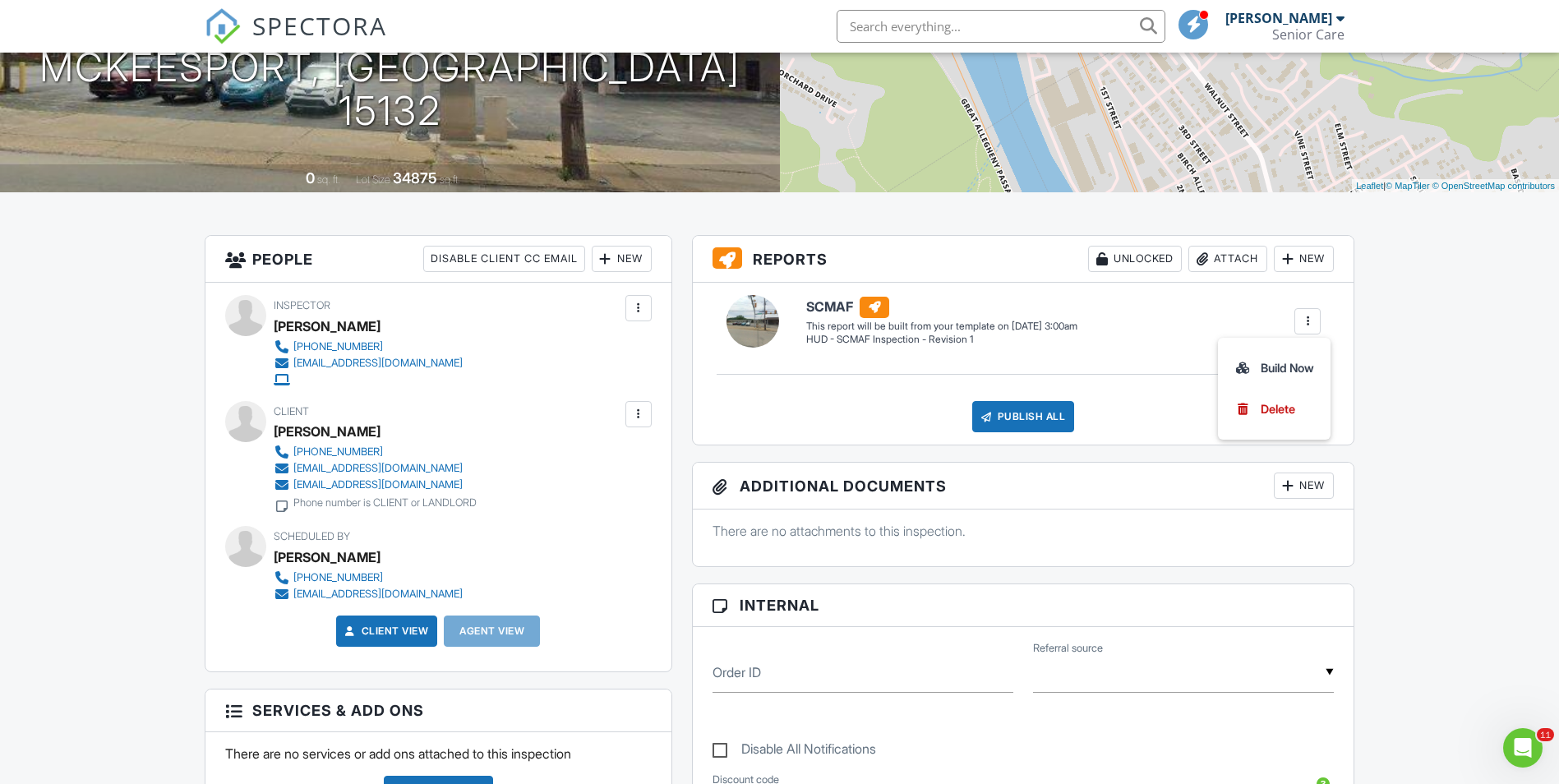 click on "Build Now" at bounding box center [1274, 368] 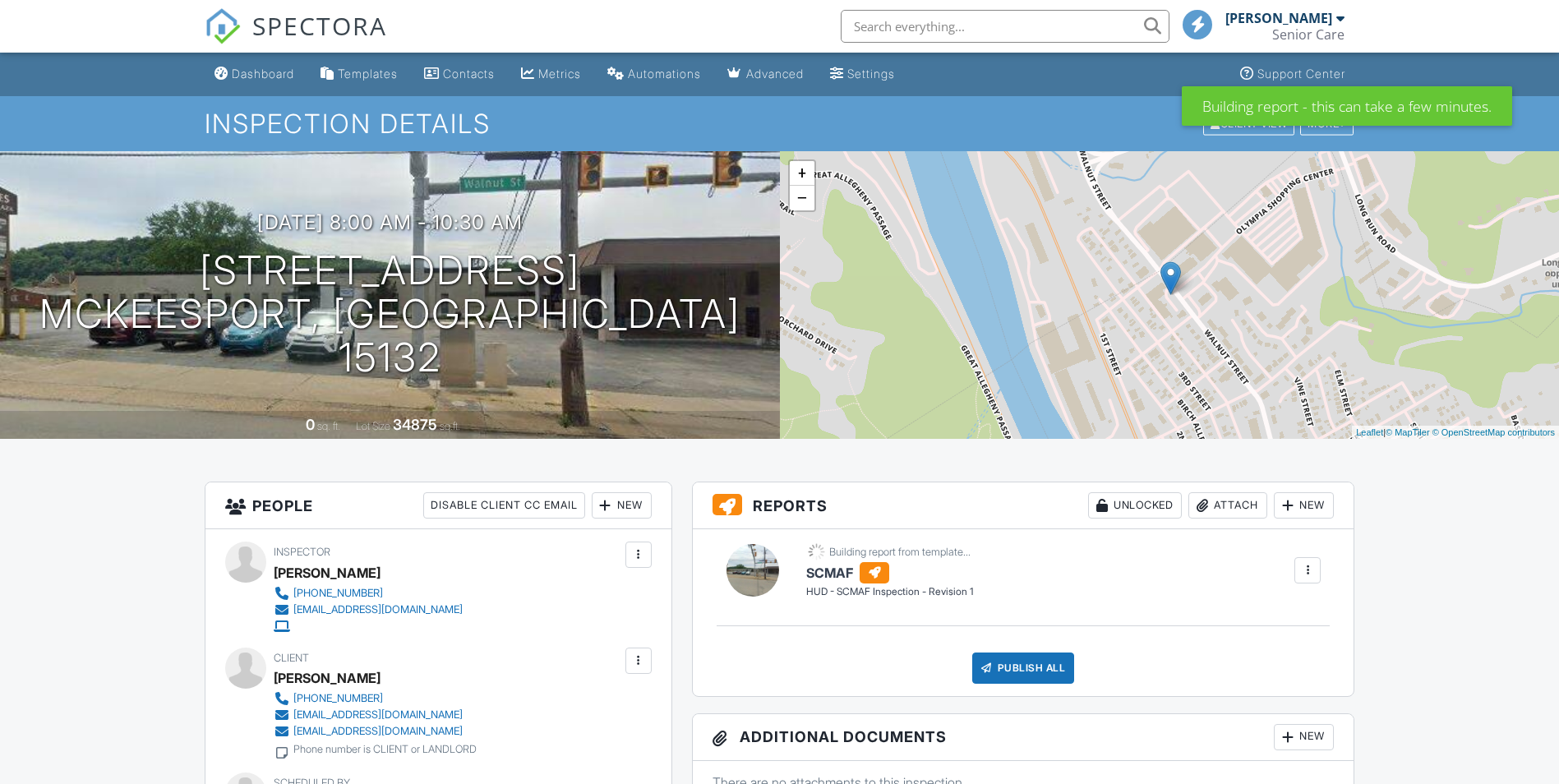 scroll, scrollTop: 0, scrollLeft: 0, axis: both 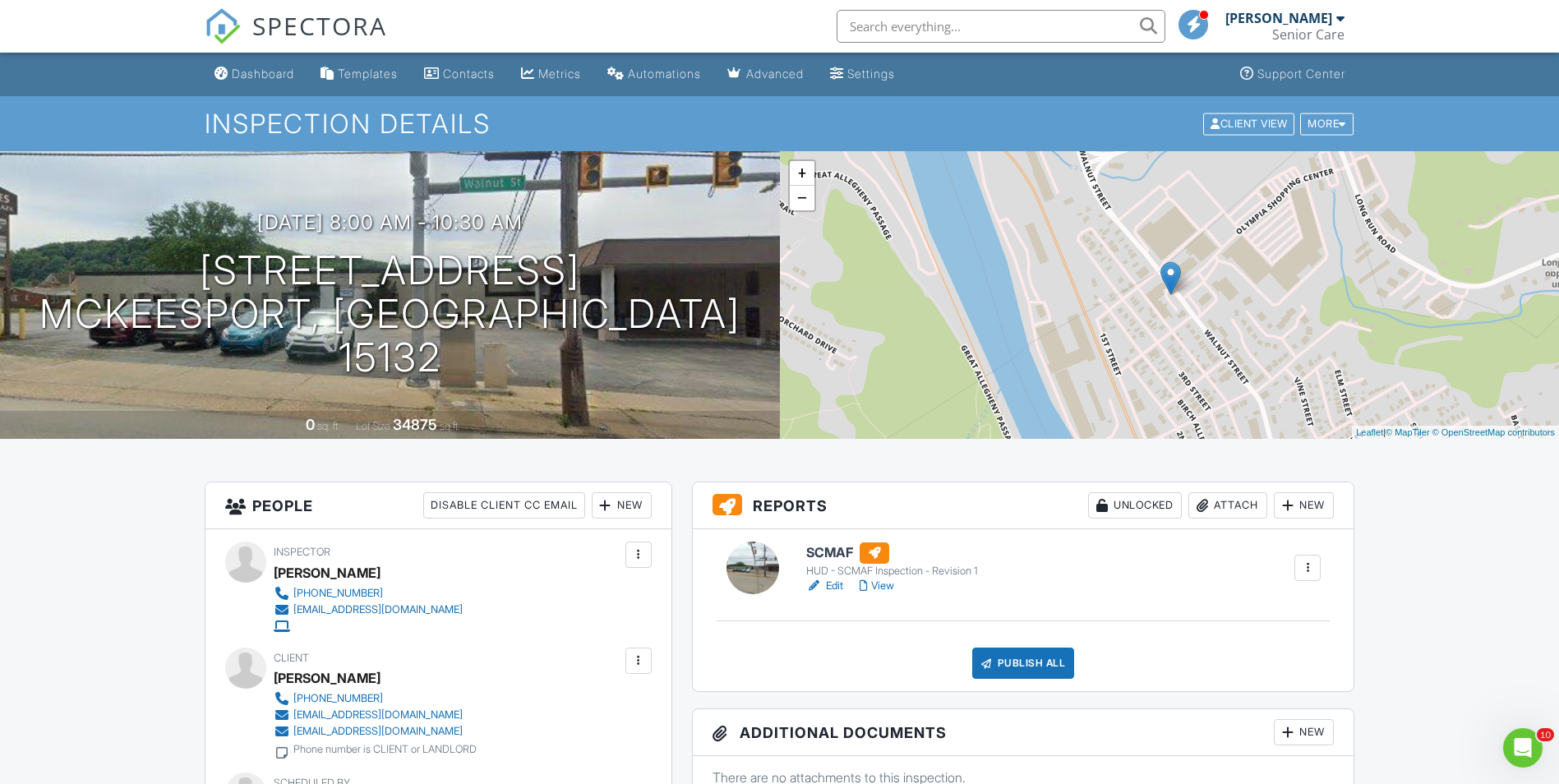click on "Edit" at bounding box center [824, 586] 